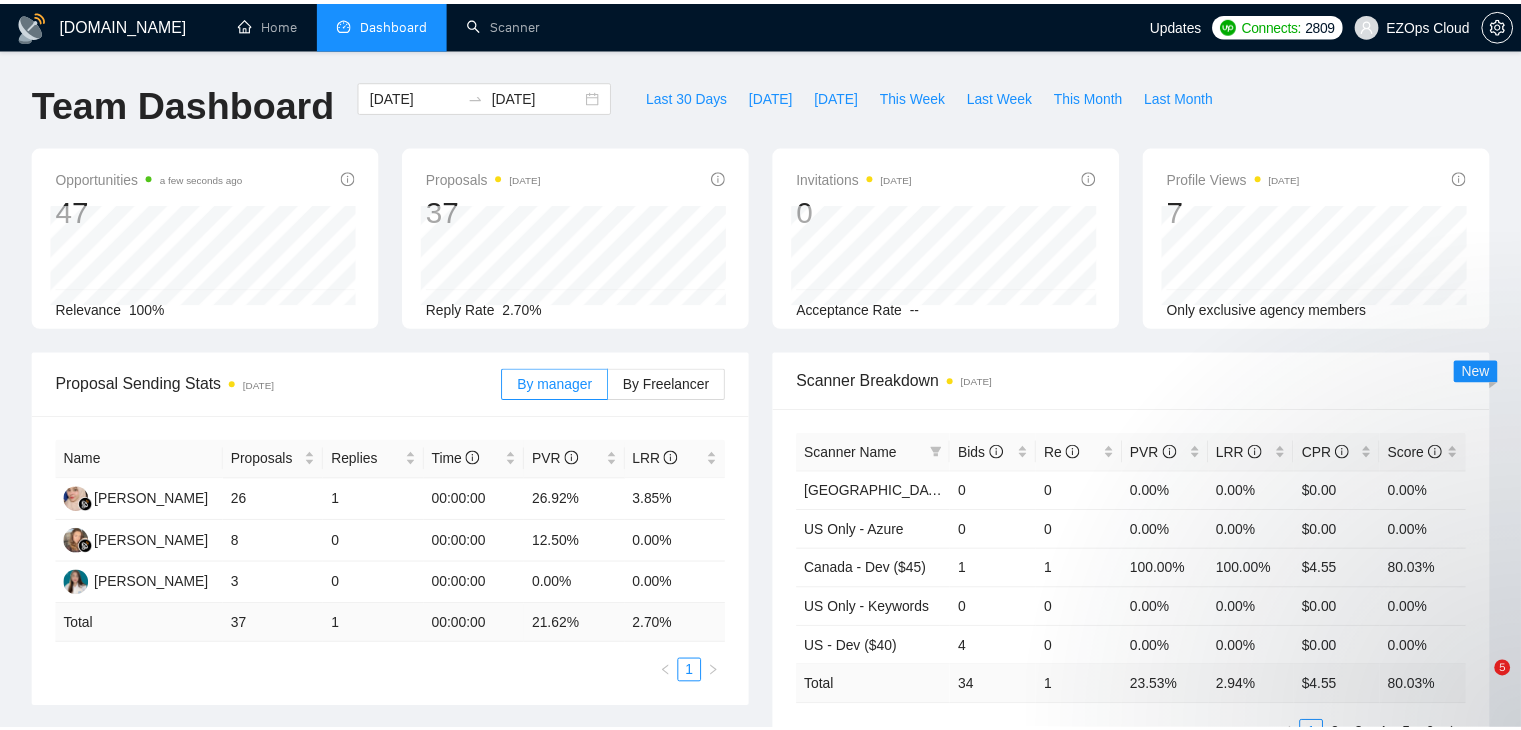 scroll, scrollTop: 0, scrollLeft: 0, axis: both 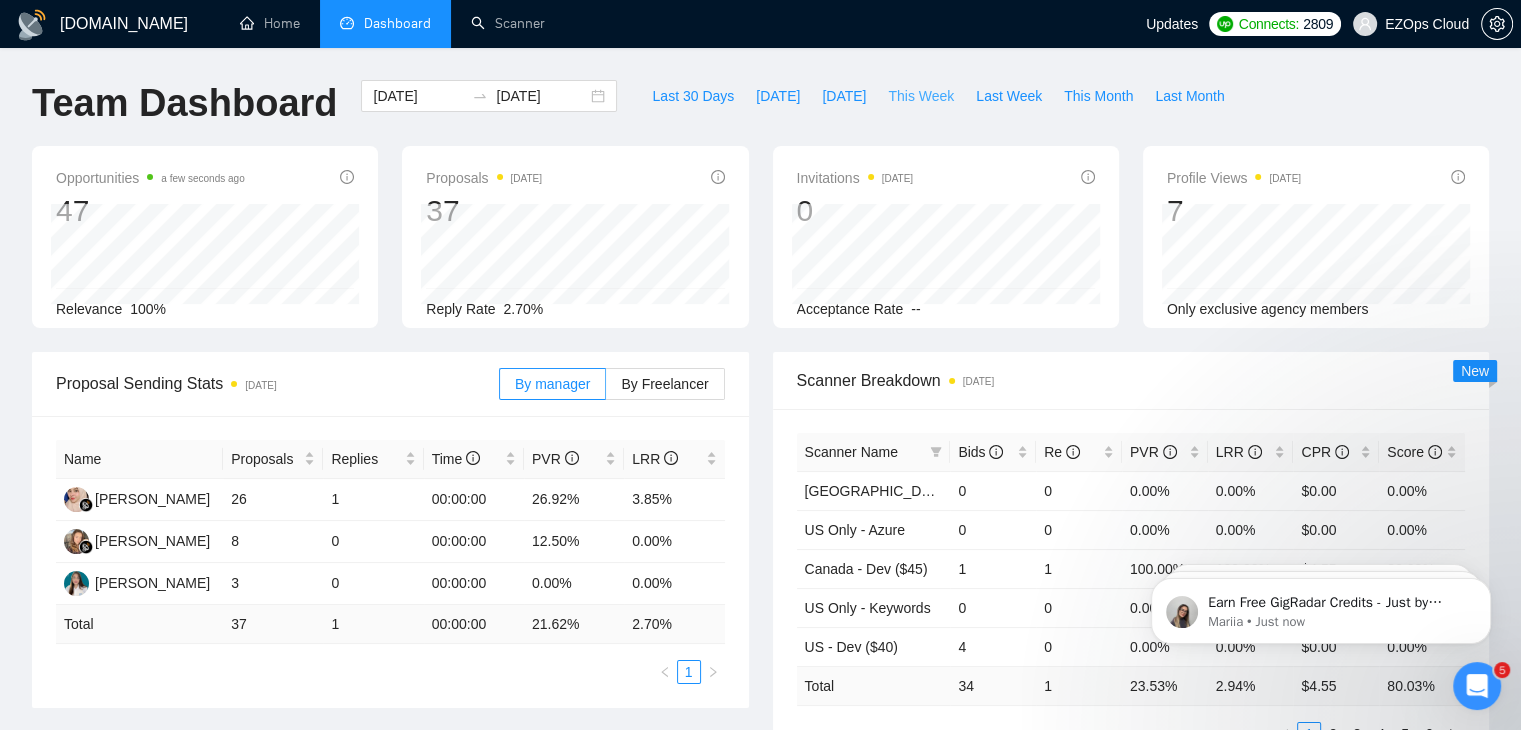 click on "This Week" at bounding box center [921, 96] 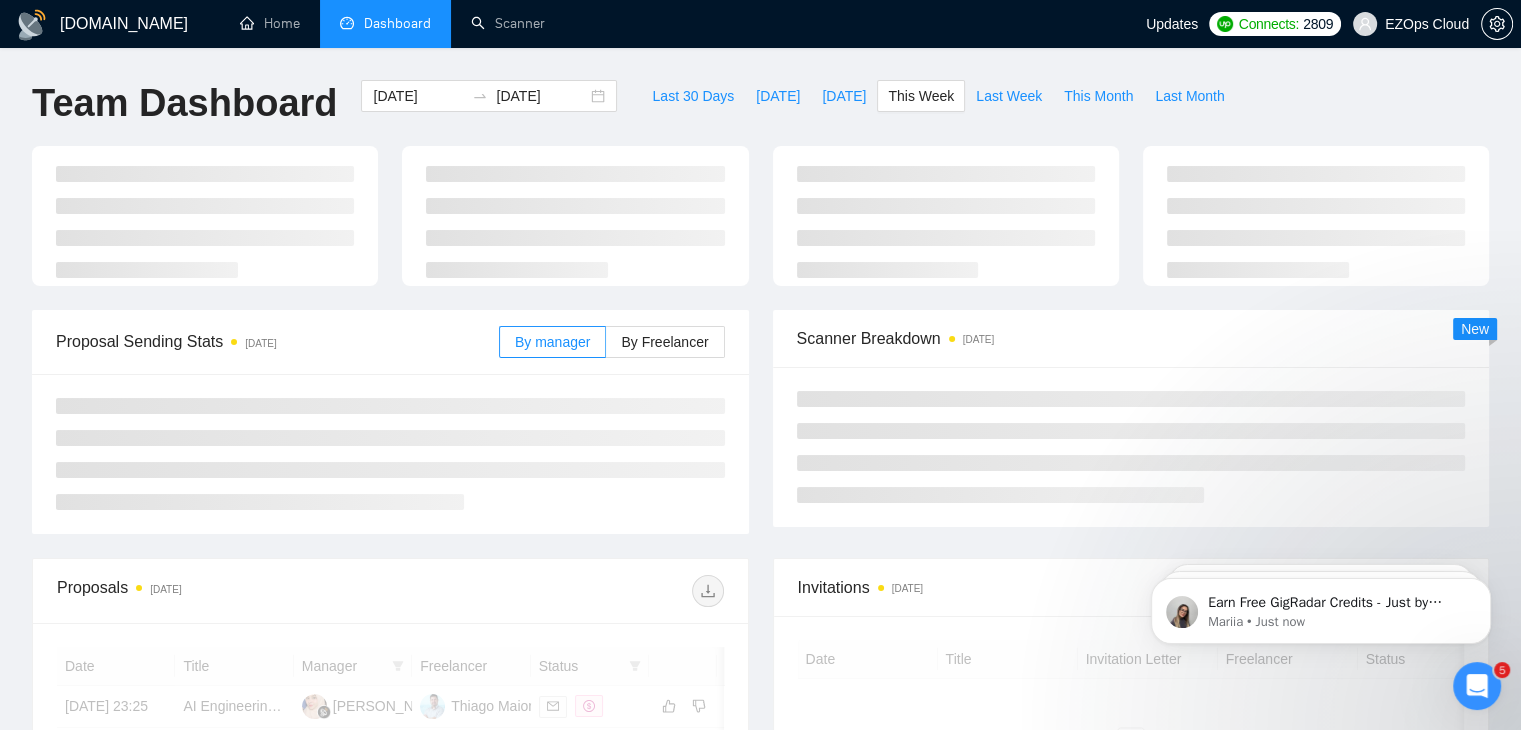 type on "[DATE]" 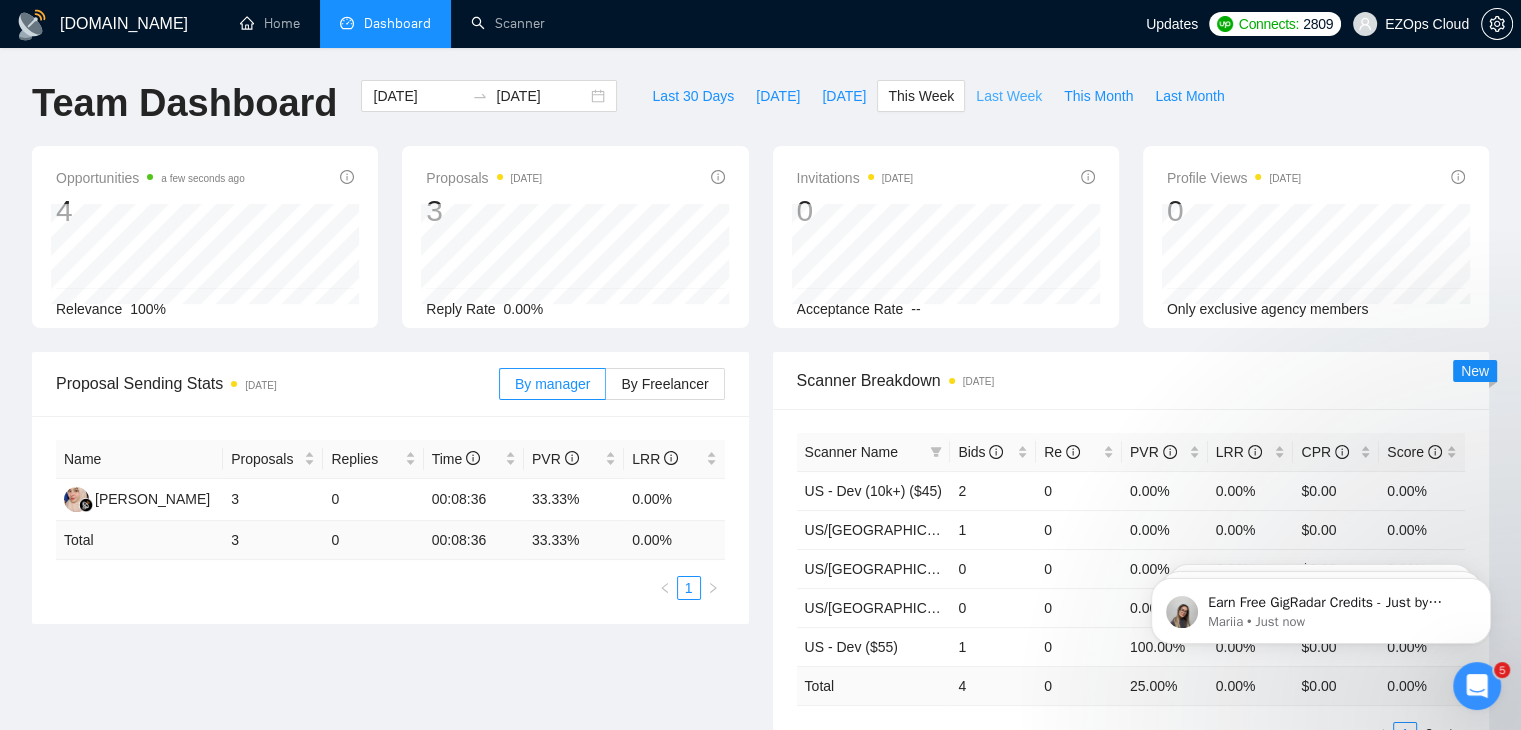 click on "Last Week" at bounding box center [1009, 96] 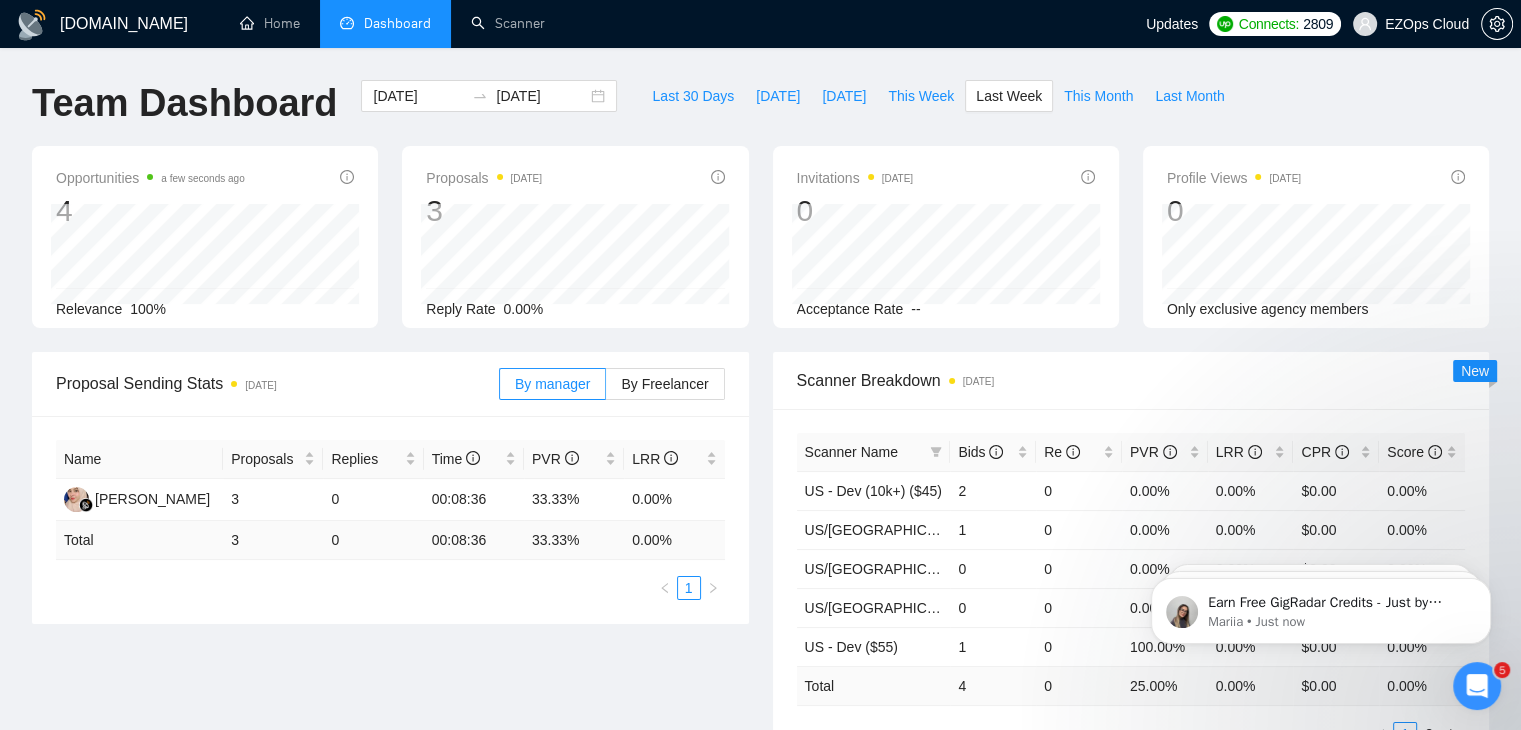 type on "2025-07-21" 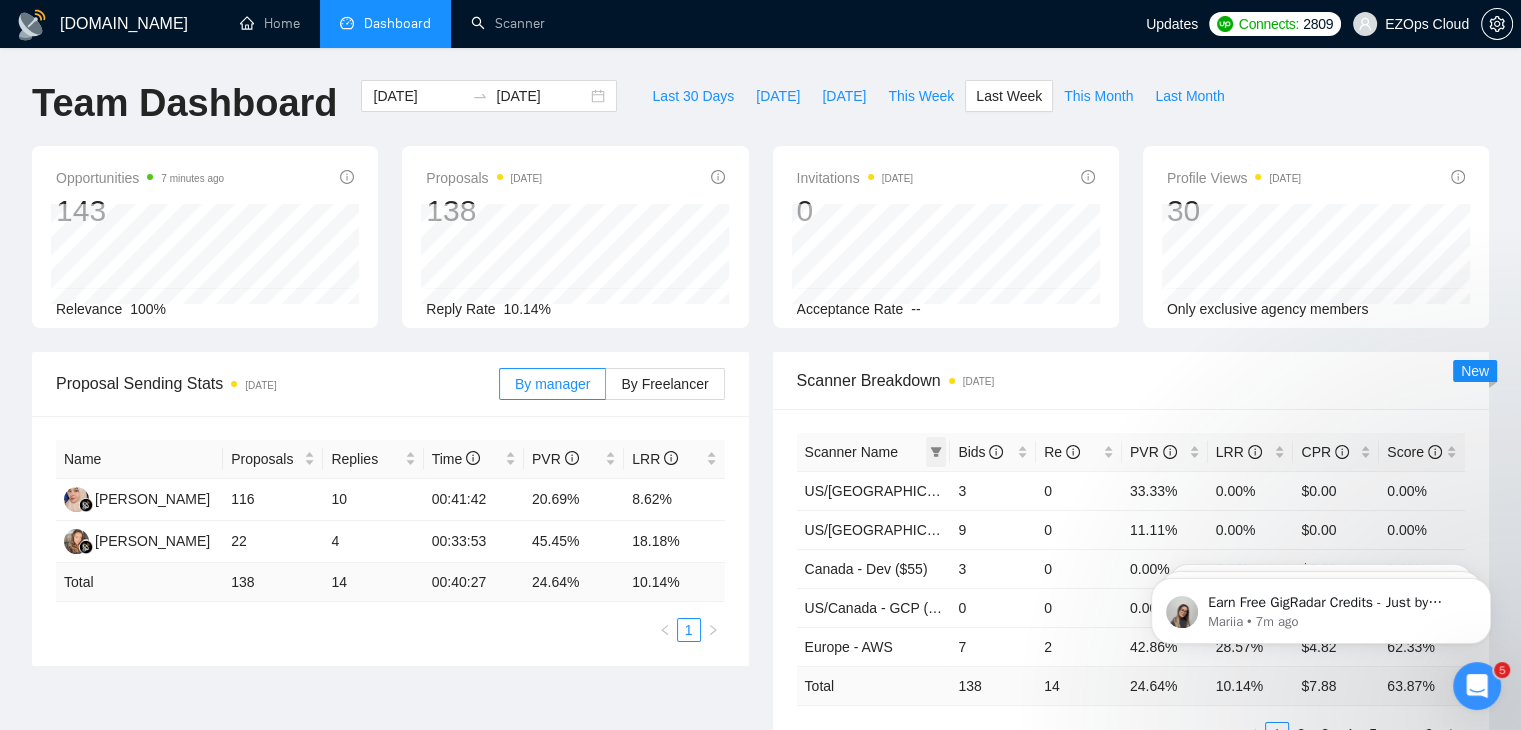 click at bounding box center [936, 452] 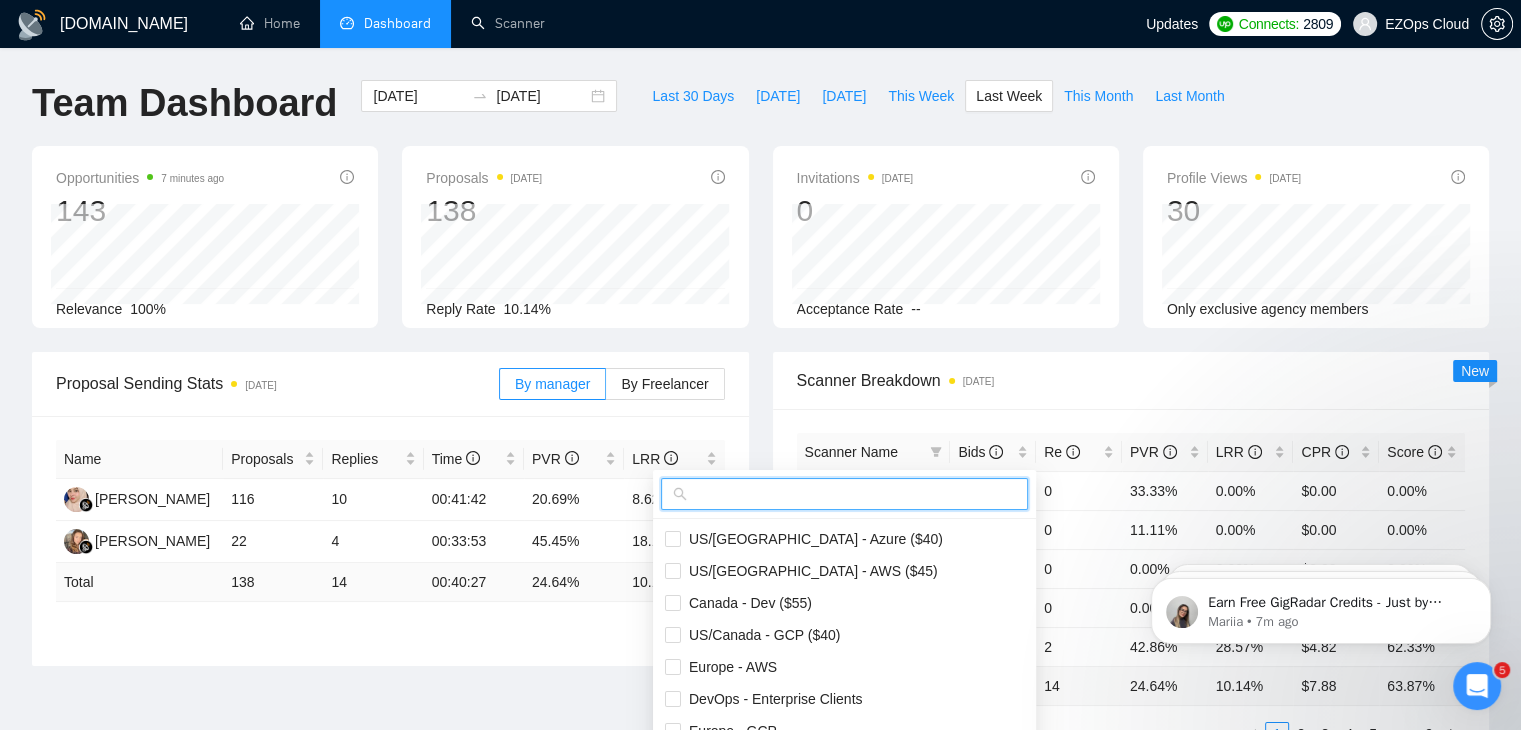 click at bounding box center (853, 494) 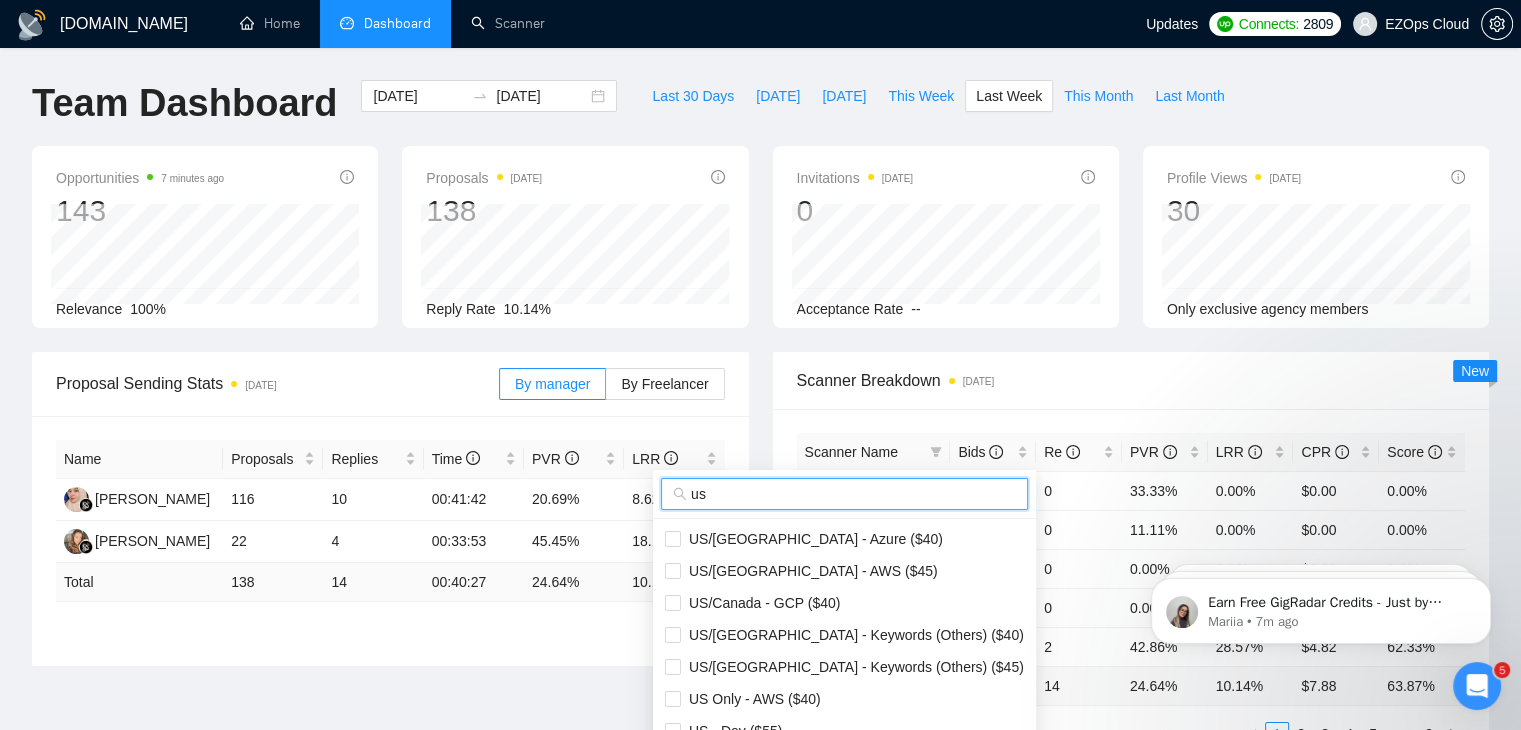 scroll, scrollTop: 100, scrollLeft: 0, axis: vertical 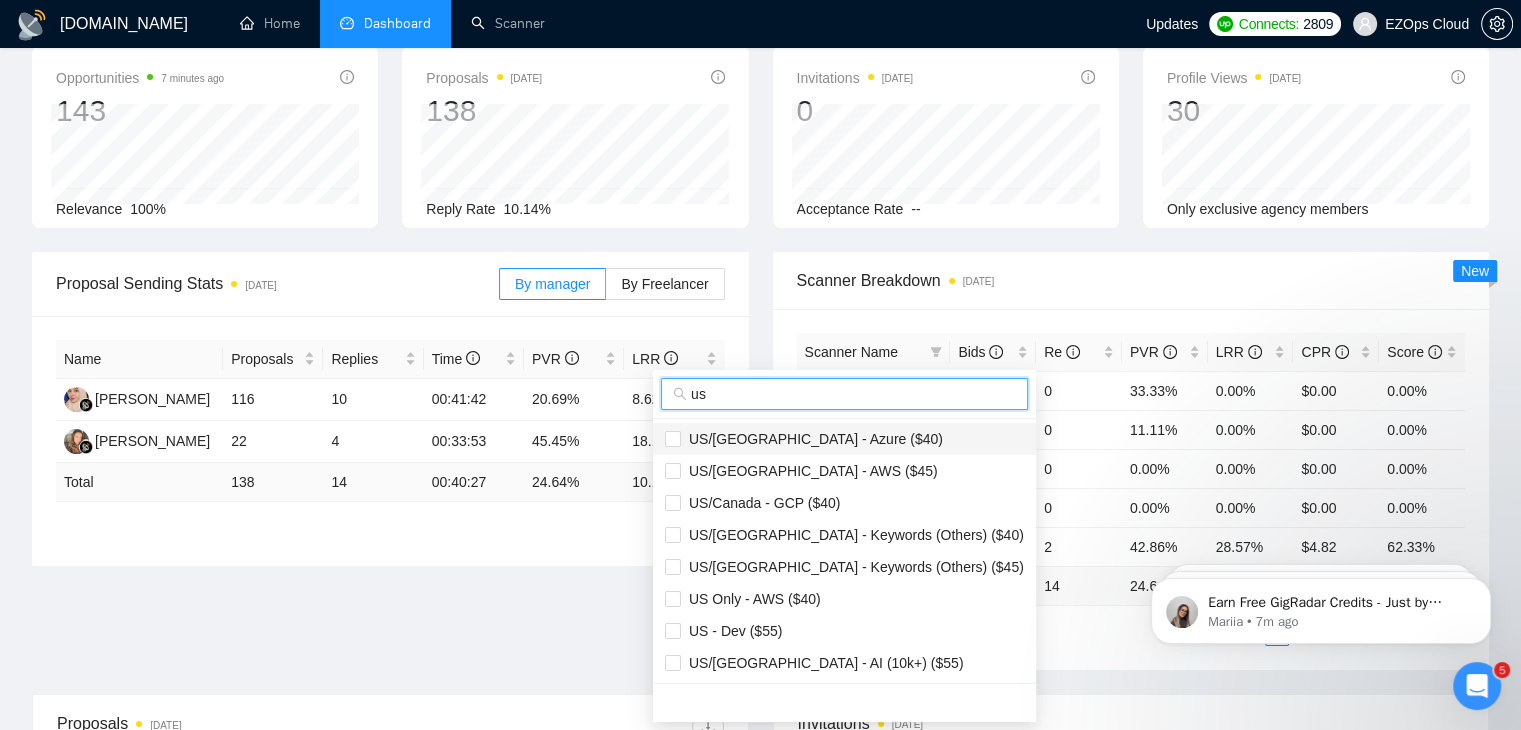 type on "us" 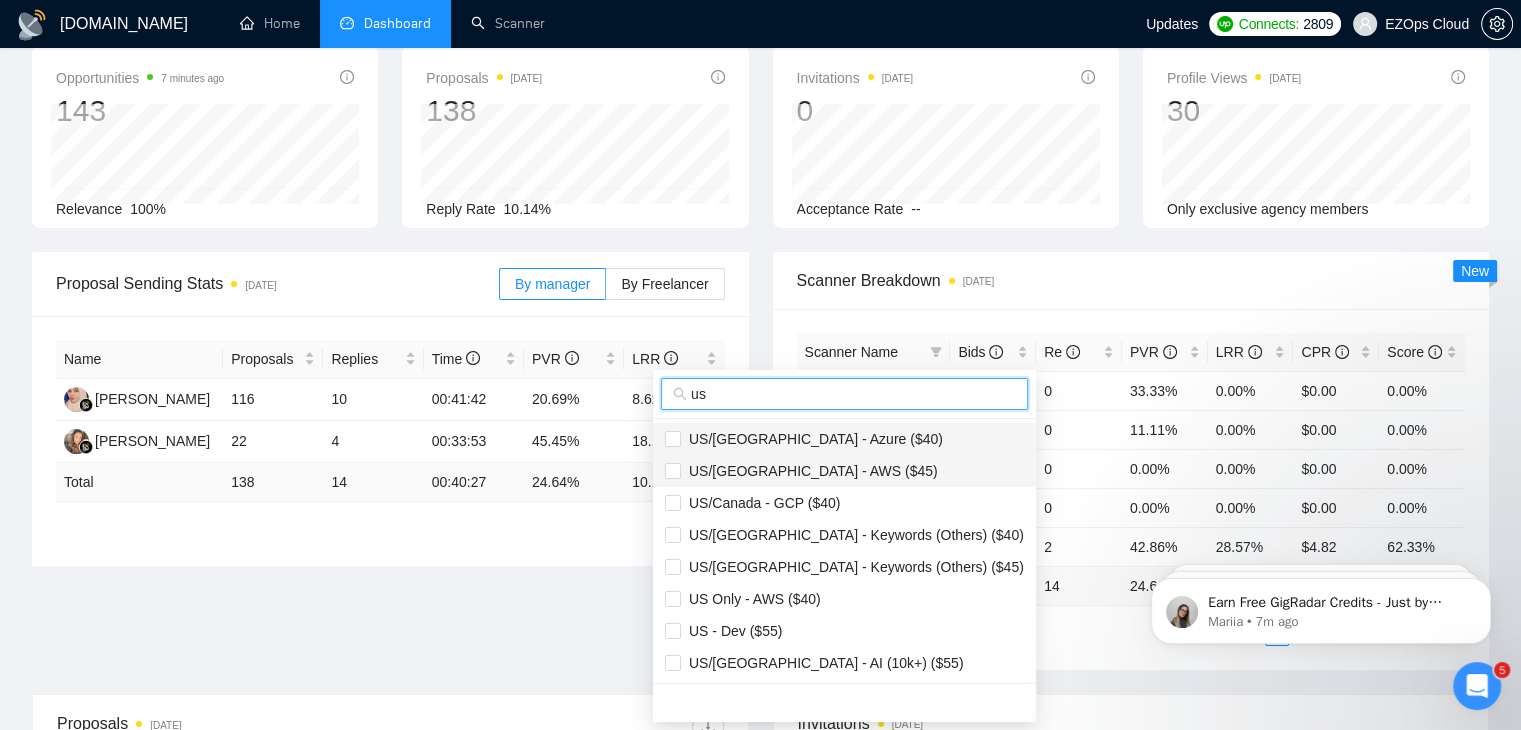 checkbox on "true" 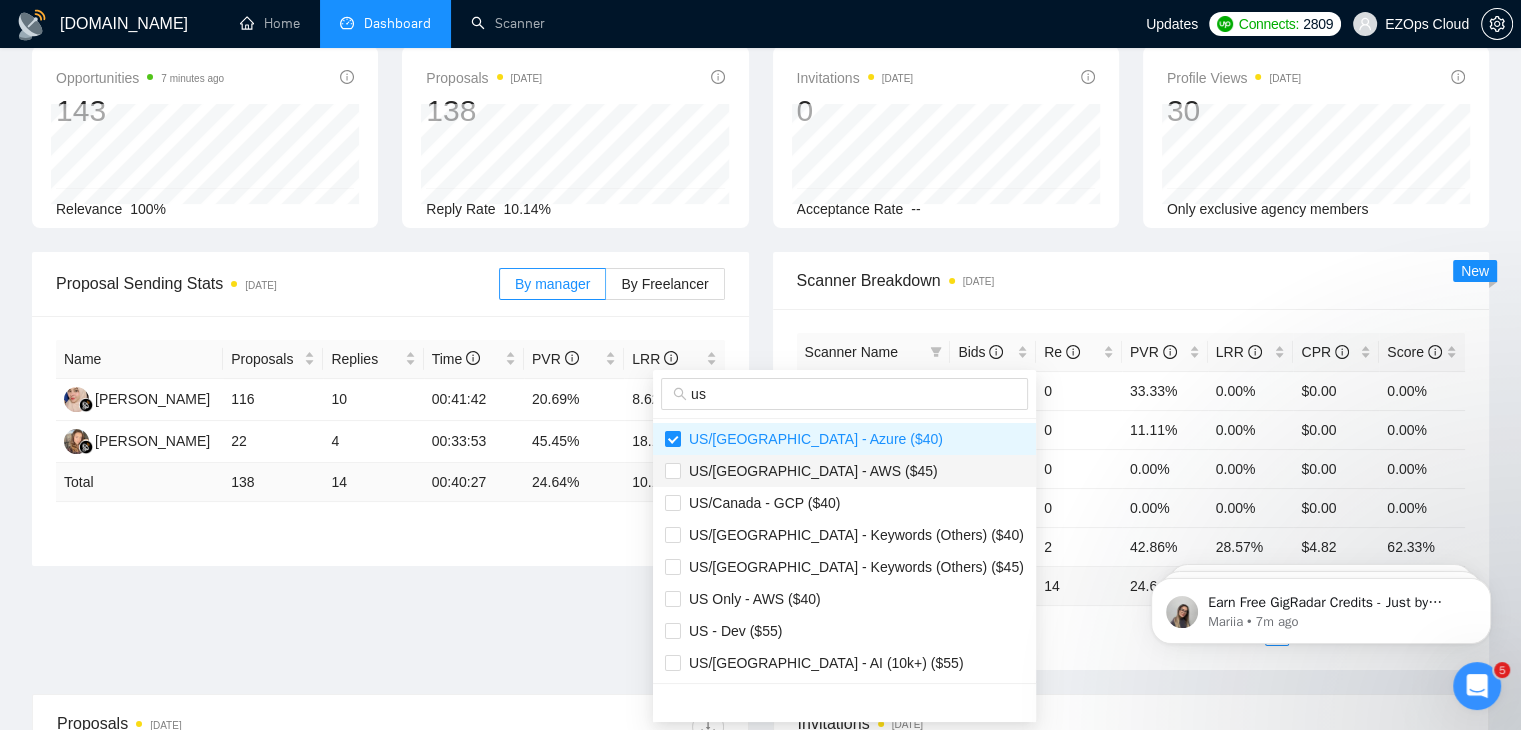 click on "US/[GEOGRAPHIC_DATA] - AWS ($45)" at bounding box center [809, 471] 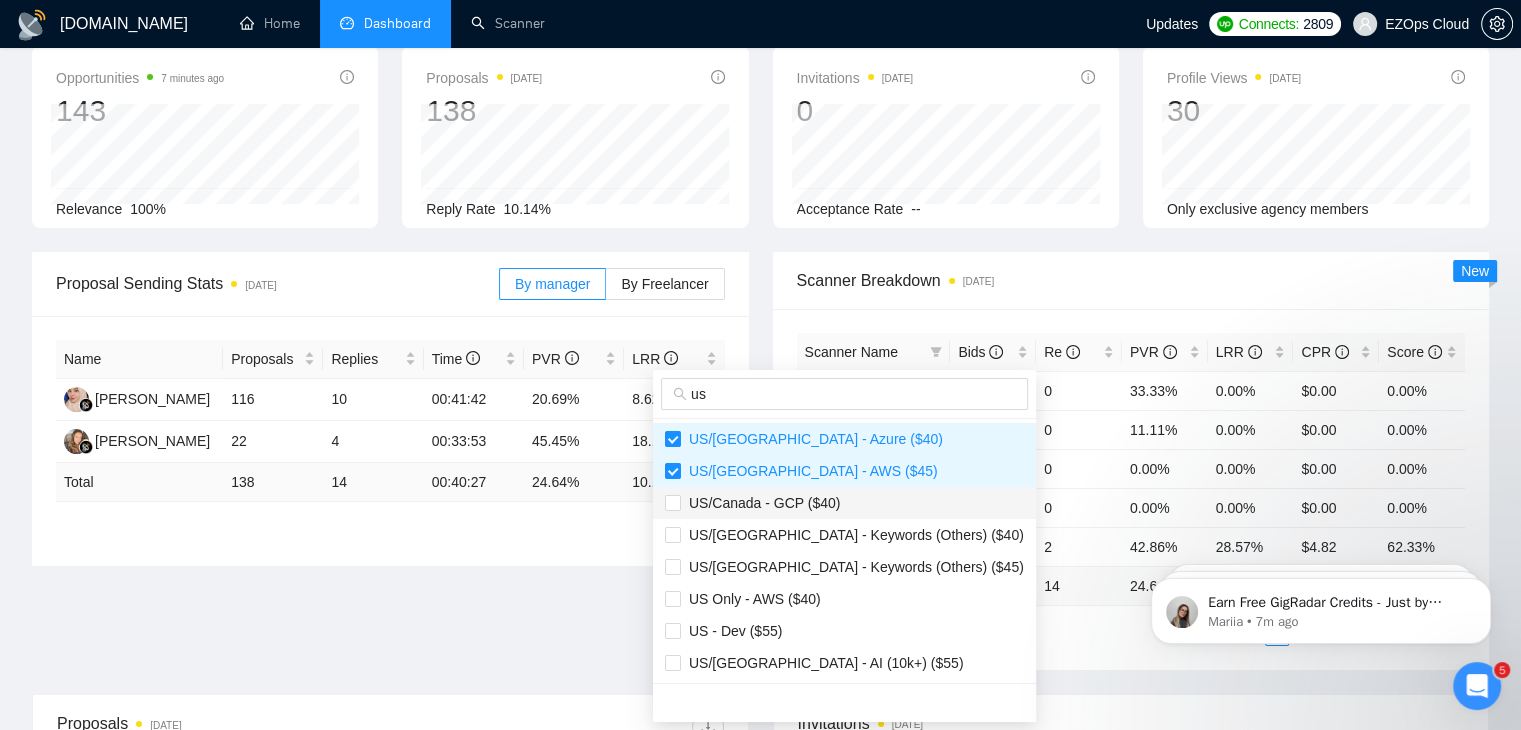 click on "US/Canada - GCP ($40)" at bounding box center [844, 503] 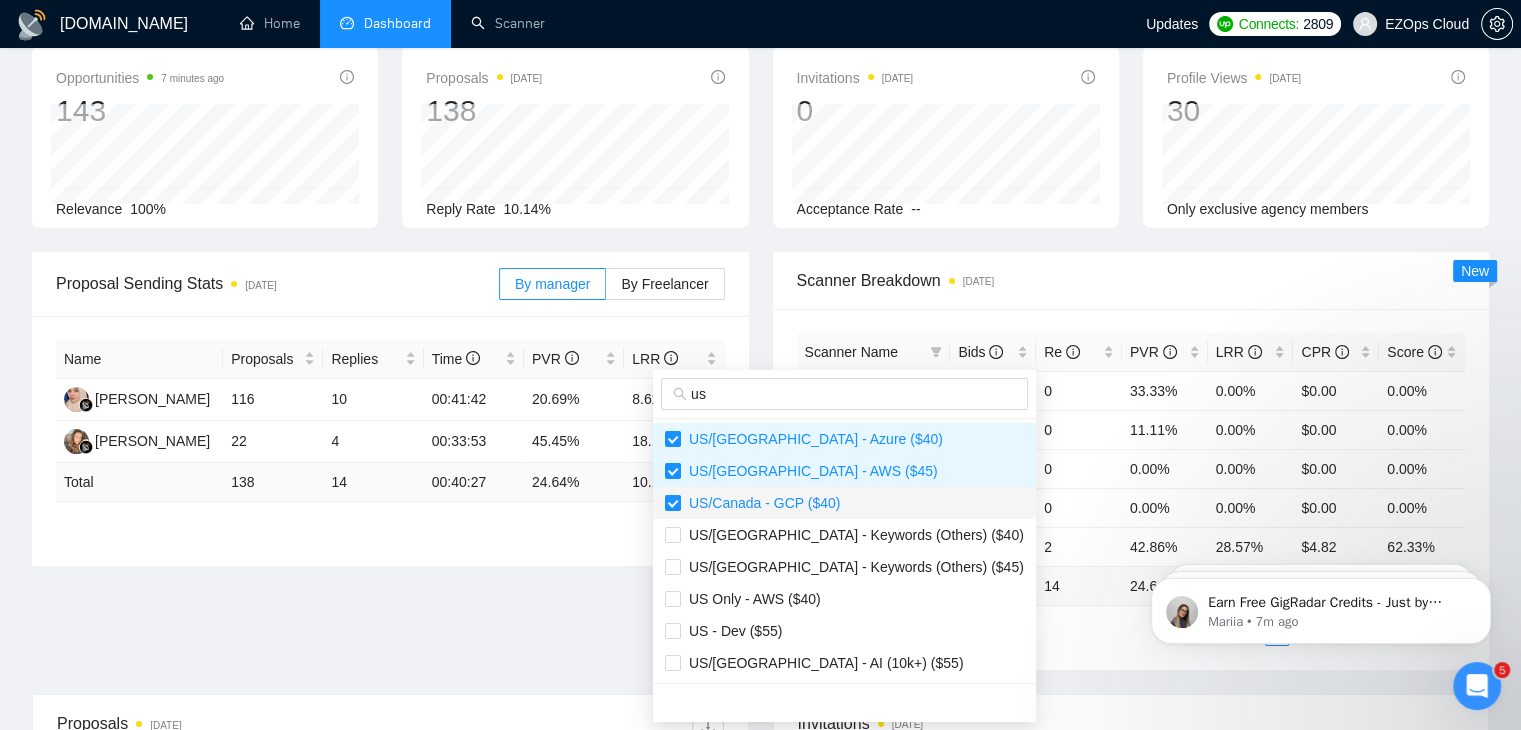 scroll, scrollTop: 100, scrollLeft: 0, axis: vertical 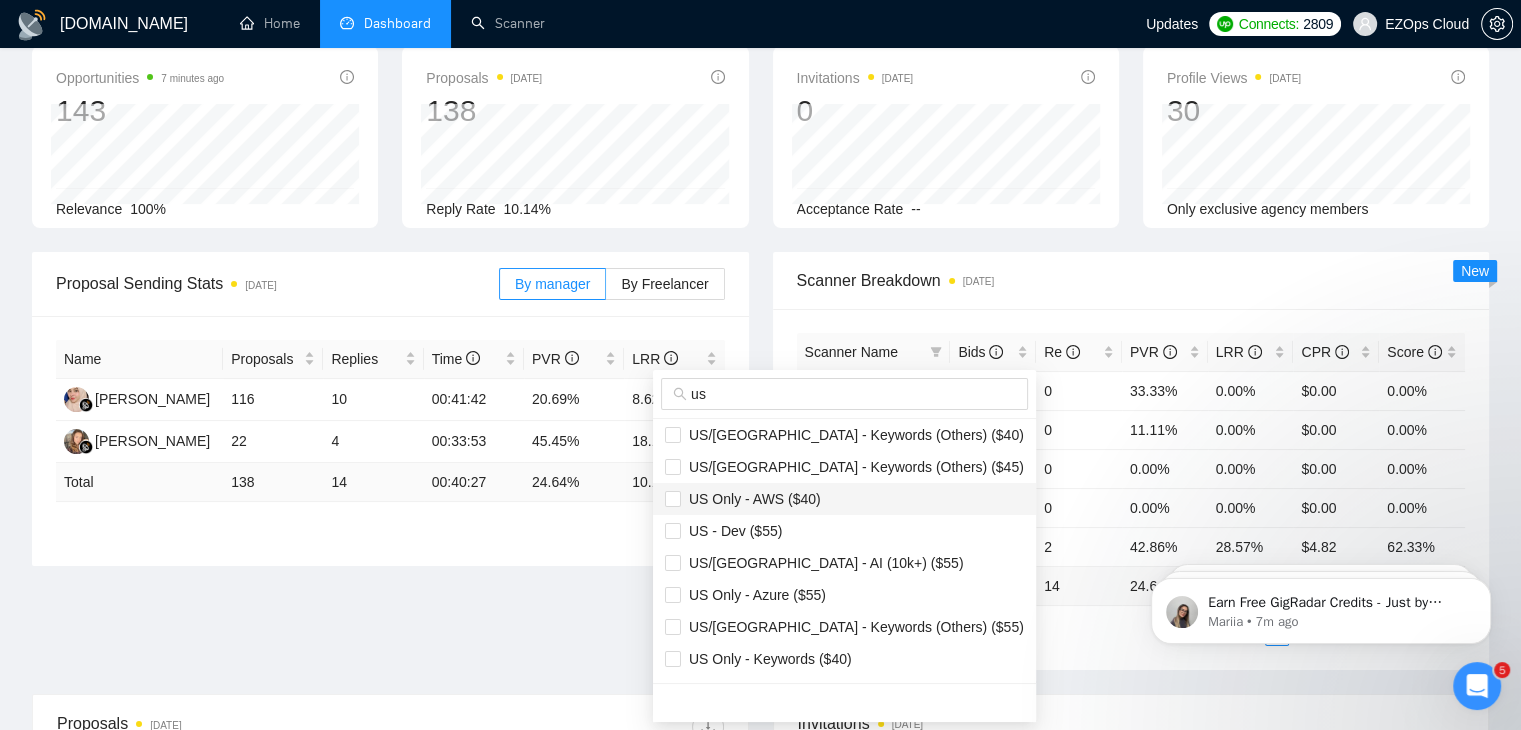 click on "US Only - AWS ($40)" at bounding box center [844, 499] 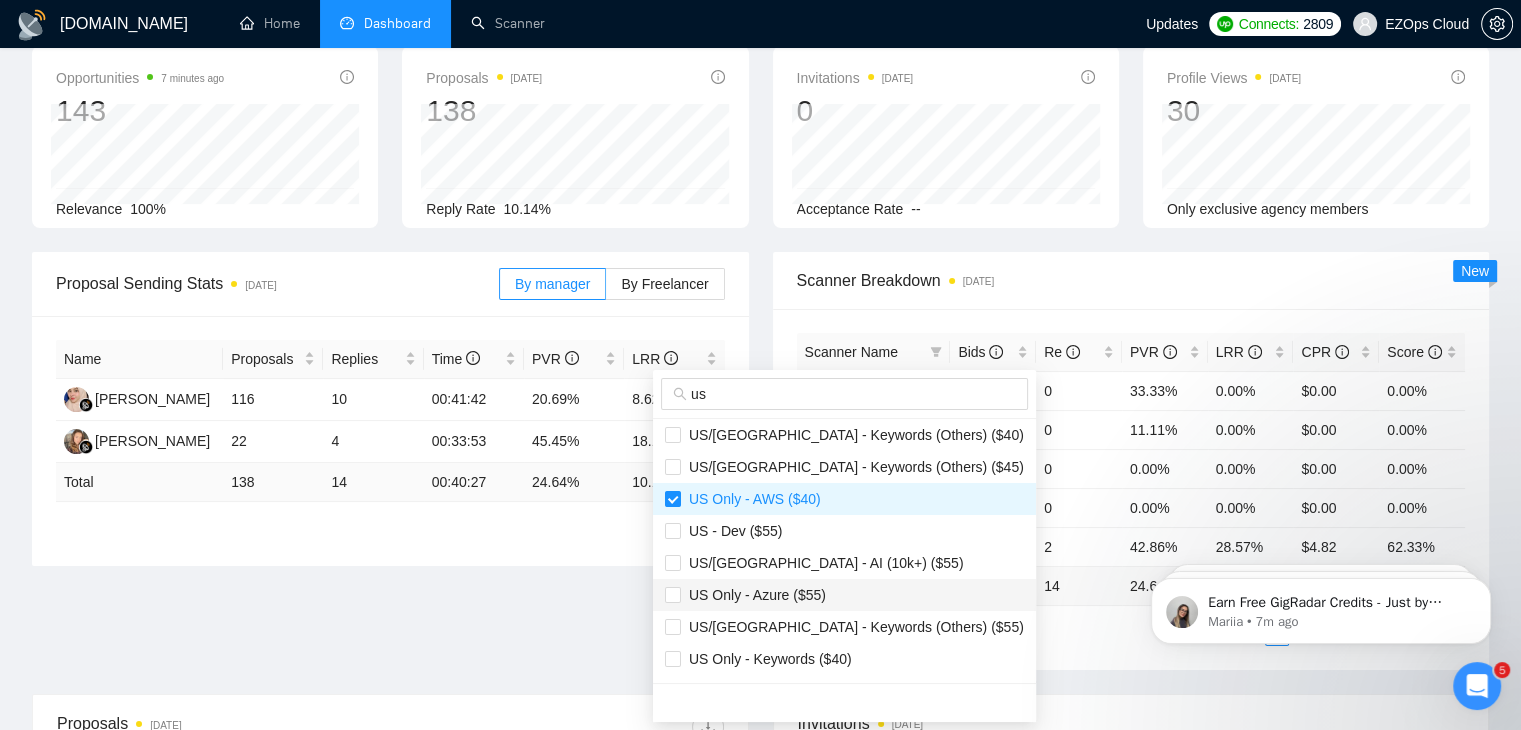 click on "US Only - Azure ($55)" at bounding box center [844, 595] 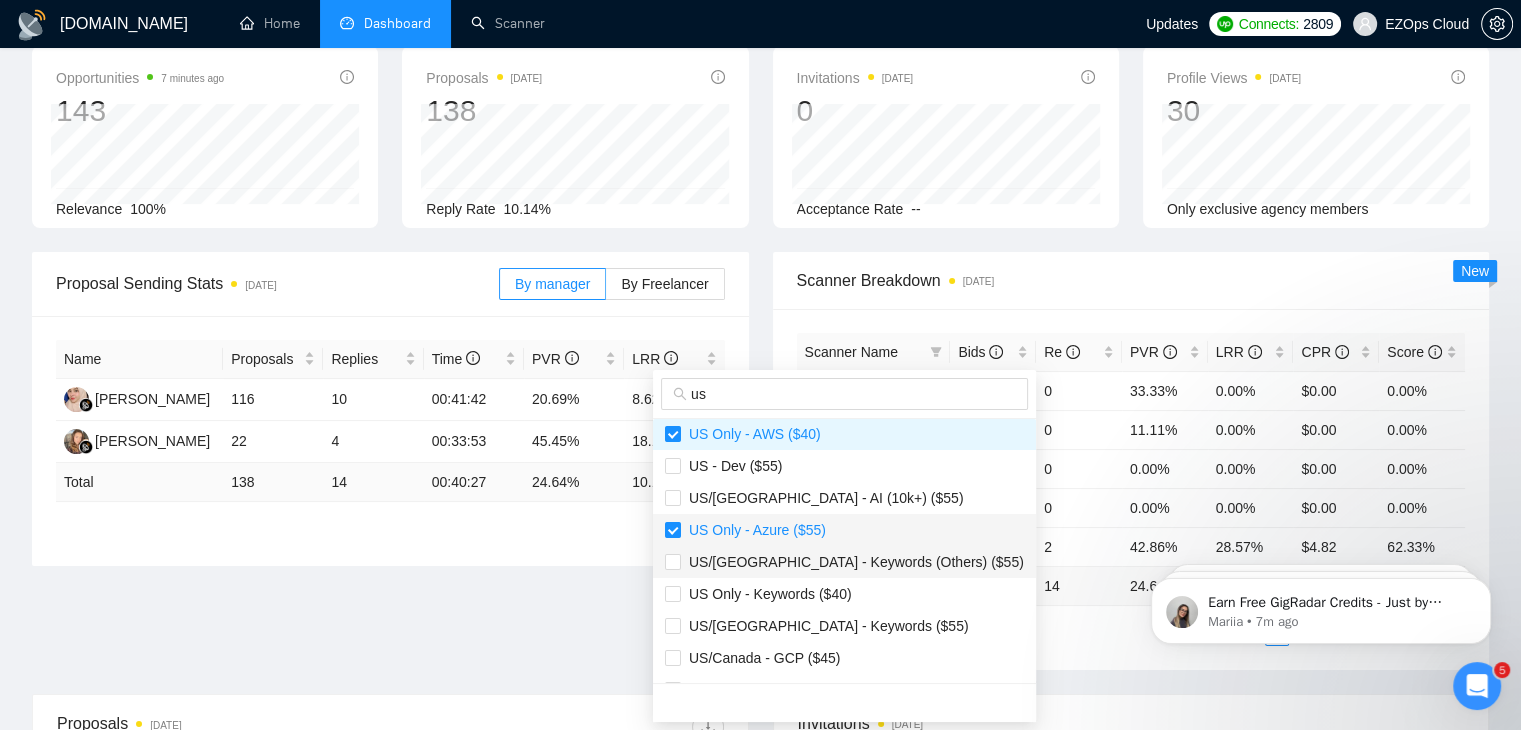 scroll, scrollTop: 200, scrollLeft: 0, axis: vertical 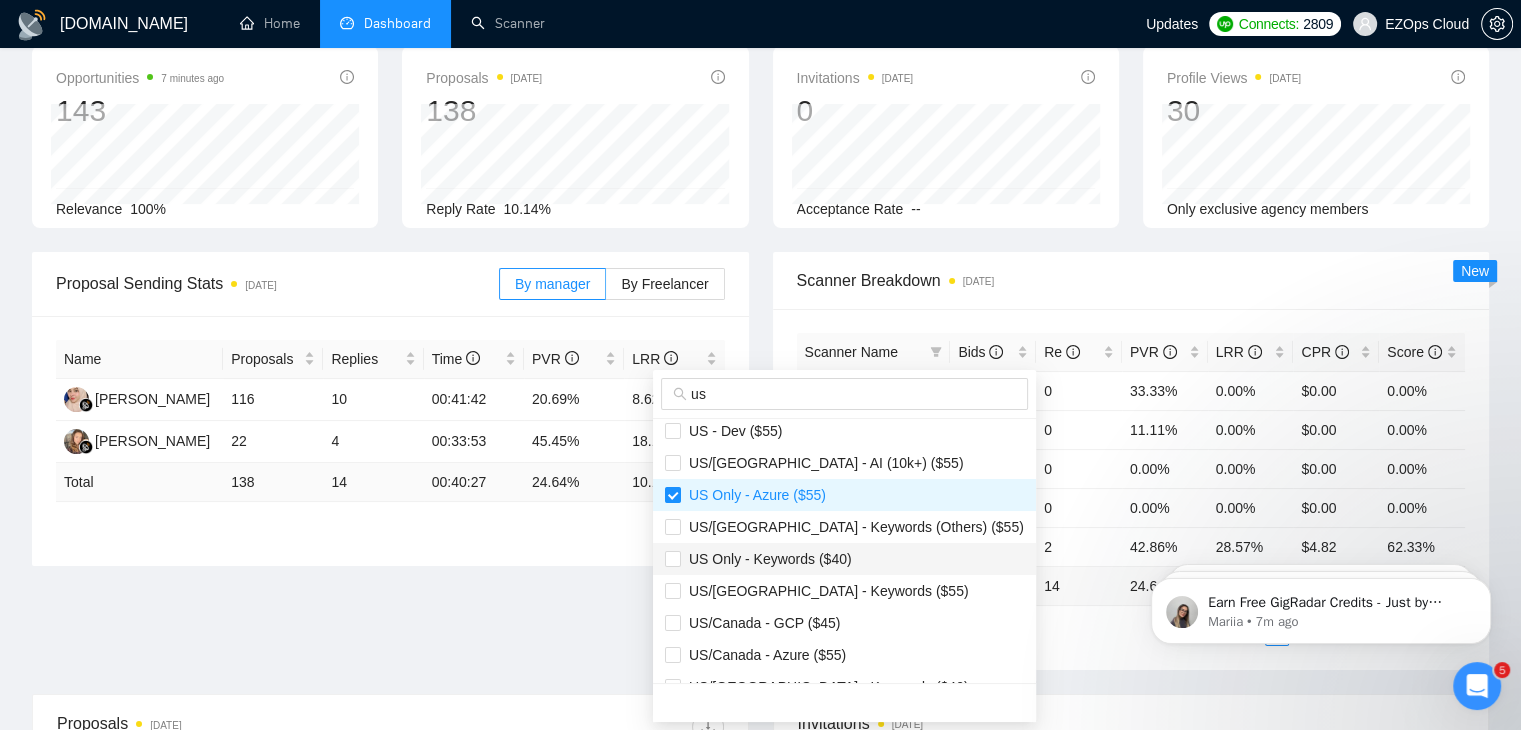 click on "US Only - Keywords ($40)" at bounding box center (844, 559) 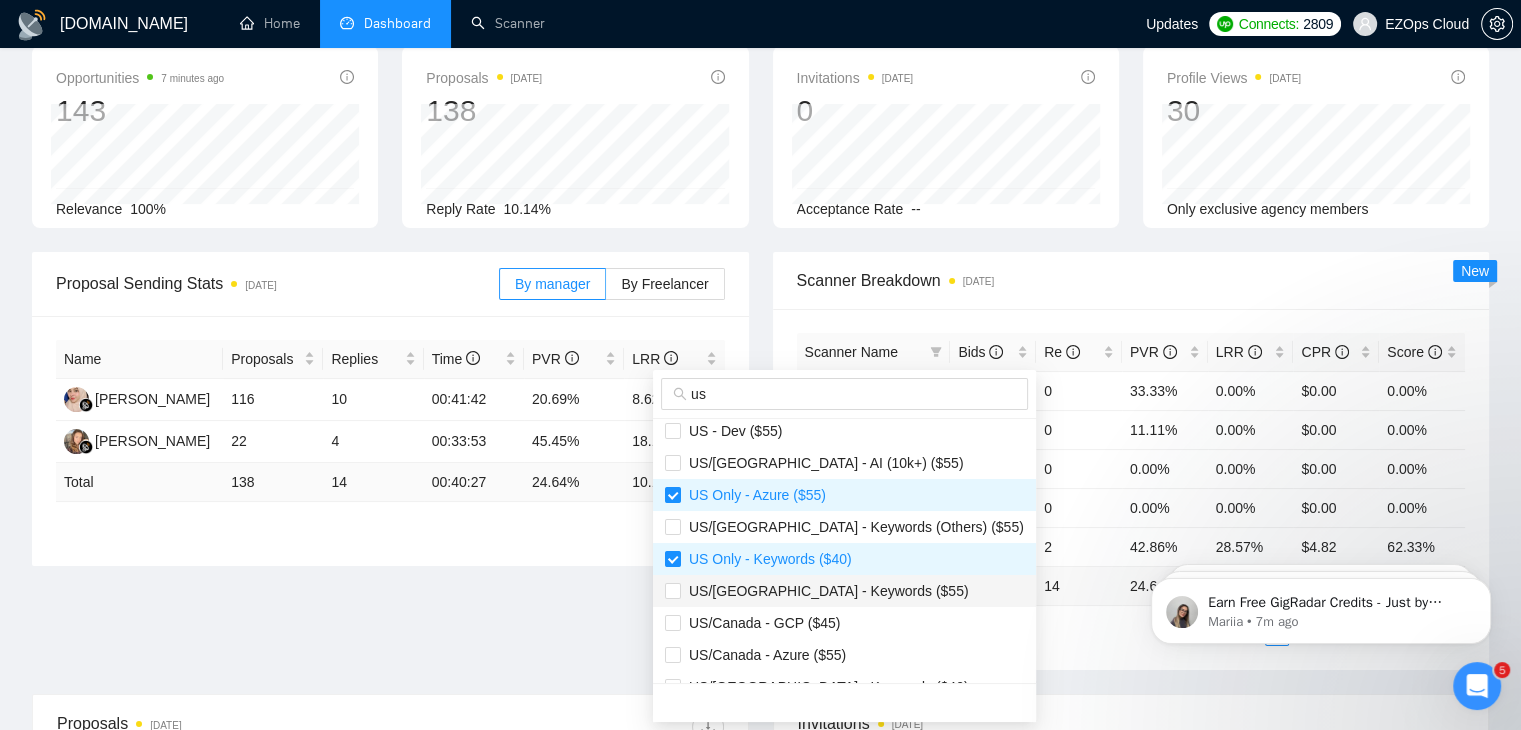 click on "US/Canada - Keywords ($55)" at bounding box center (825, 591) 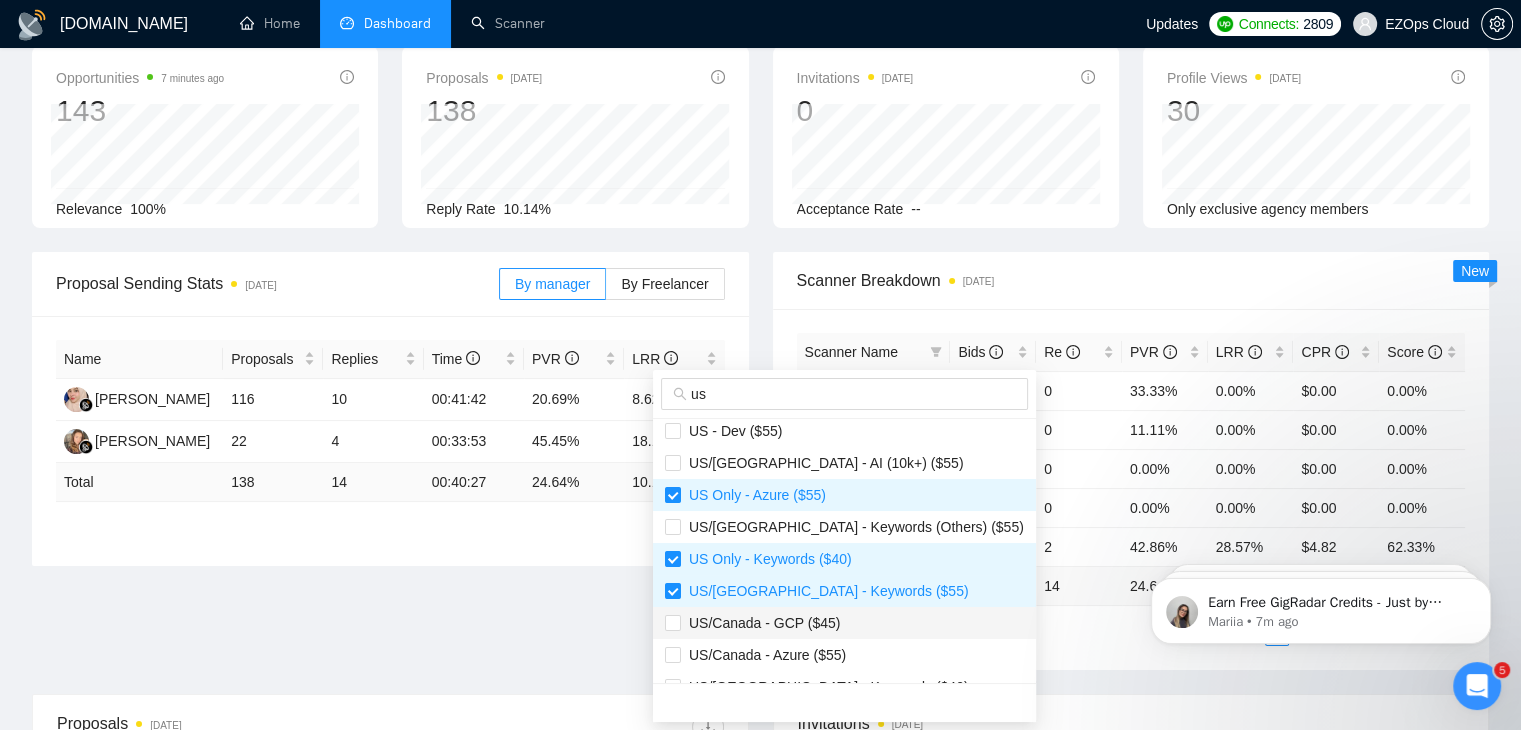 click on "US/Canada - GCP ($45)" at bounding box center [844, 623] 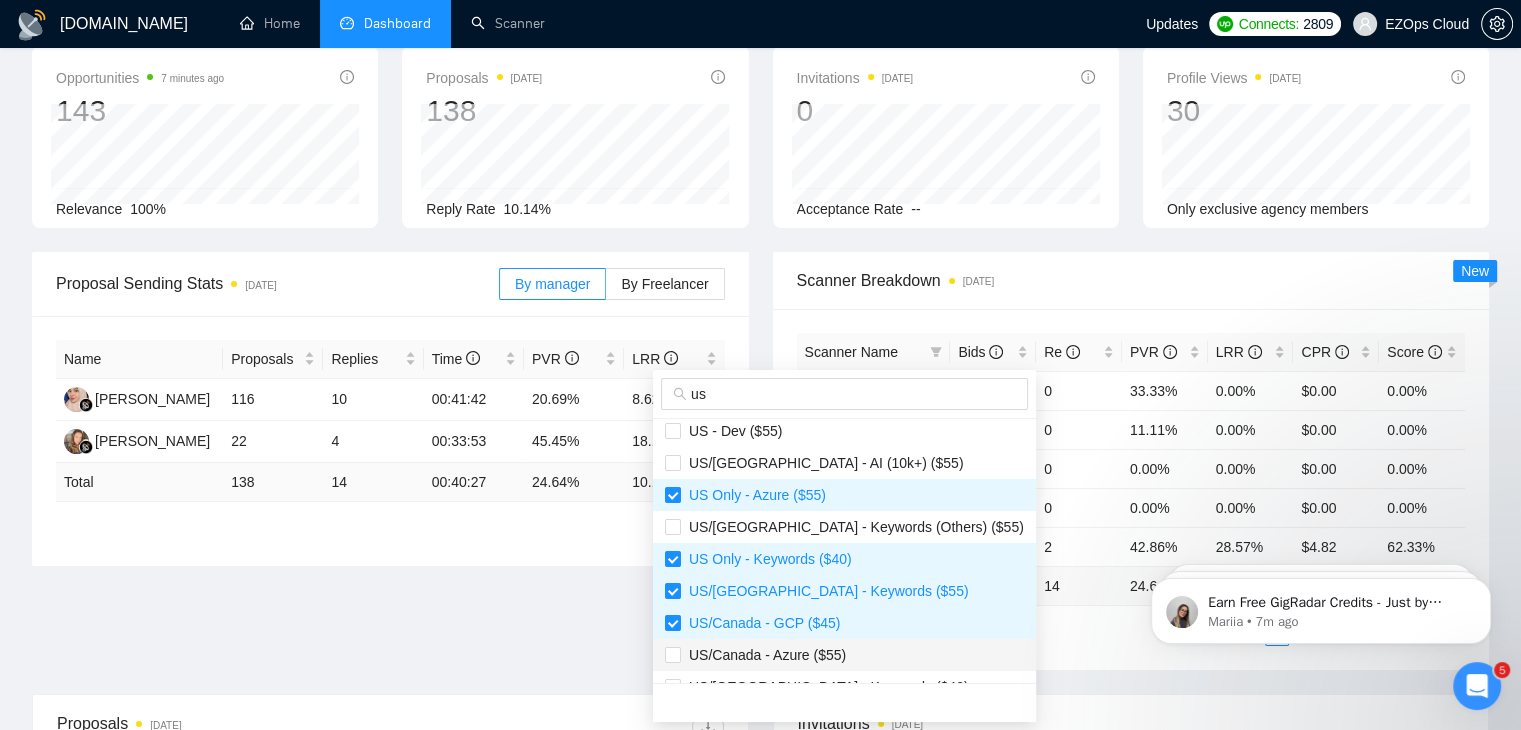 click on "US/Canada - Azure ($55)" at bounding box center (844, 655) 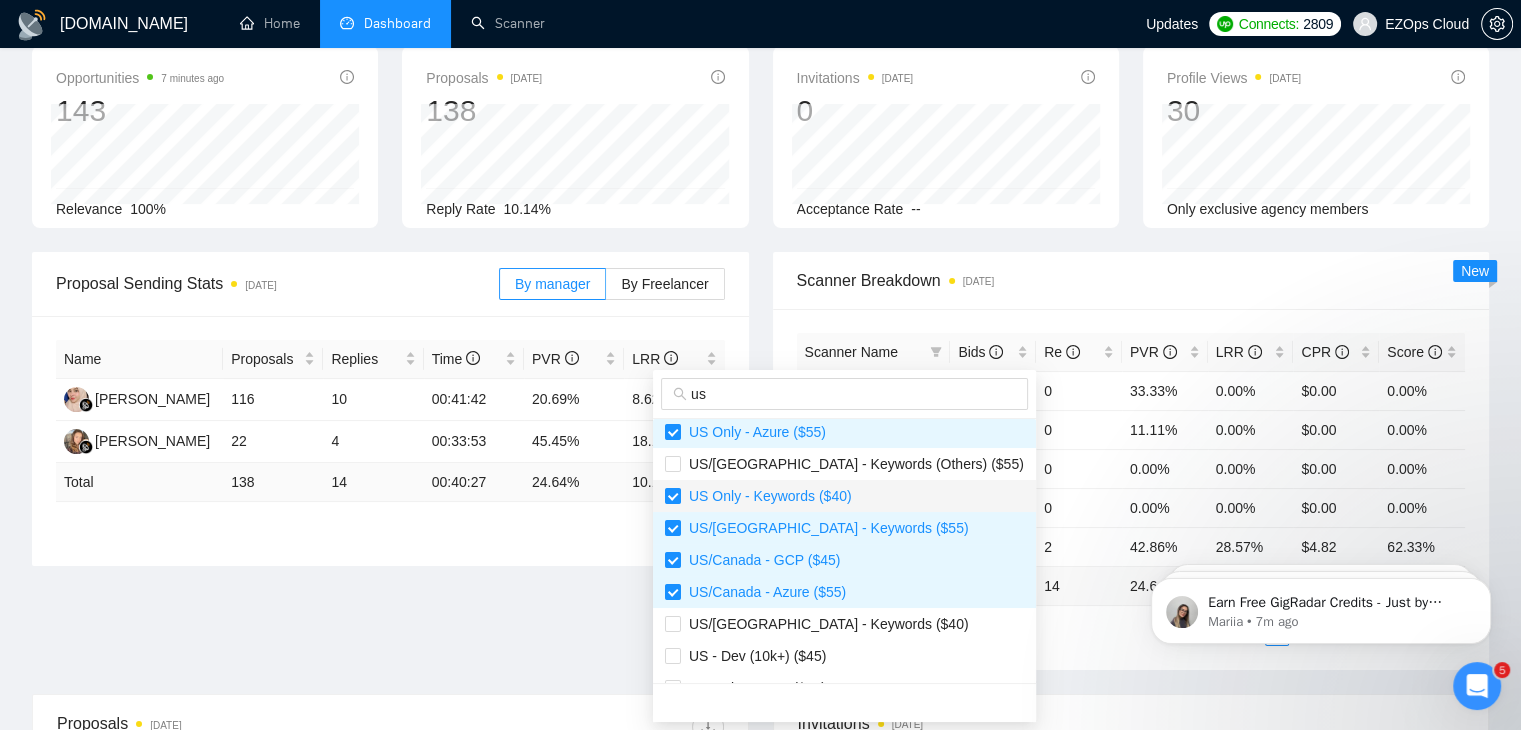 scroll, scrollTop: 400, scrollLeft: 0, axis: vertical 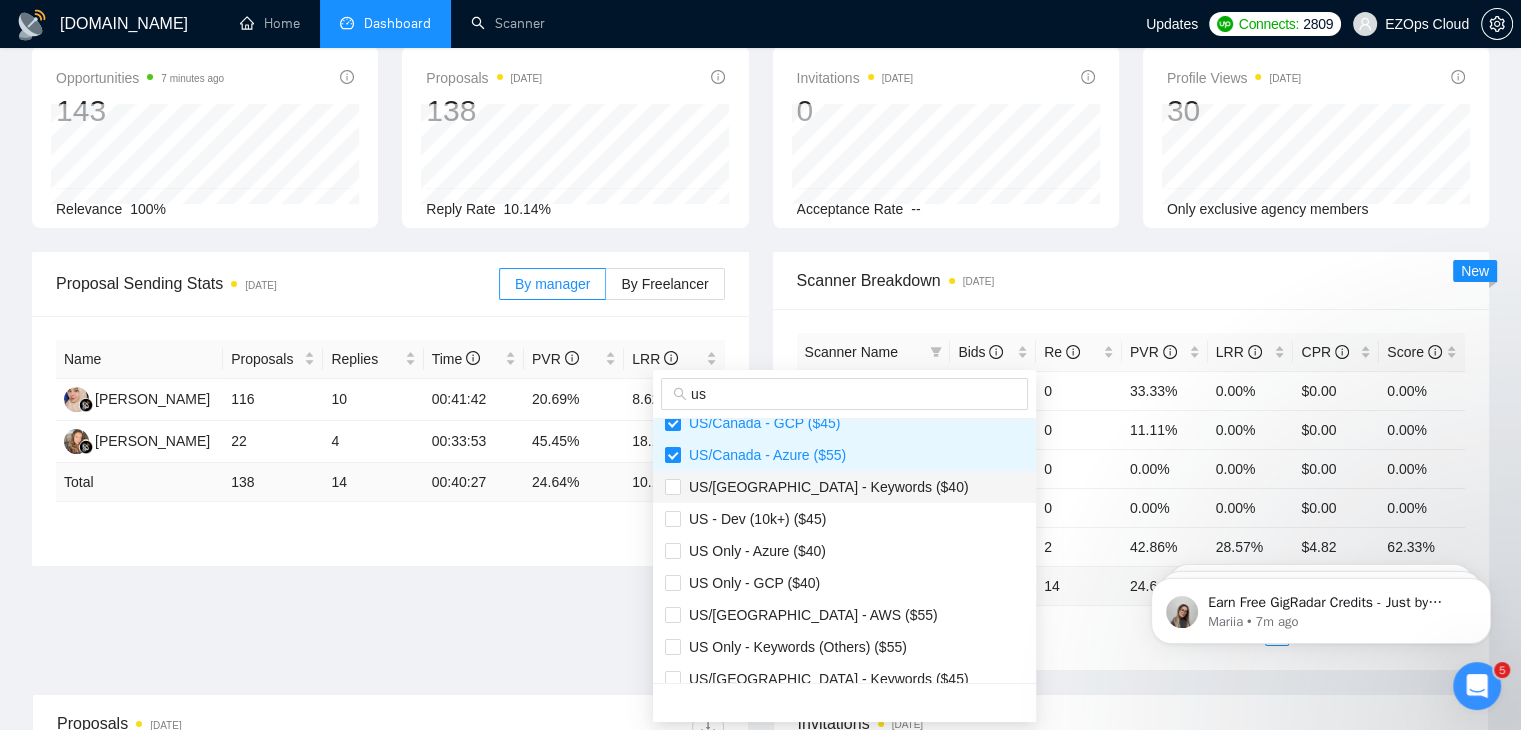 click on "US/Canada - Keywords ($40)" at bounding box center [825, 487] 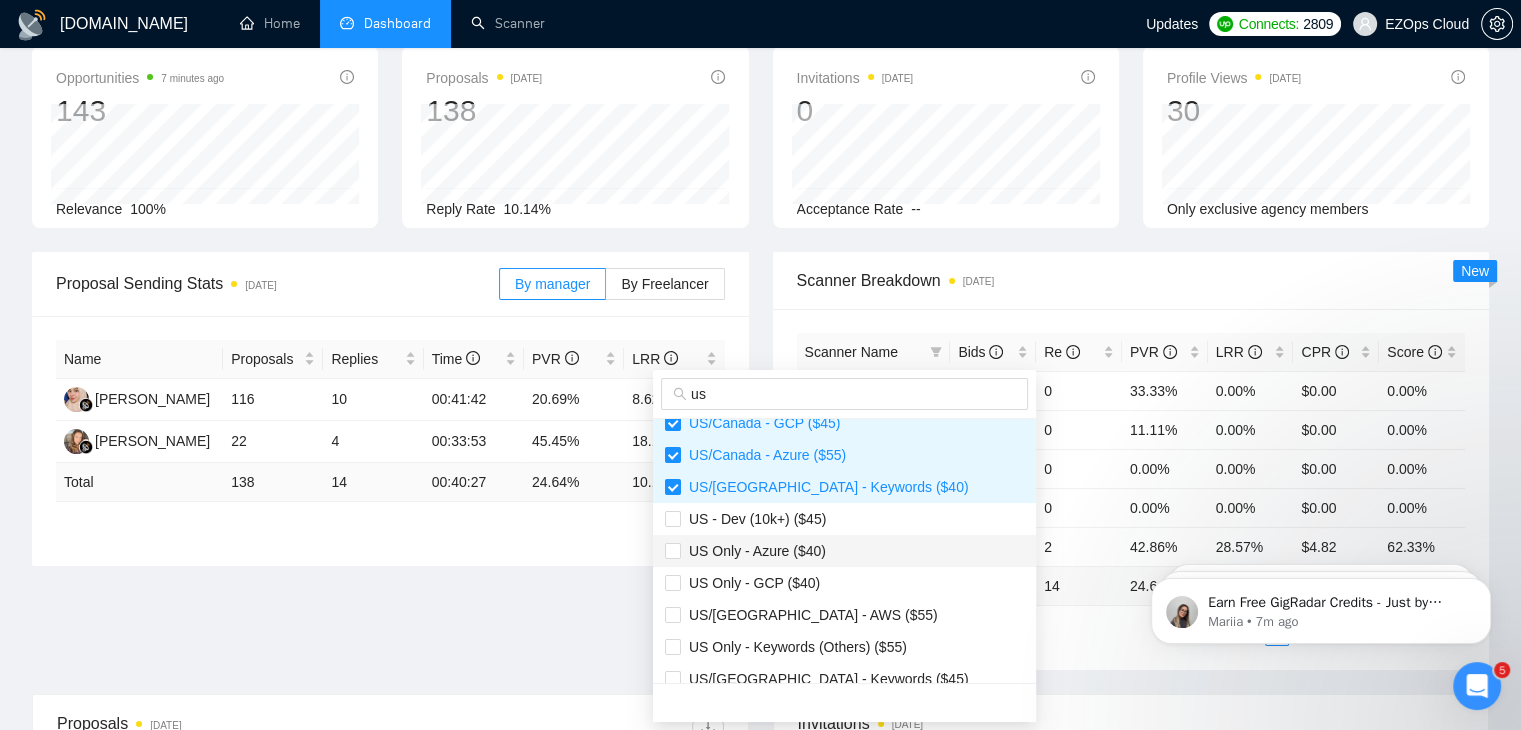 click on "US Only - Azure ($40)" at bounding box center [753, 551] 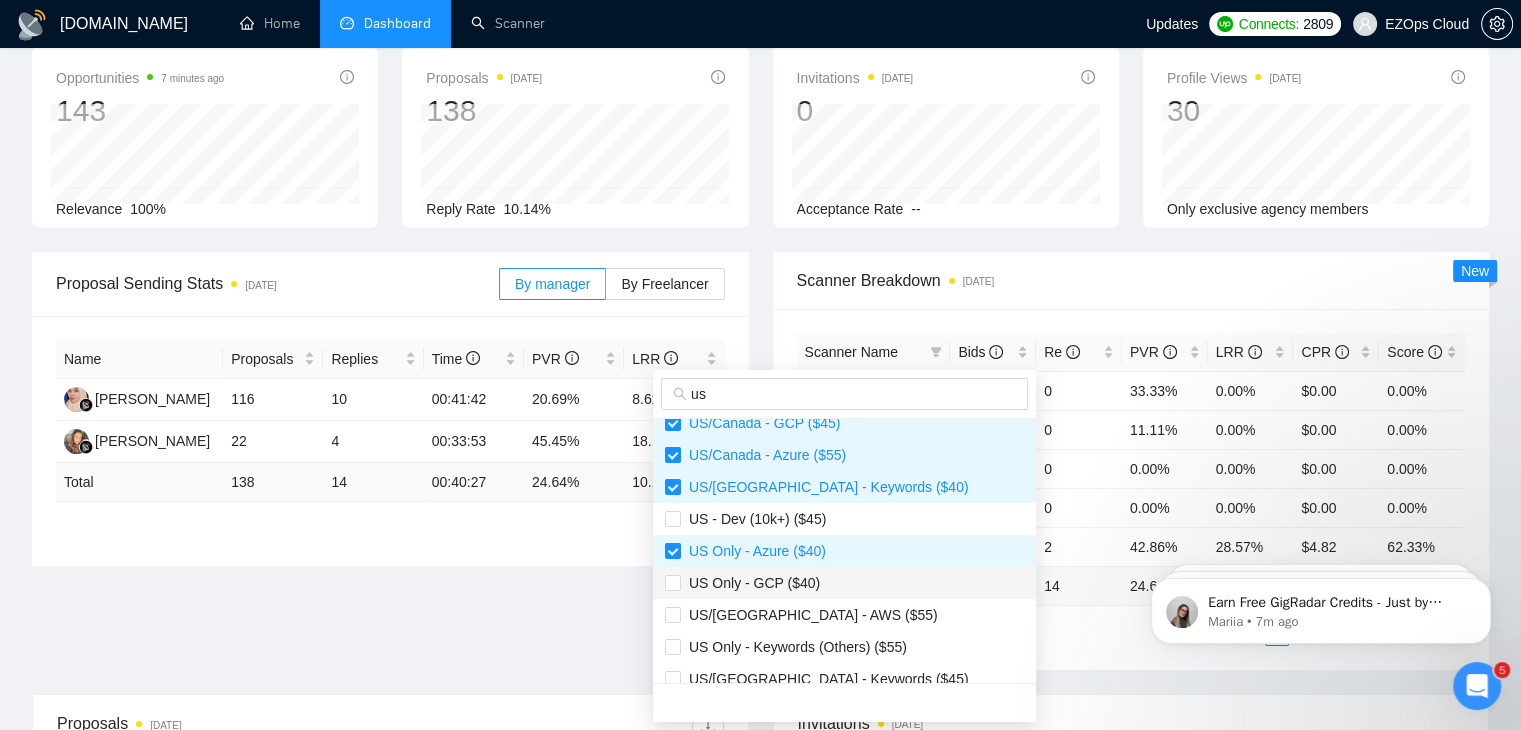 click on "US Only - GCP ($40)" at bounding box center (844, 583) 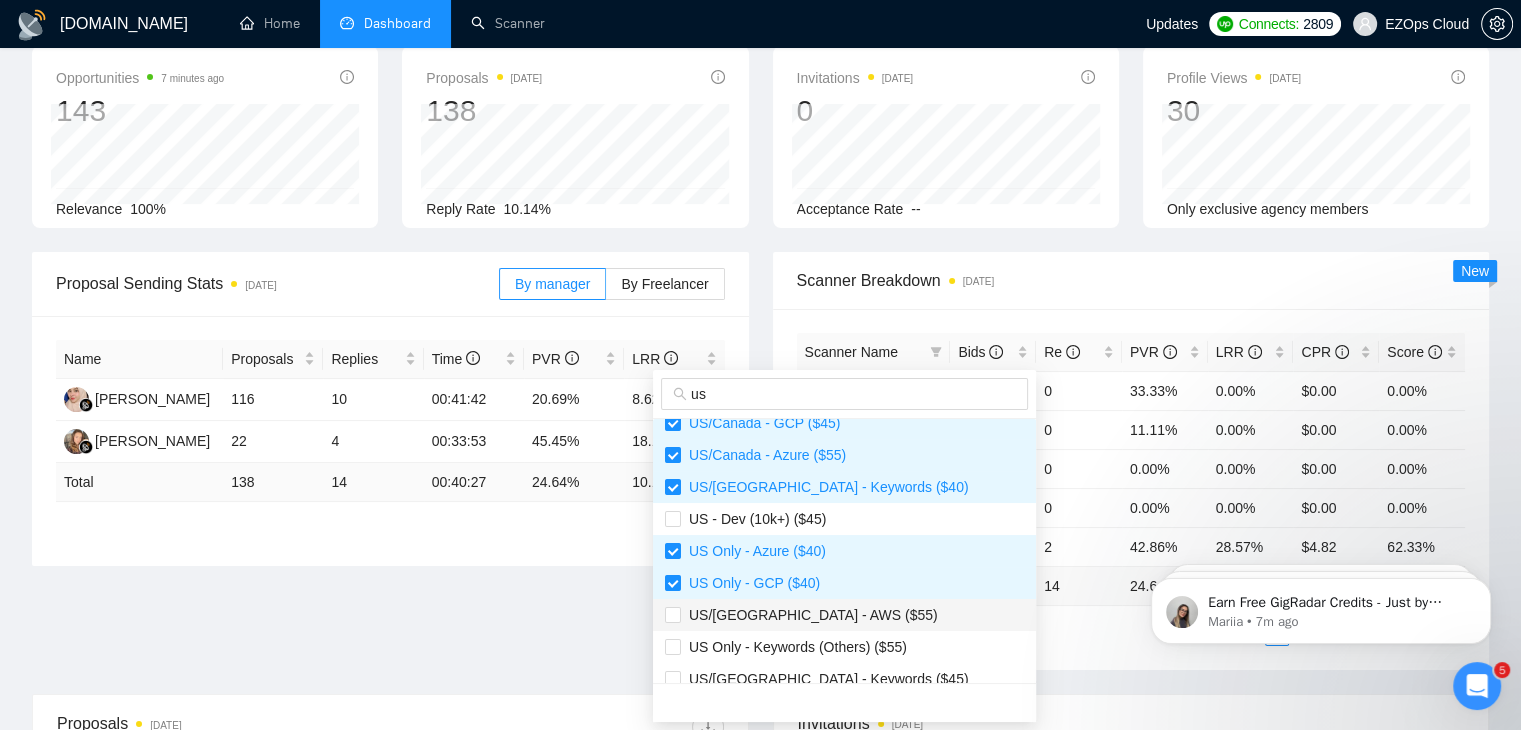 click on "US/Canada - AWS ($55)" at bounding box center [844, 615] 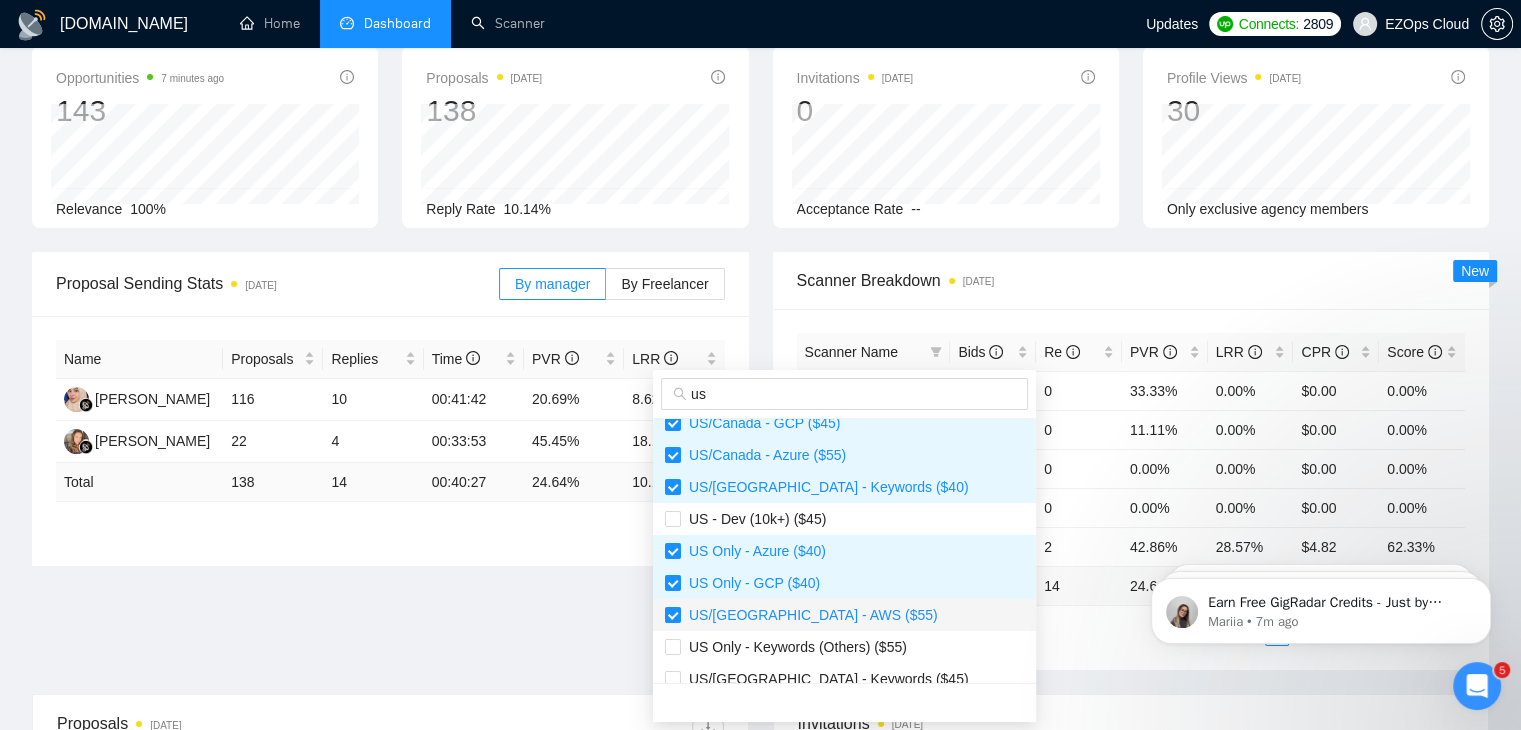 scroll, scrollTop: 500, scrollLeft: 0, axis: vertical 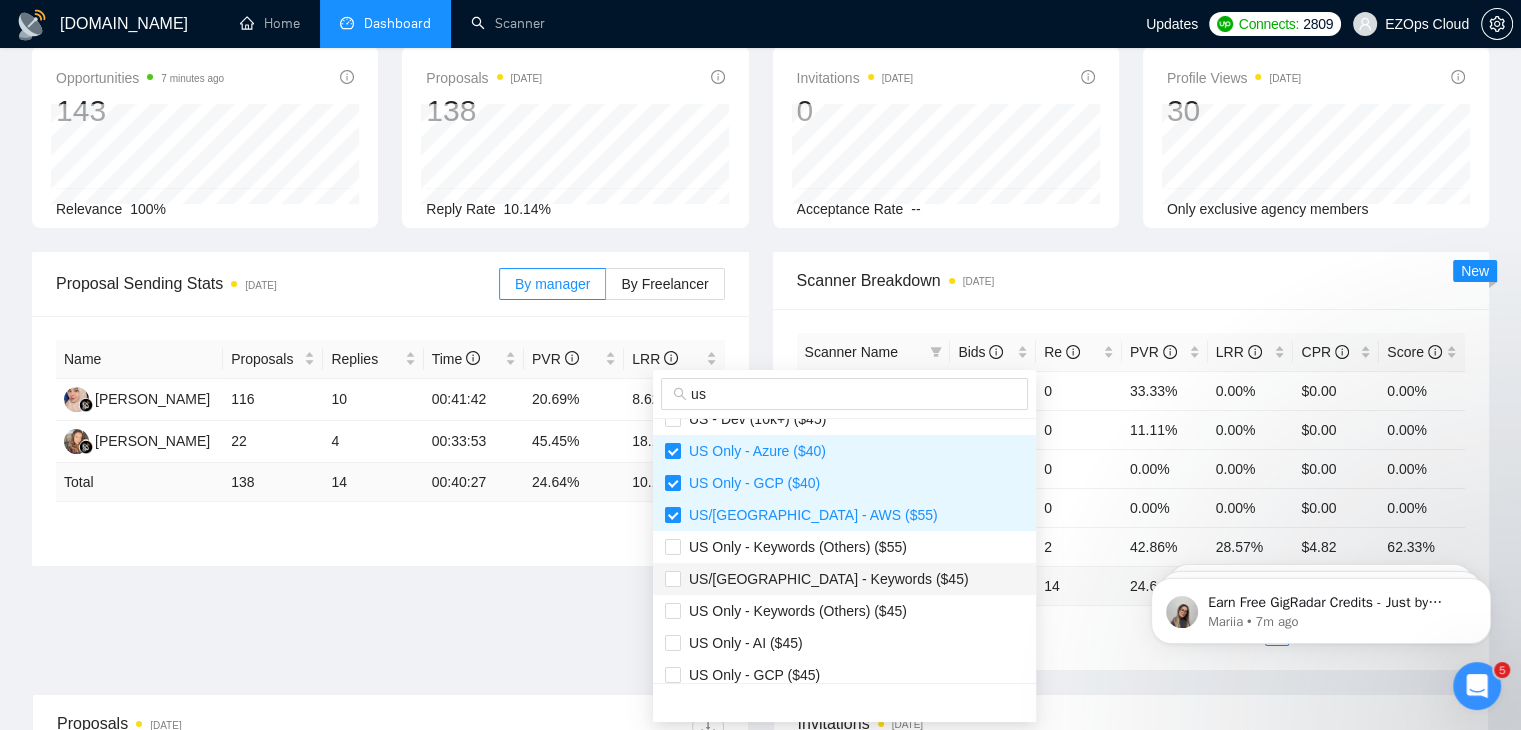 click on "US/[GEOGRAPHIC_DATA] - Keywords ($45)" at bounding box center [825, 579] 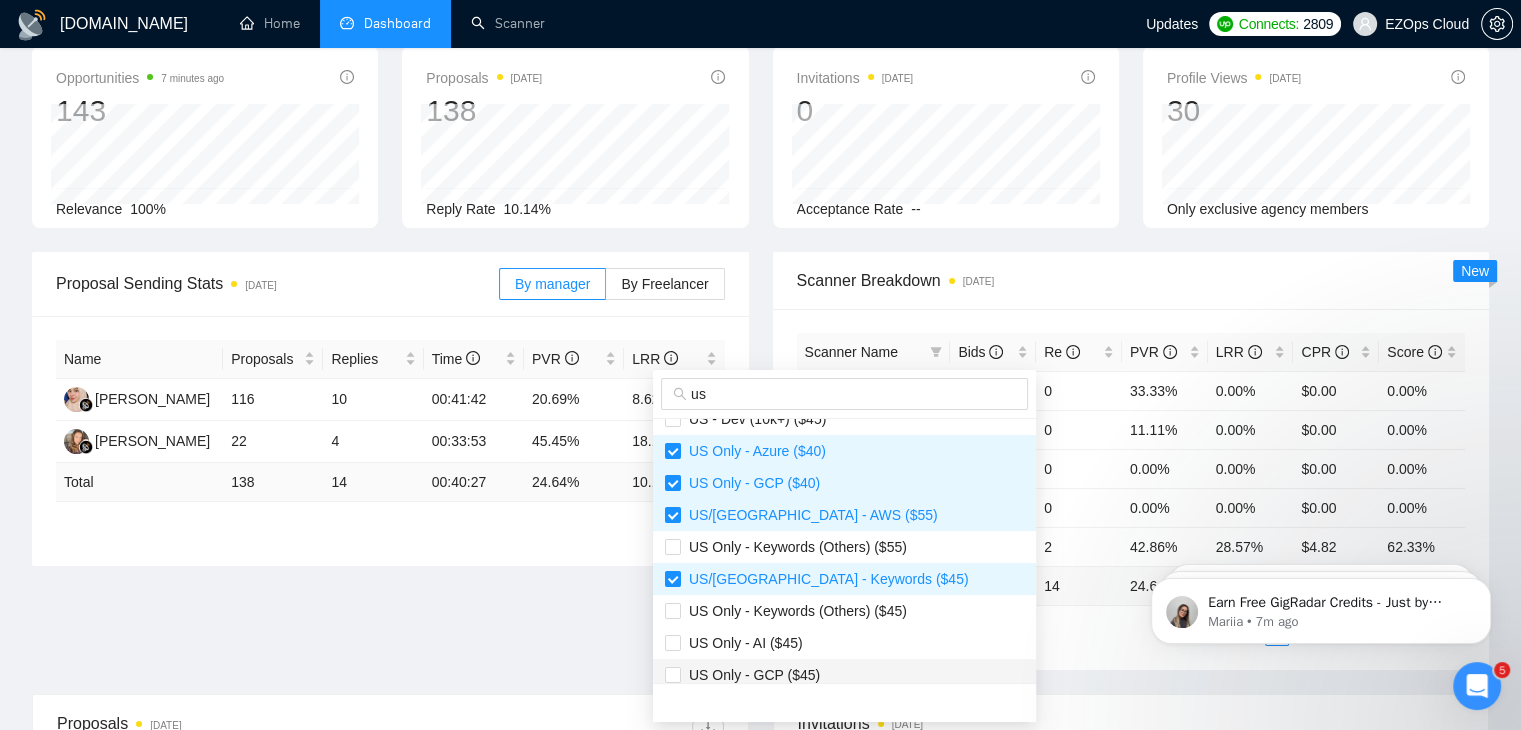 click on "US Only - GCP ($45)" at bounding box center [844, 675] 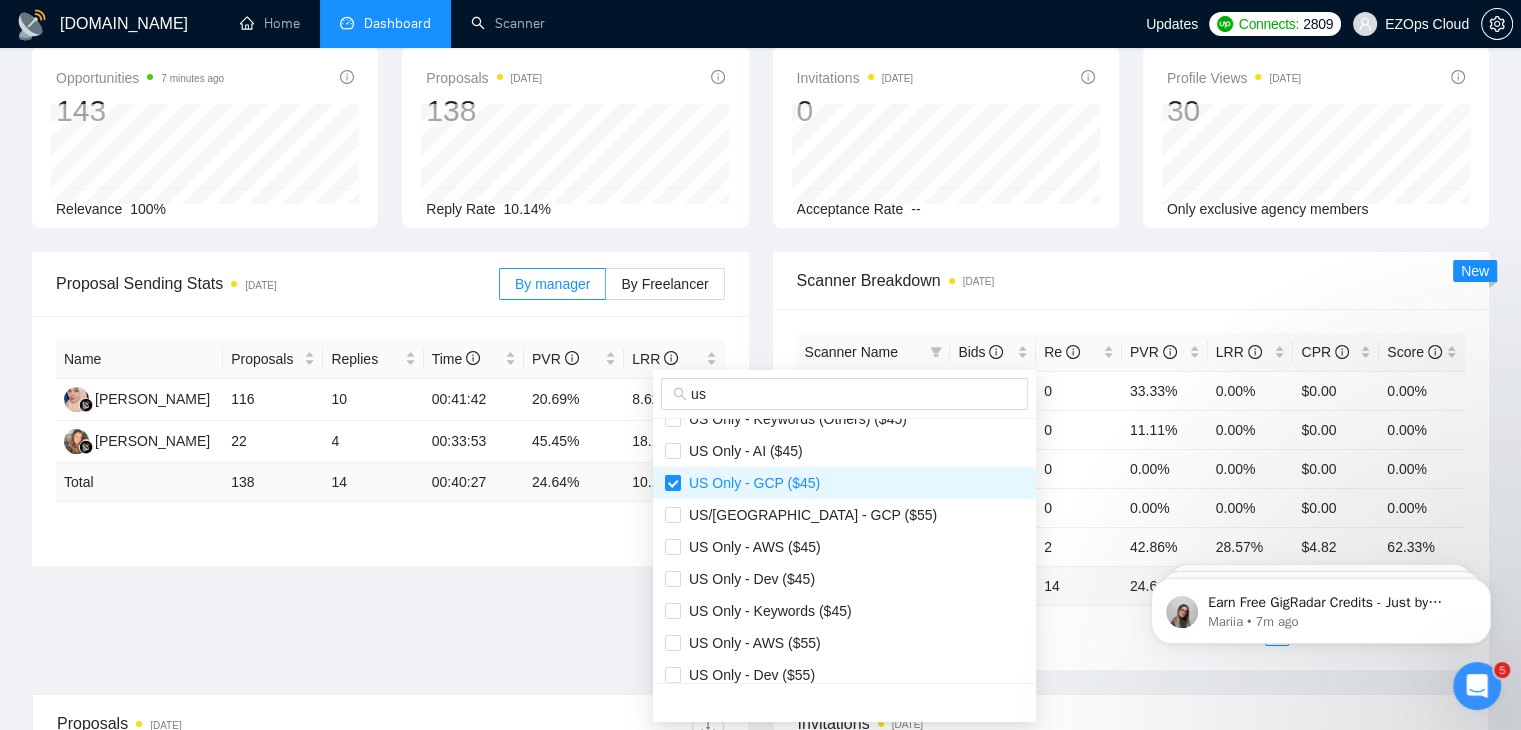 scroll, scrollTop: 700, scrollLeft: 0, axis: vertical 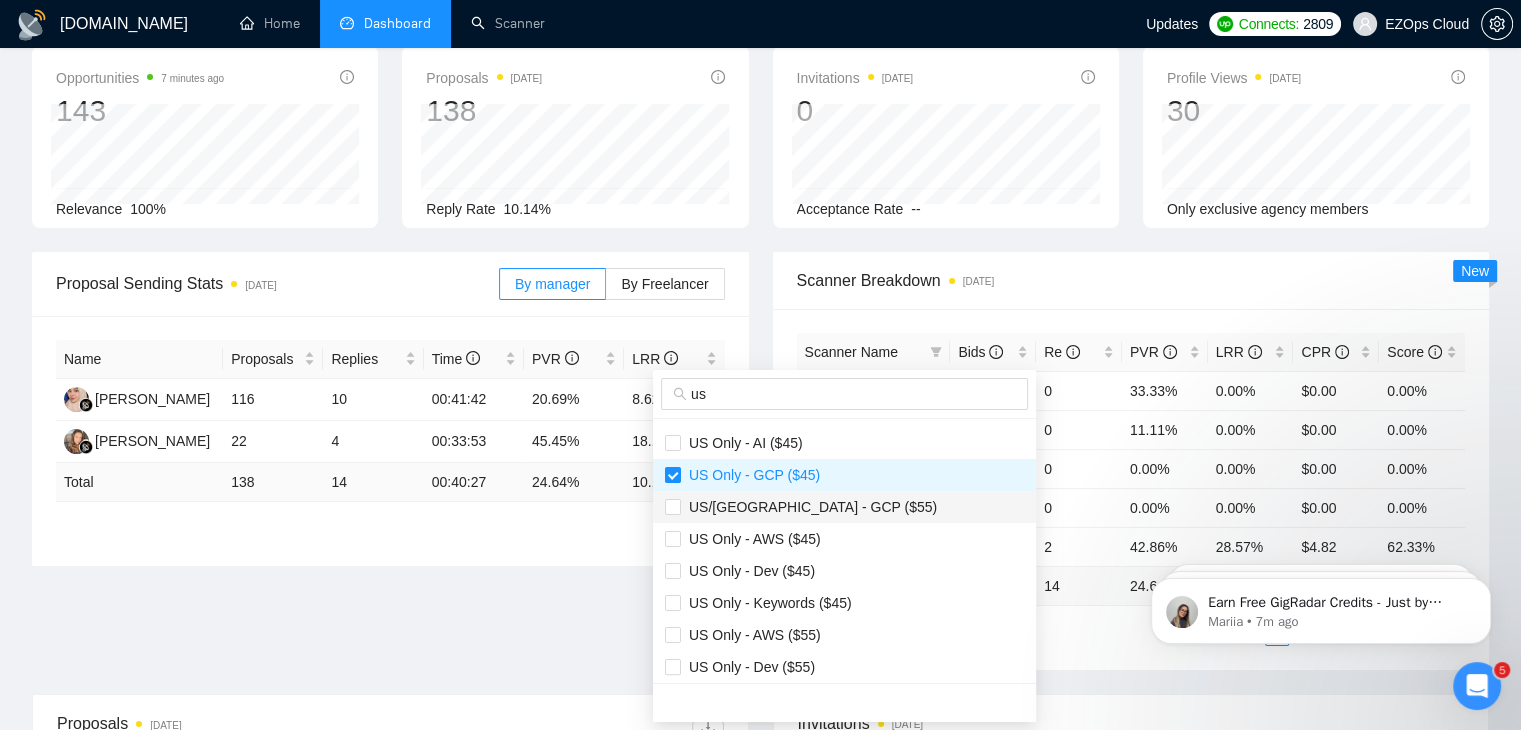 click on "US/Canada - GCP ($55)" at bounding box center (809, 507) 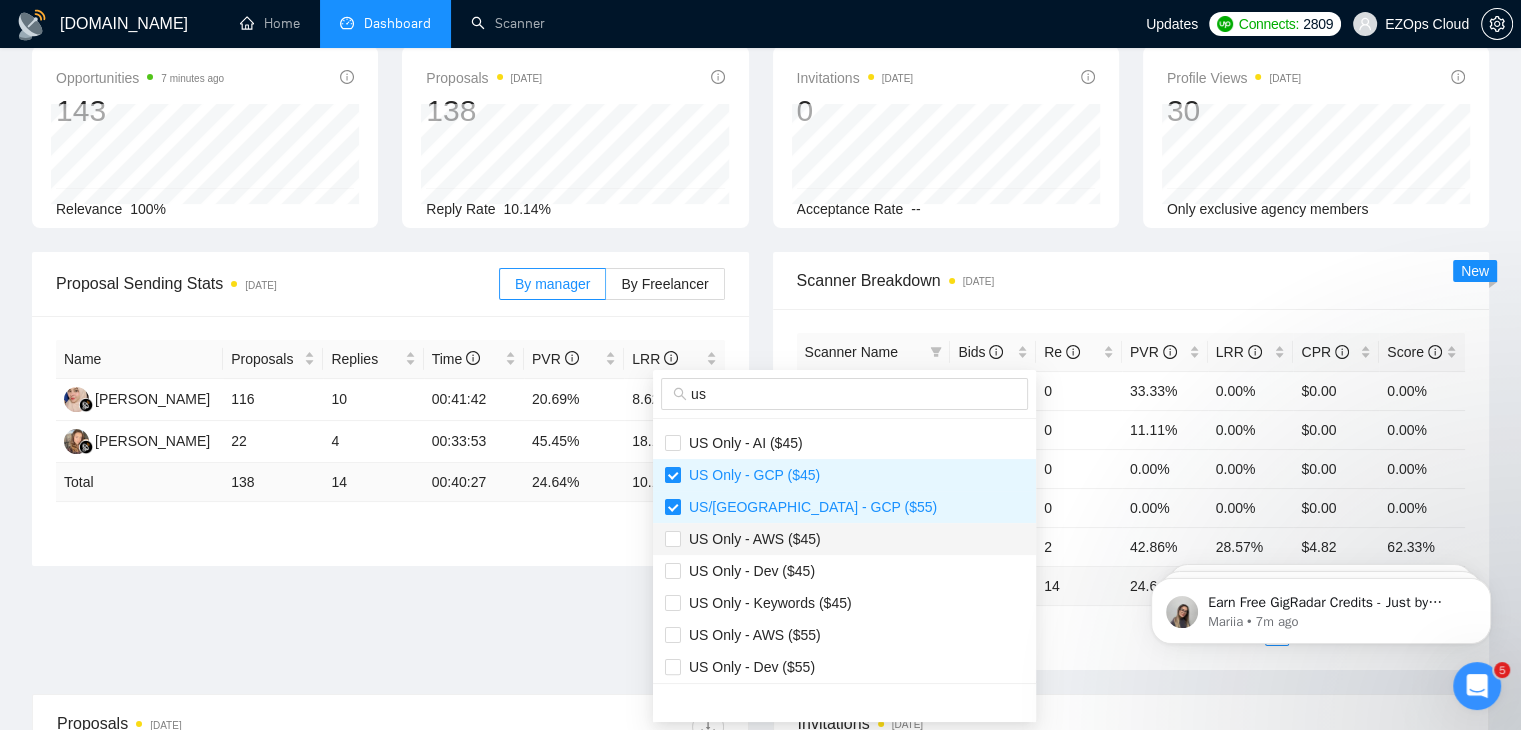 click on "US Only - AWS ($45)" at bounding box center (844, 539) 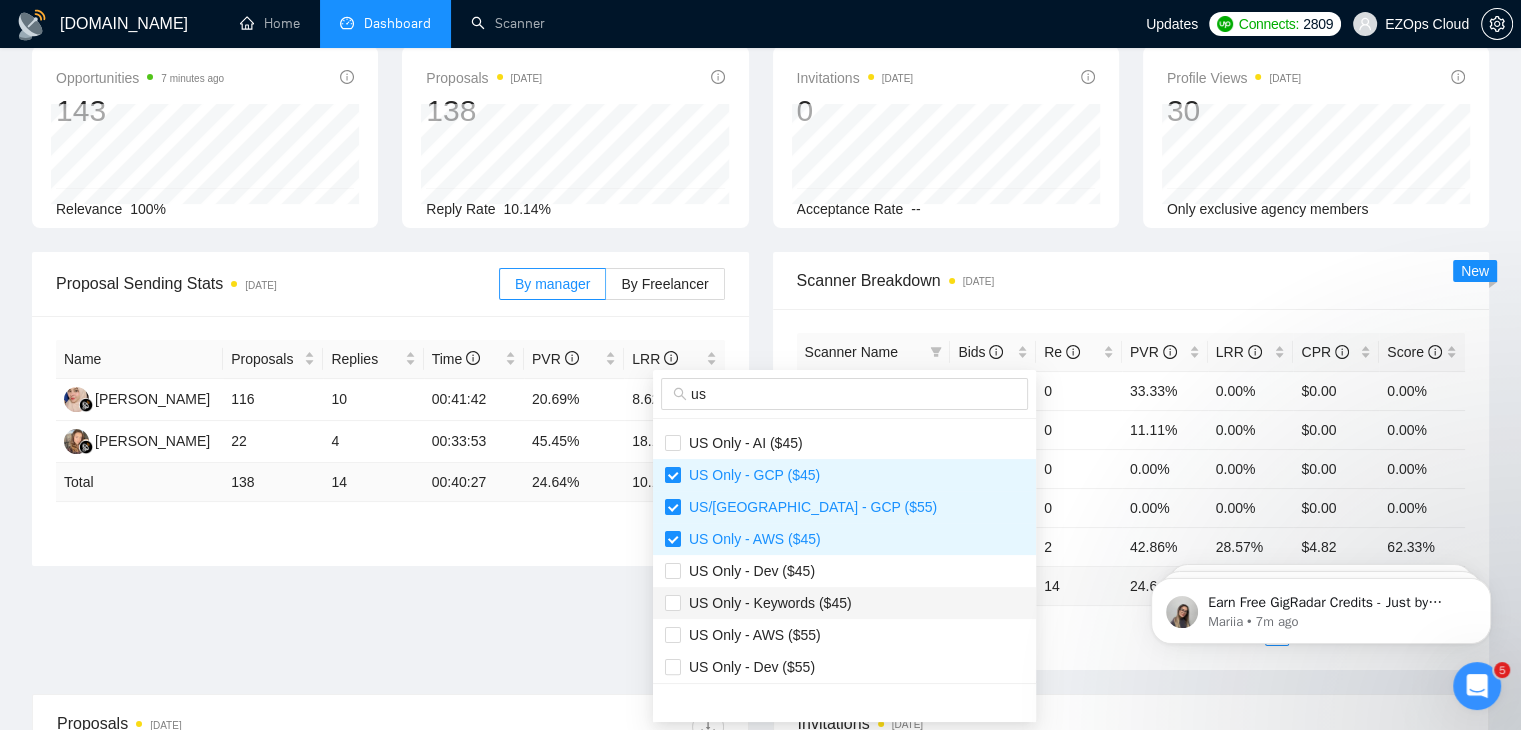 click on "US Only - Keywords ($45)" at bounding box center (844, 603) 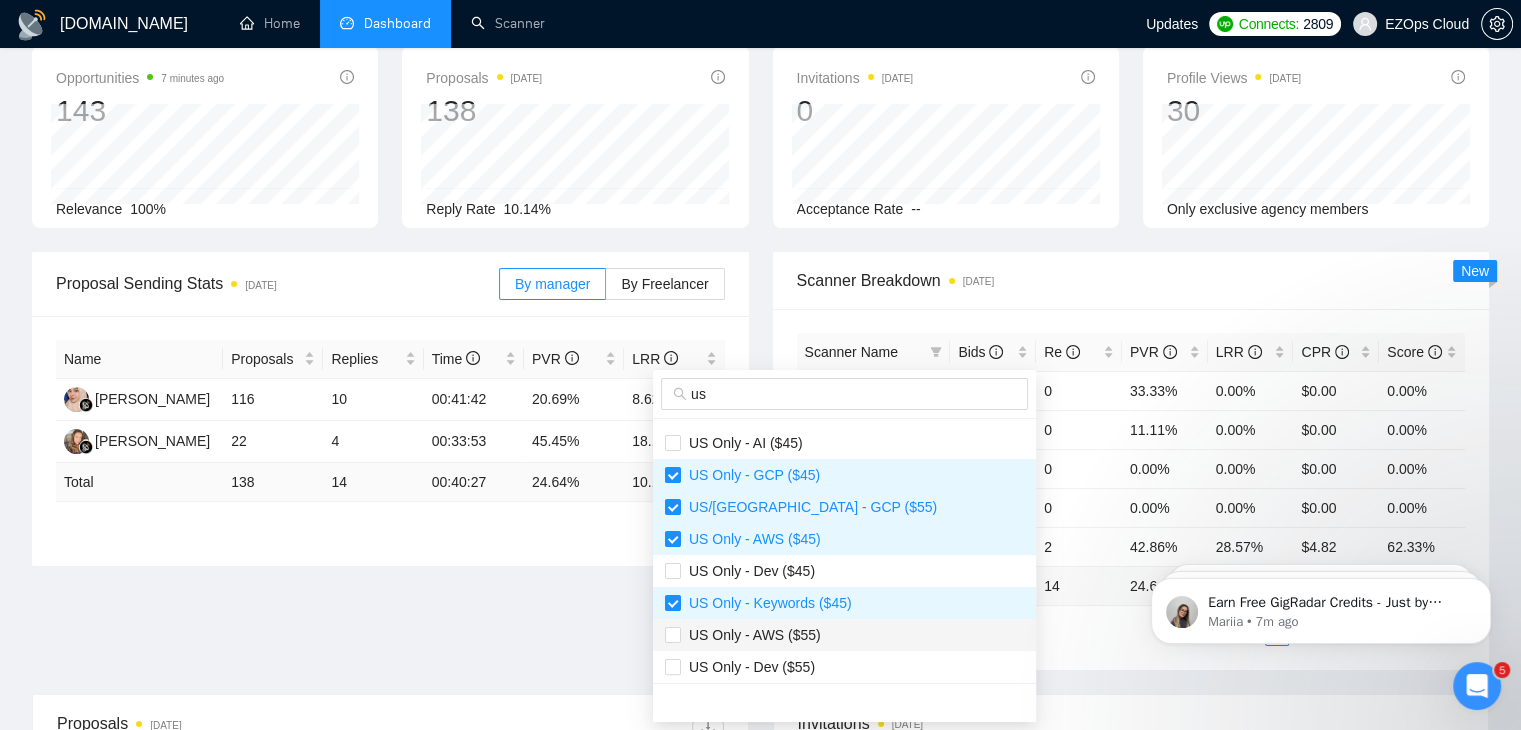 click on "US Only - AWS ($55)" at bounding box center [844, 635] 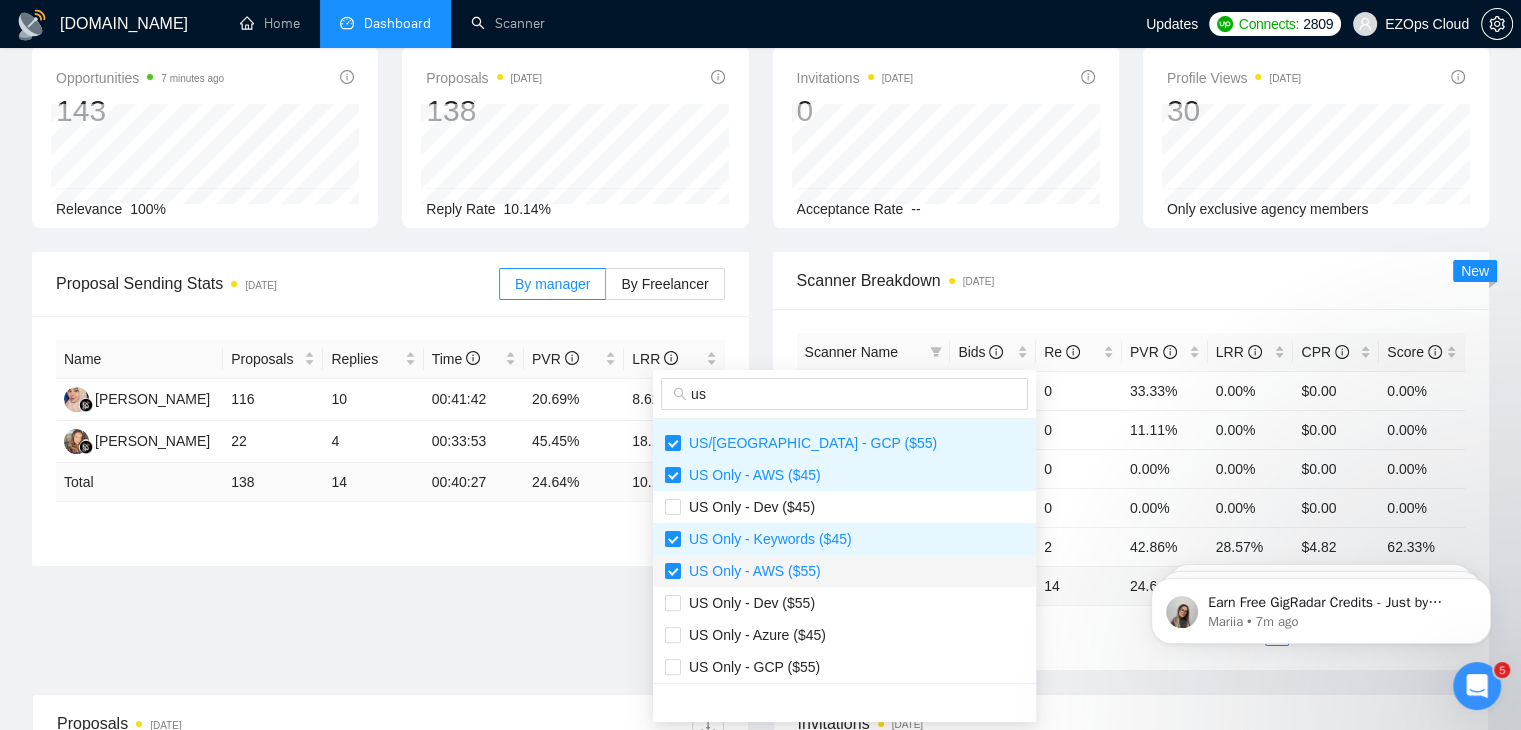 scroll, scrollTop: 800, scrollLeft: 0, axis: vertical 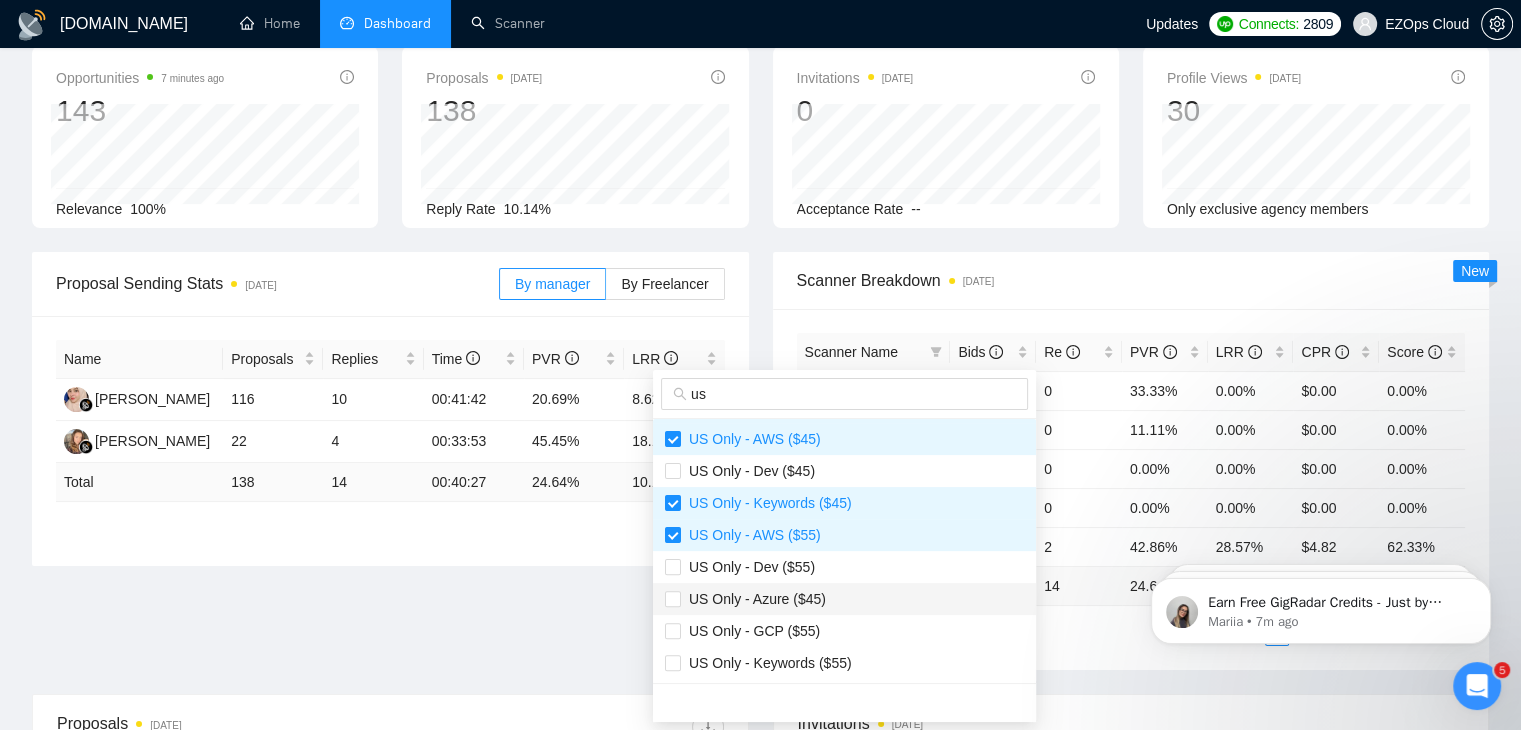 click on "US Only - Azure ($45)" at bounding box center (753, 599) 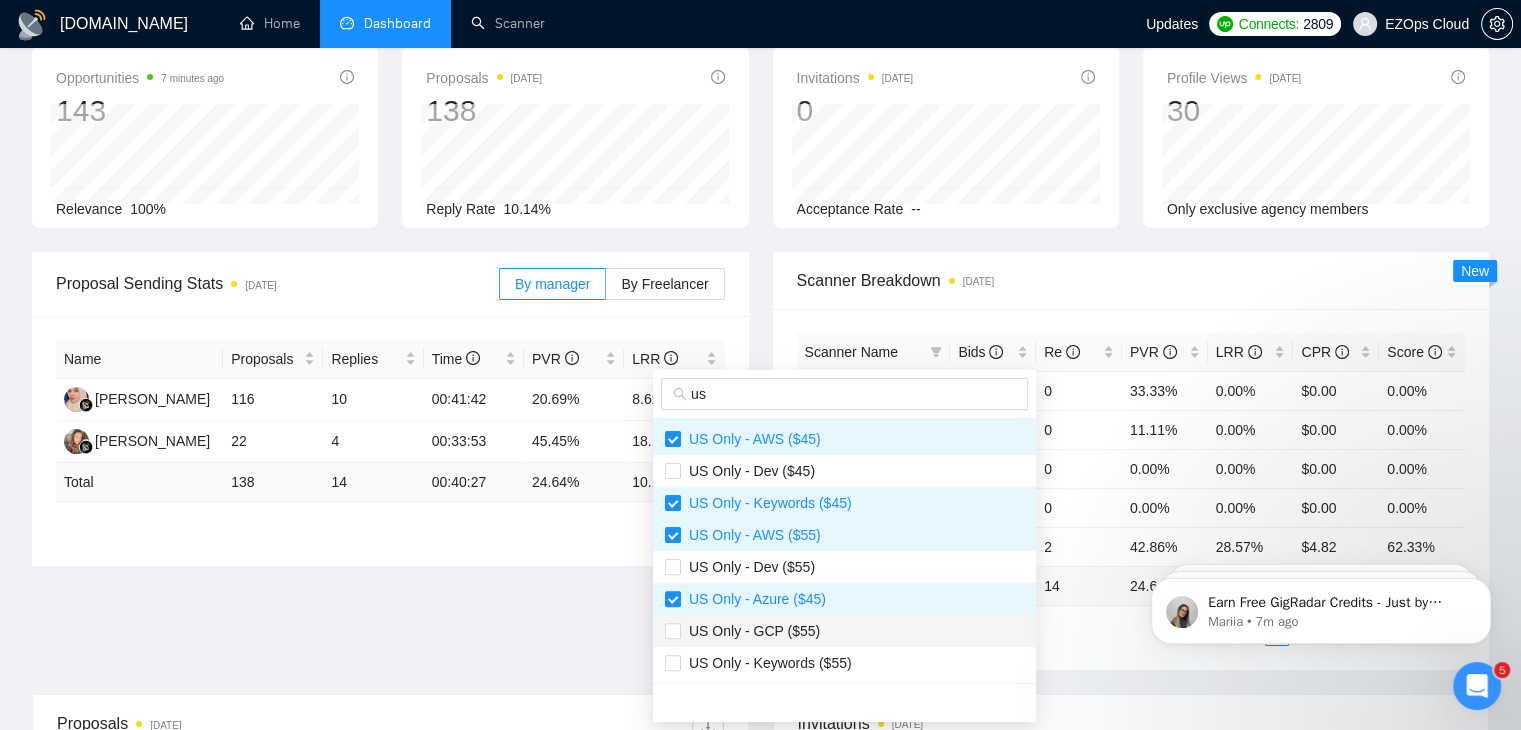 click on "US Only - GCP ($55)" at bounding box center [844, 631] 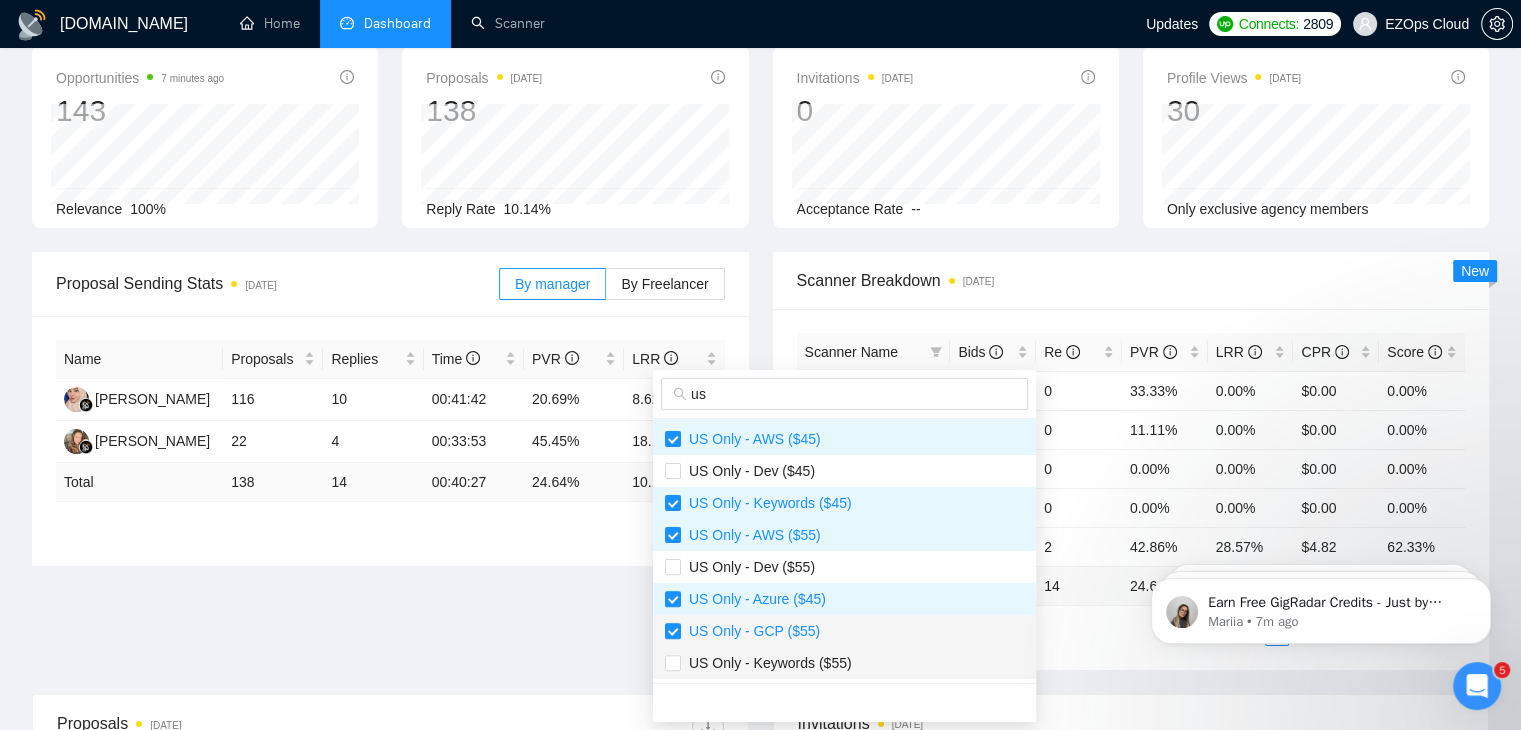 click on "US Only - Keywords ($55)" at bounding box center (844, 663) 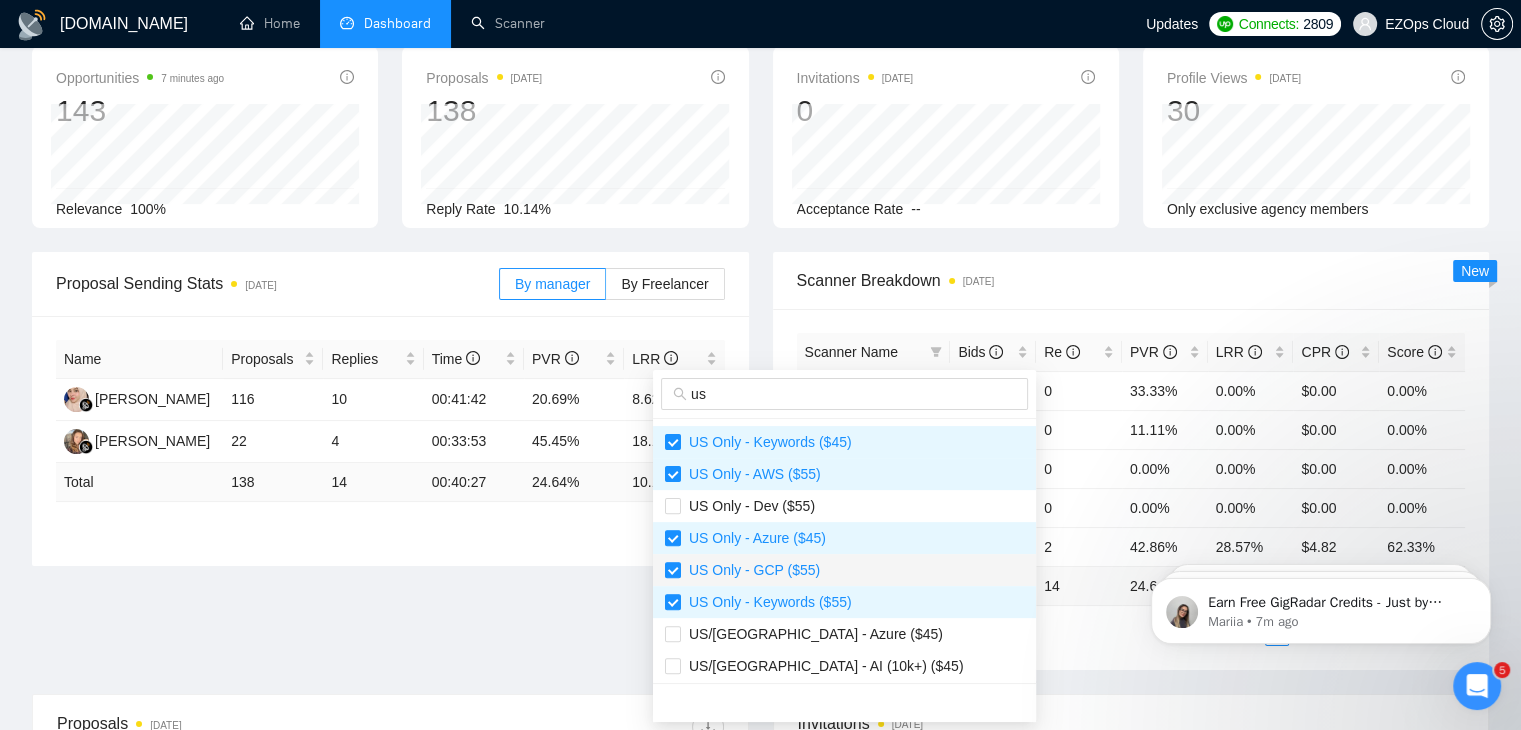 scroll, scrollTop: 896, scrollLeft: 0, axis: vertical 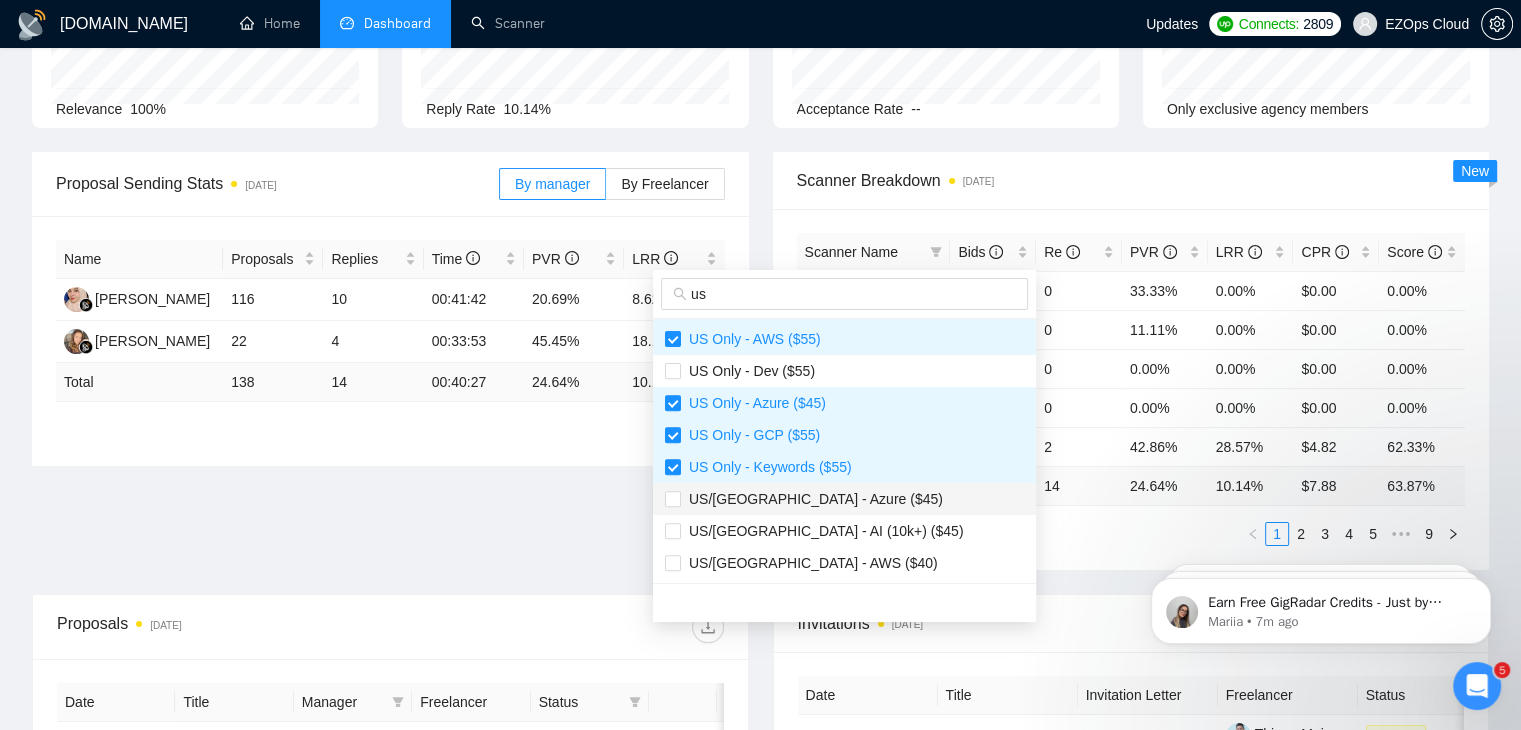 click on "US/[GEOGRAPHIC_DATA] - Azure ($45)" at bounding box center [812, 499] 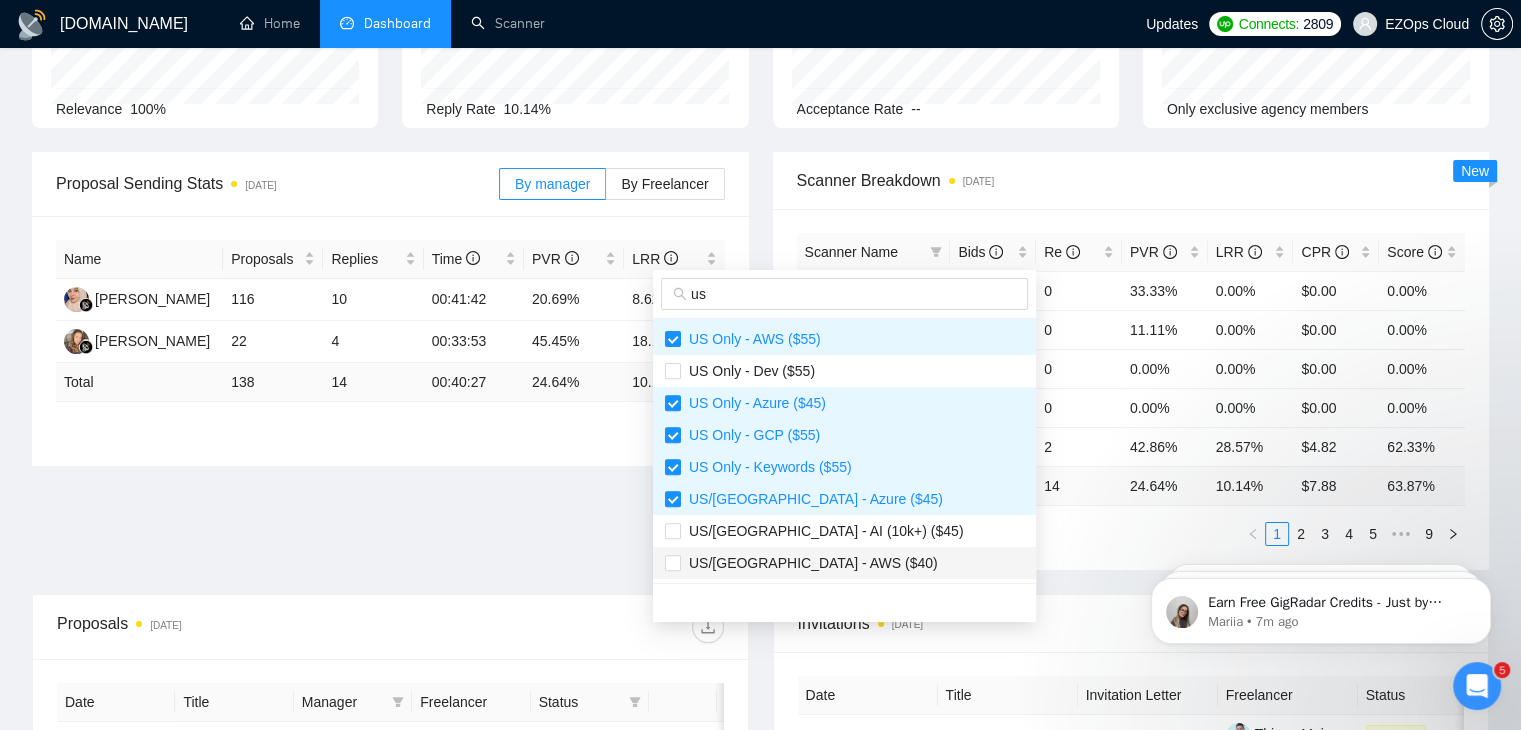 click on "US/Canada - AWS ($40)" at bounding box center (809, 563) 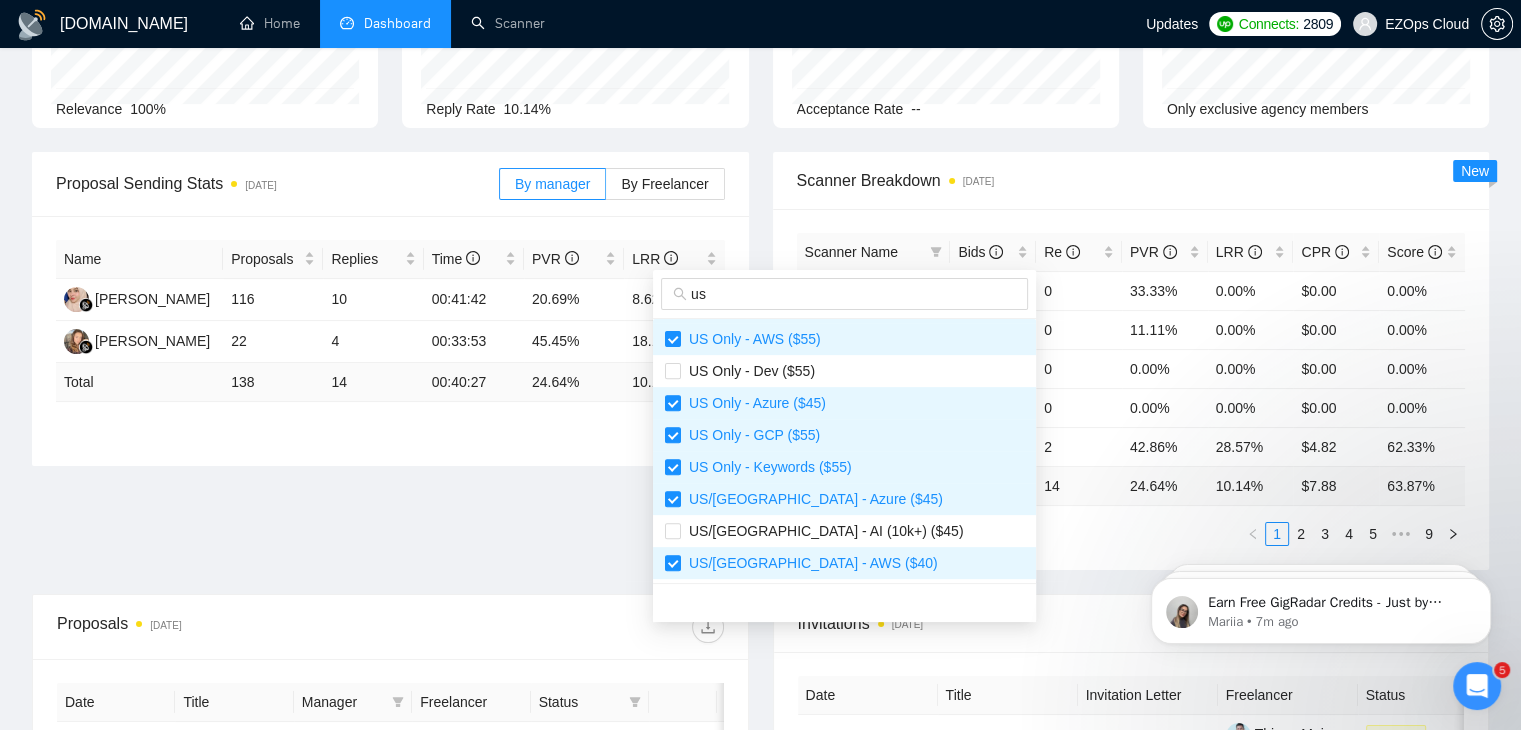 type 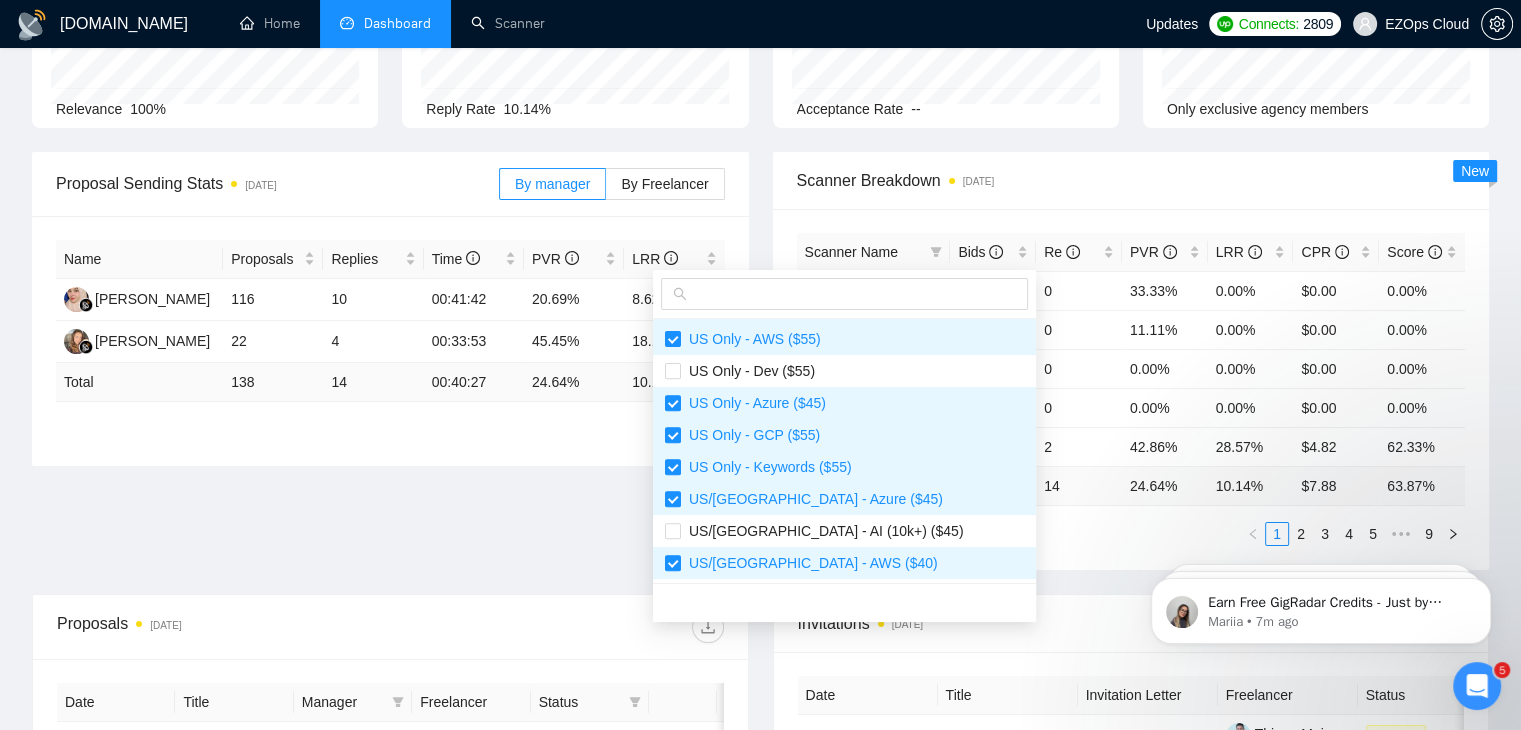 click on "Invitations 4 days ago" at bounding box center [1131, 623] 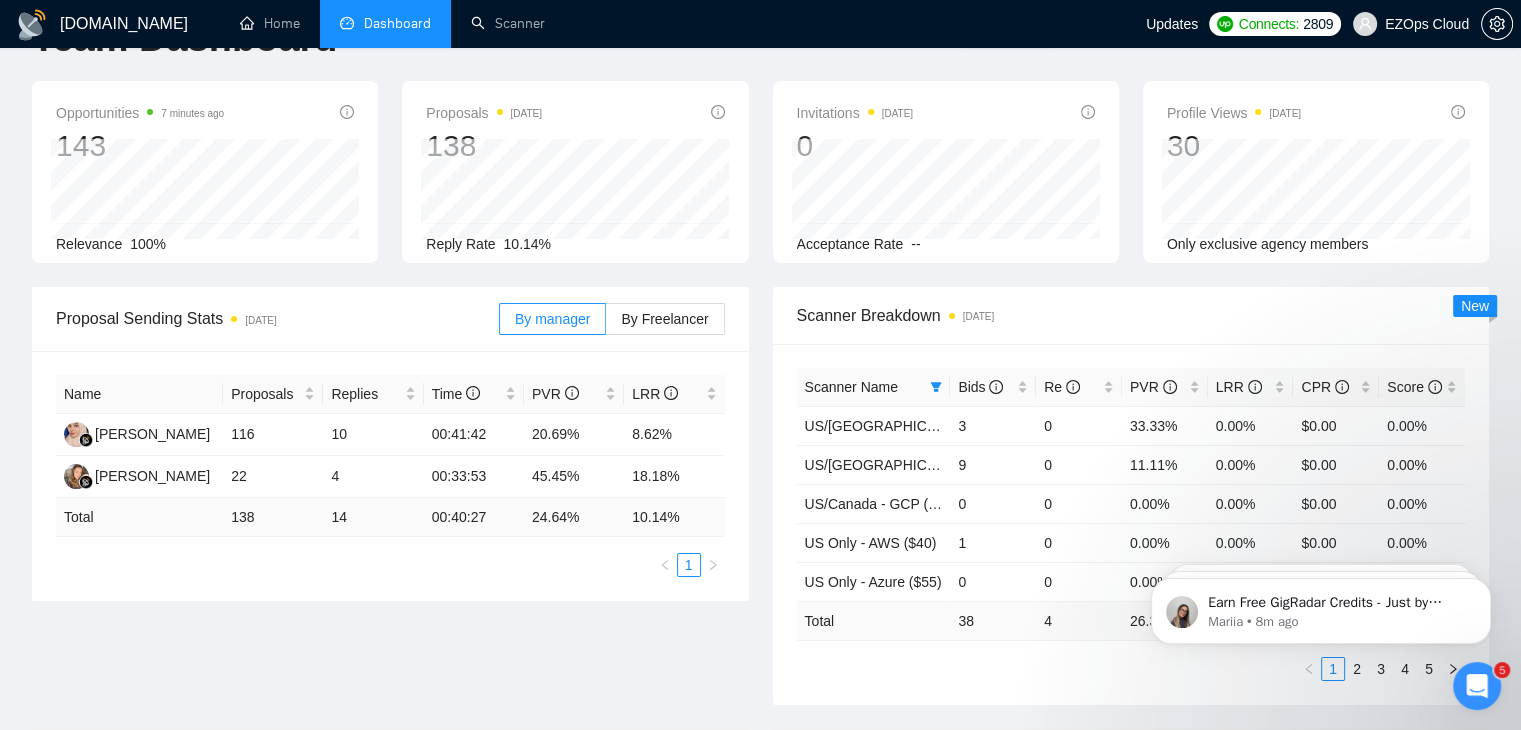 scroll, scrollTop: 100, scrollLeft: 0, axis: vertical 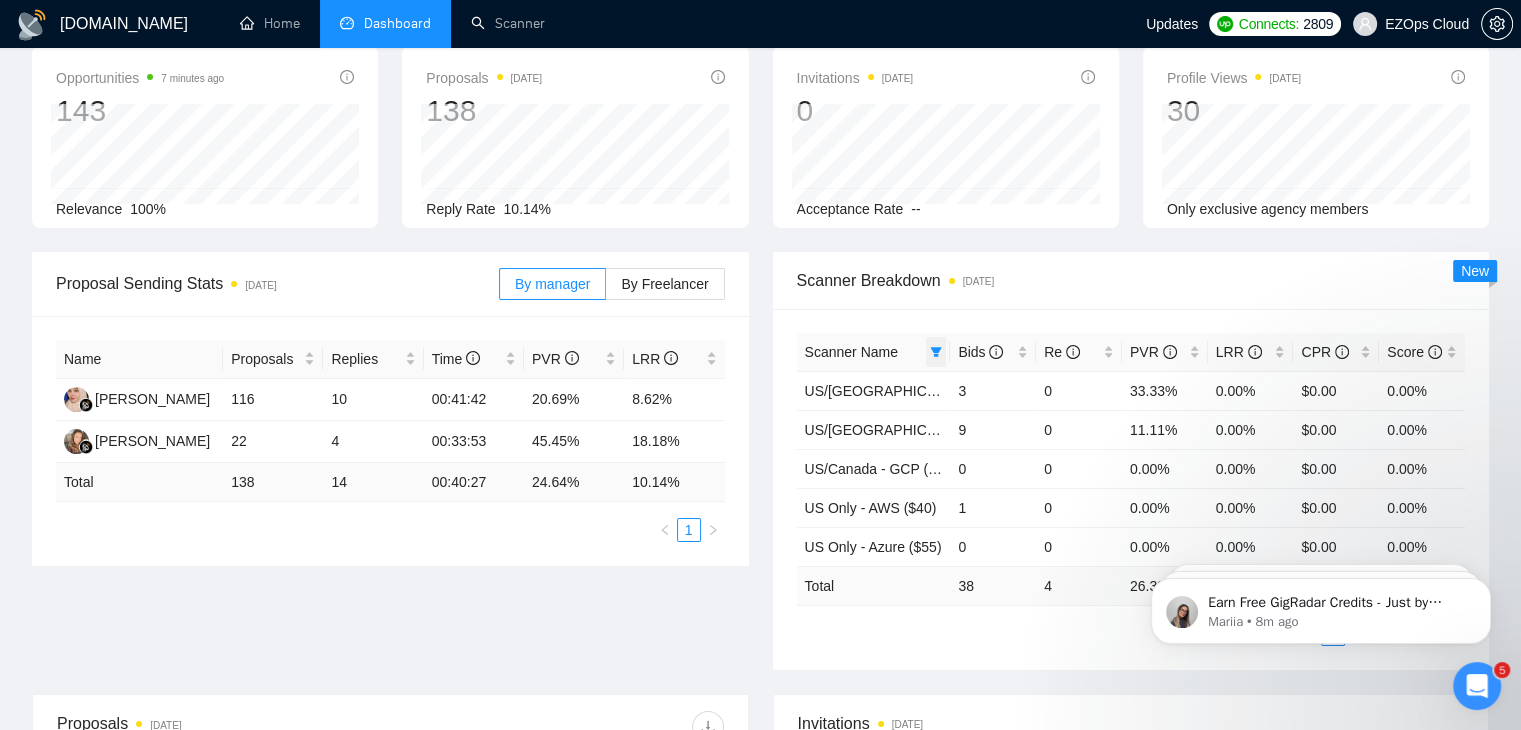 click 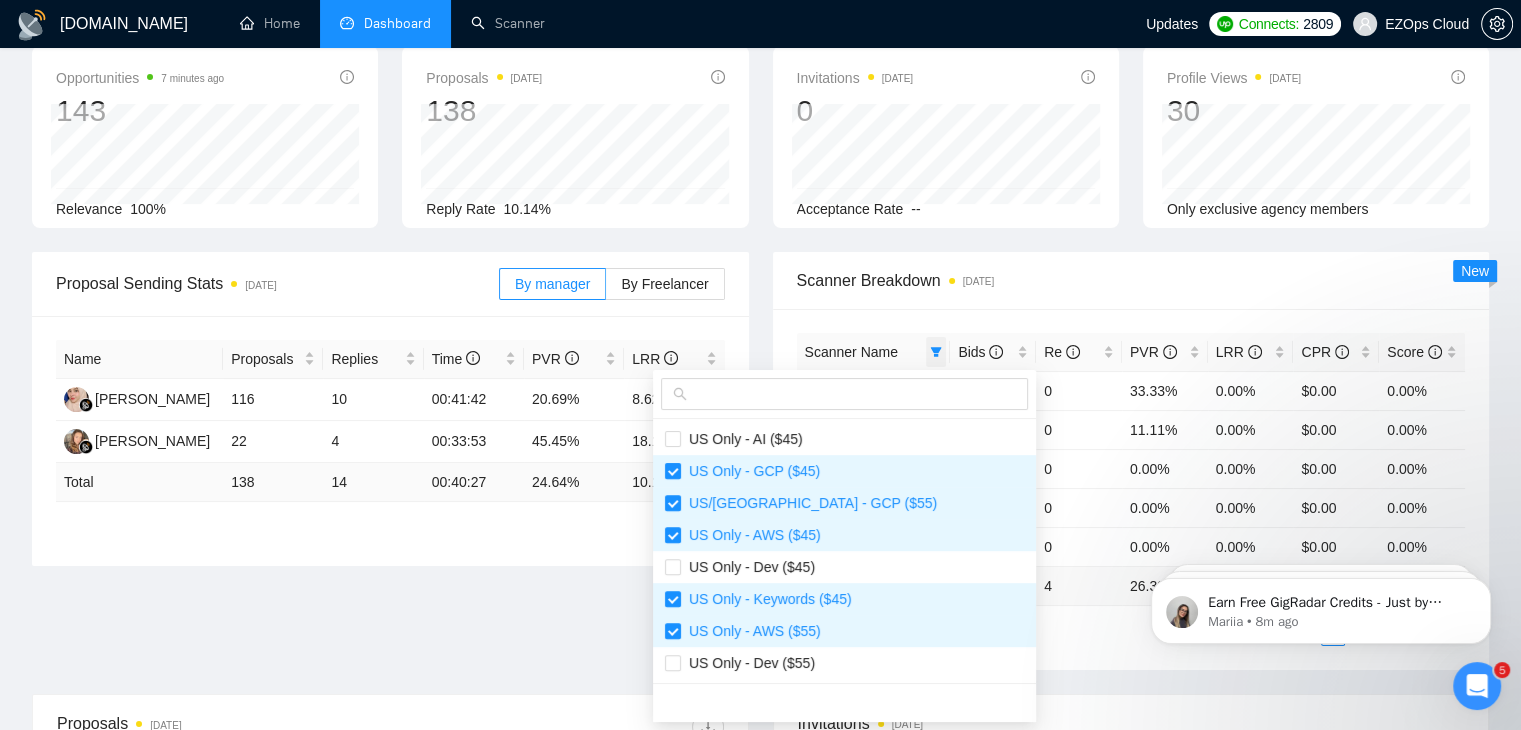 scroll, scrollTop: 567, scrollLeft: 0, axis: vertical 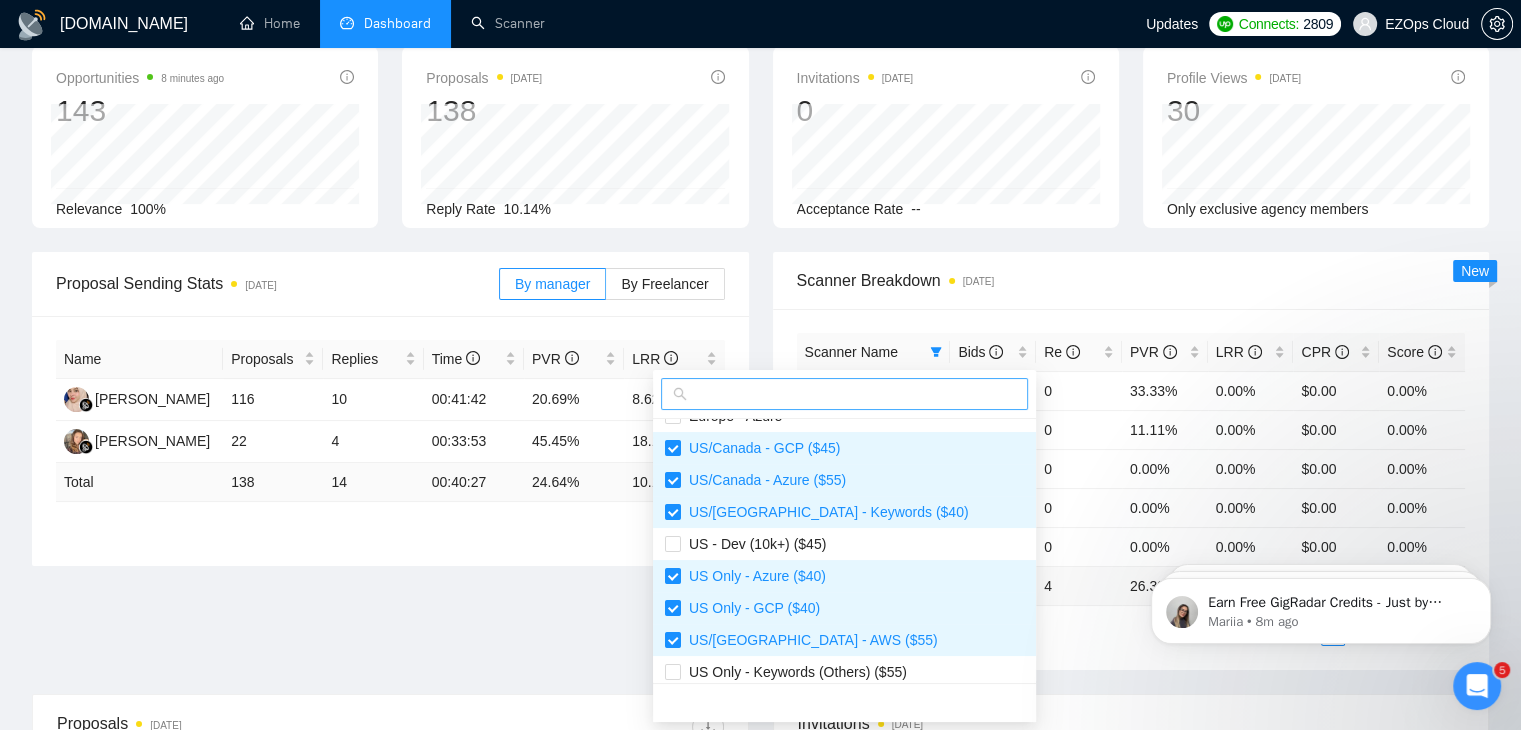 click at bounding box center (853, 394) 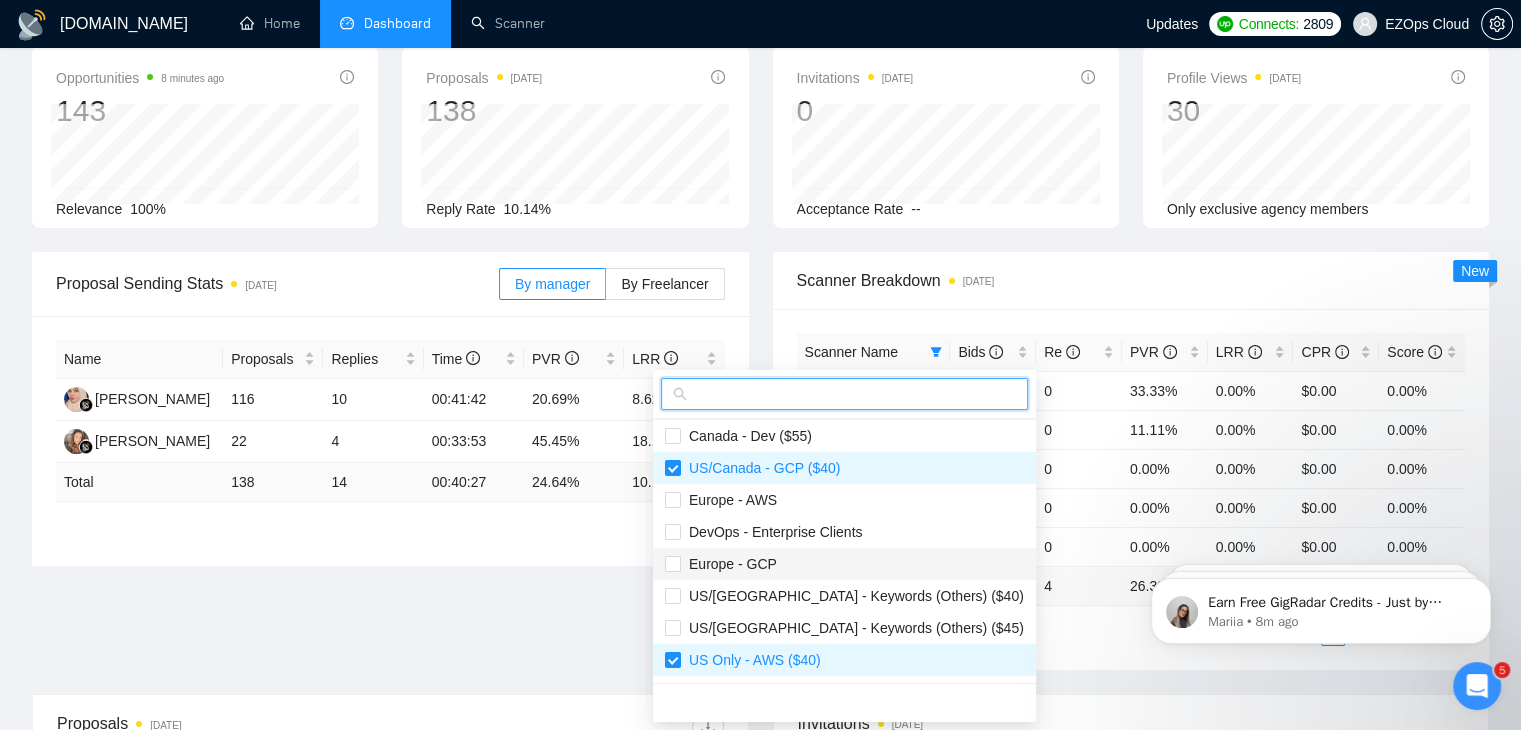 scroll, scrollTop: 0, scrollLeft: 0, axis: both 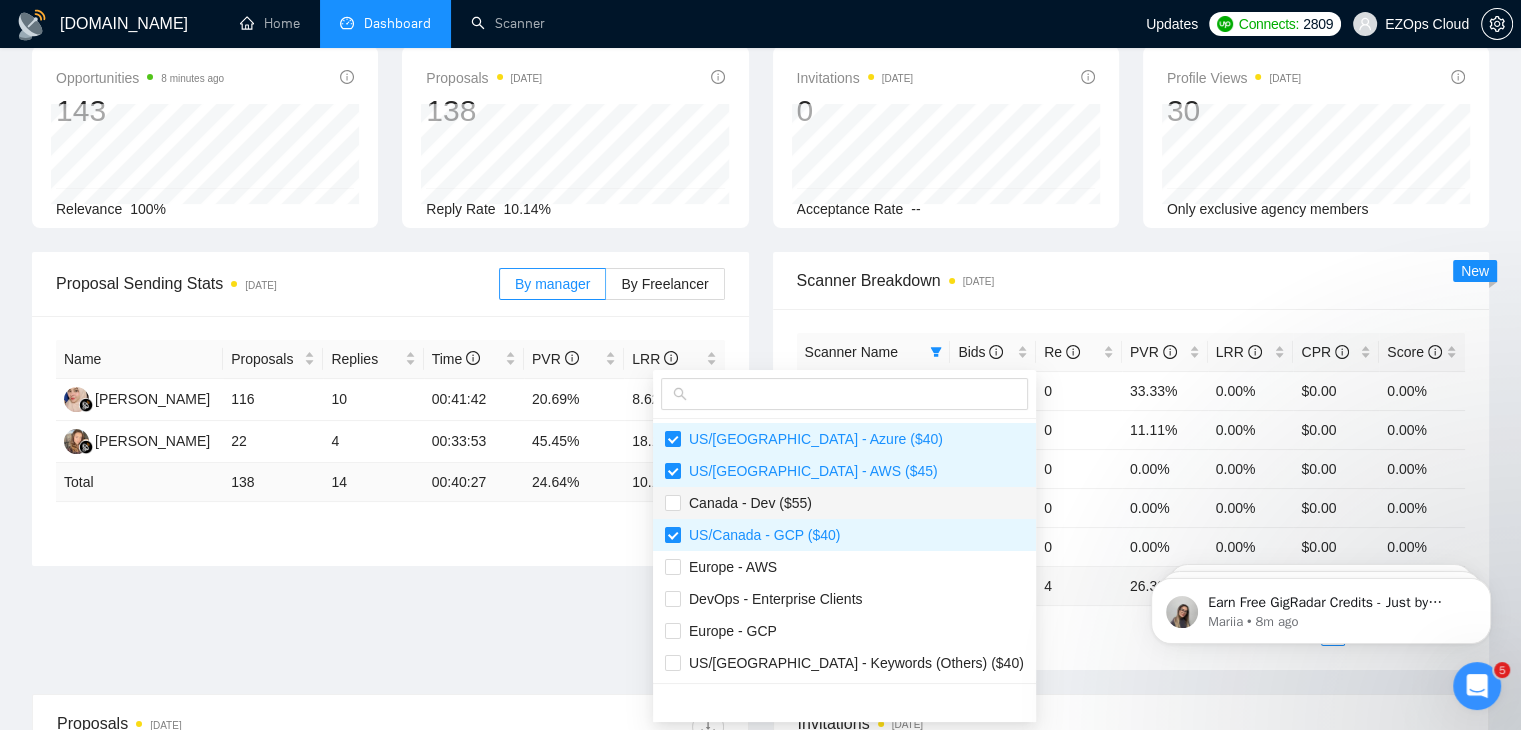 click on "Canada - Dev ($55)" at bounding box center [844, 503] 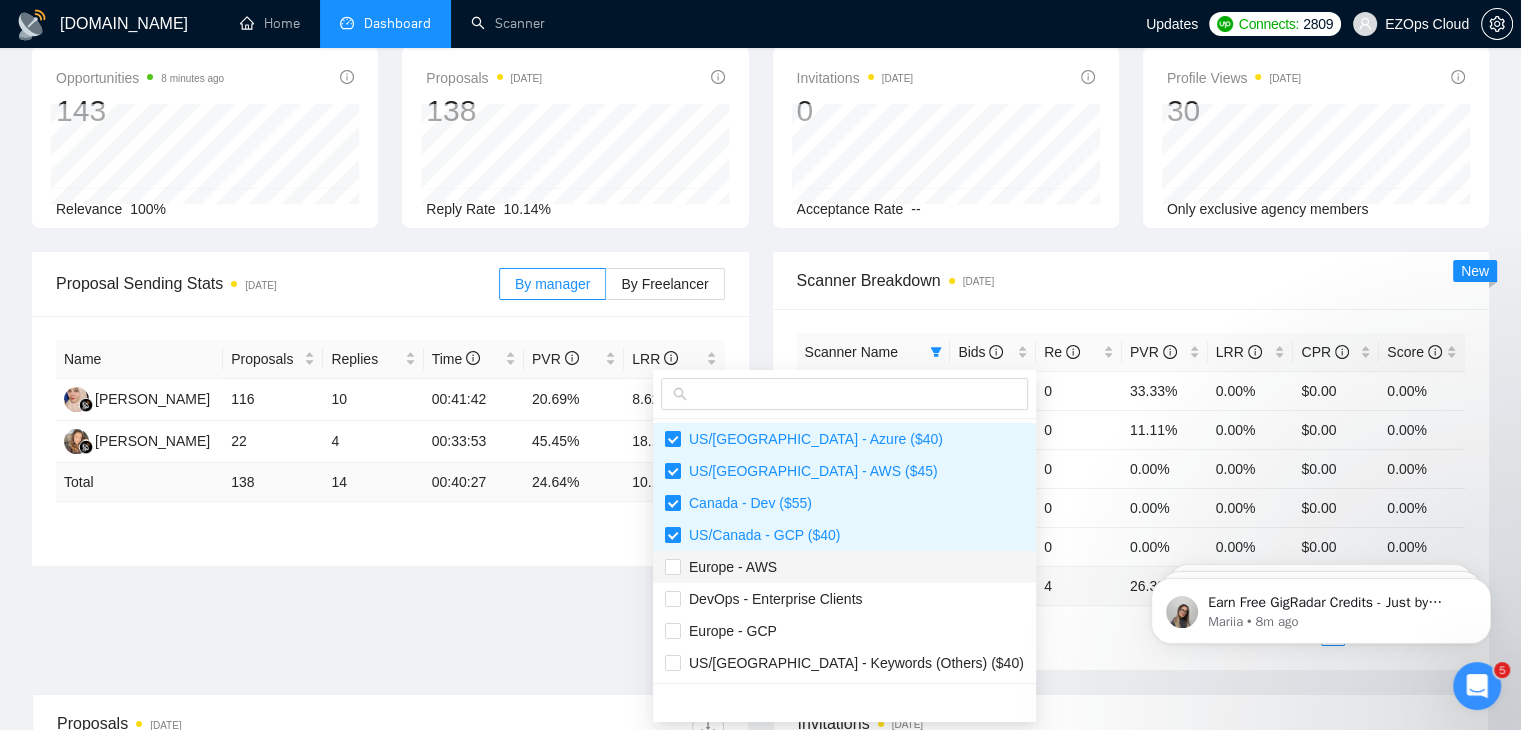 click on "Europe - AWS" at bounding box center (844, 567) 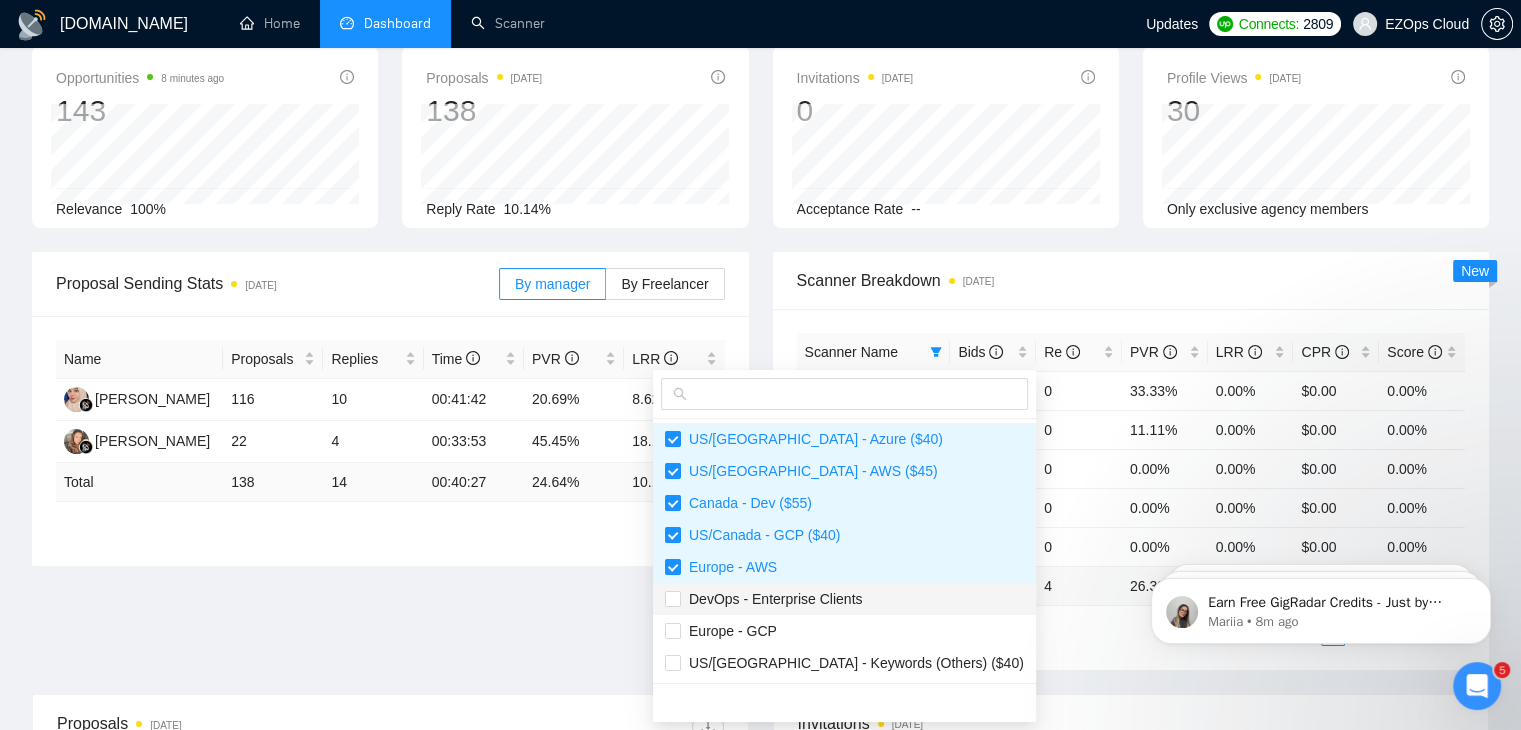 click on "DevOps - Enterprise Clients" at bounding box center [772, 599] 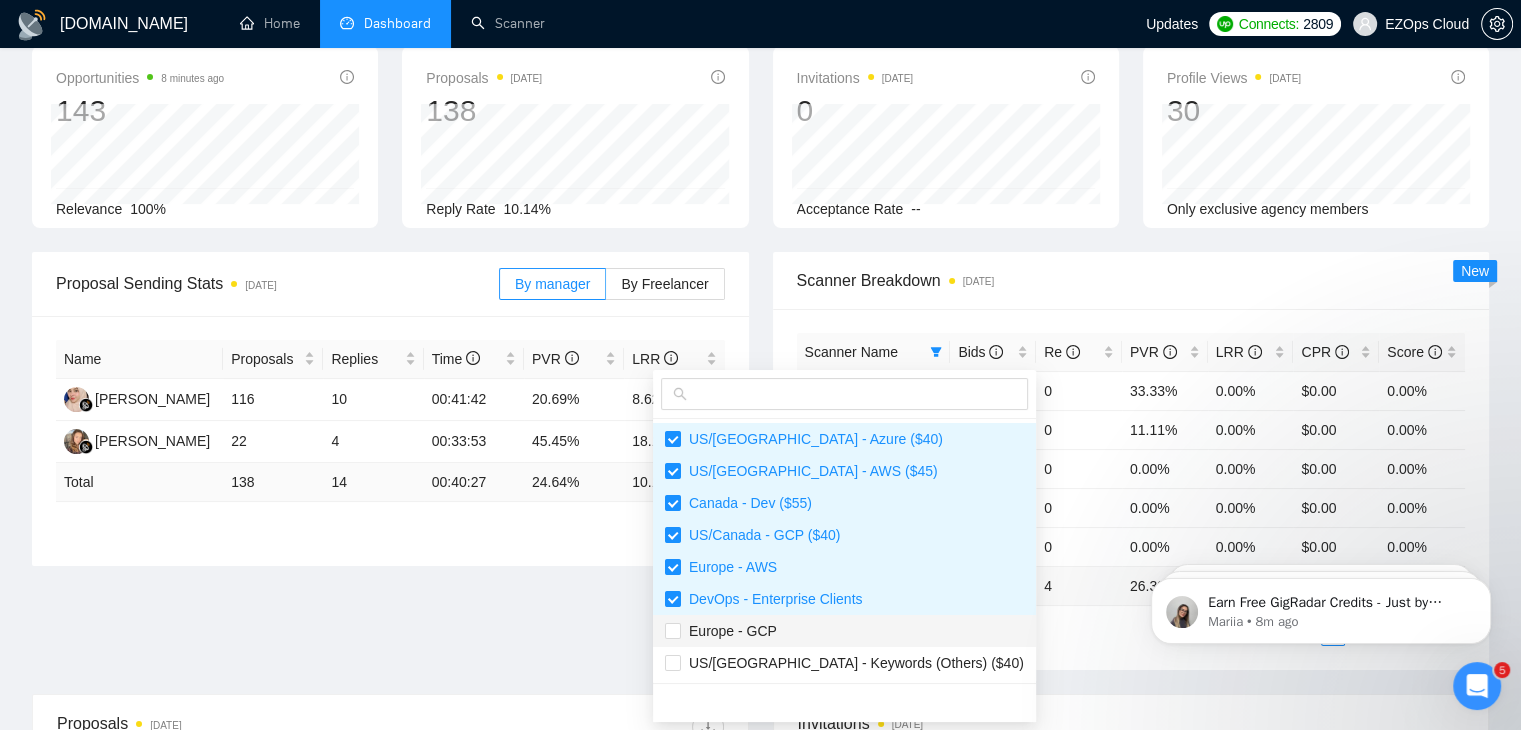 click on "Europe - GCP" at bounding box center [844, 631] 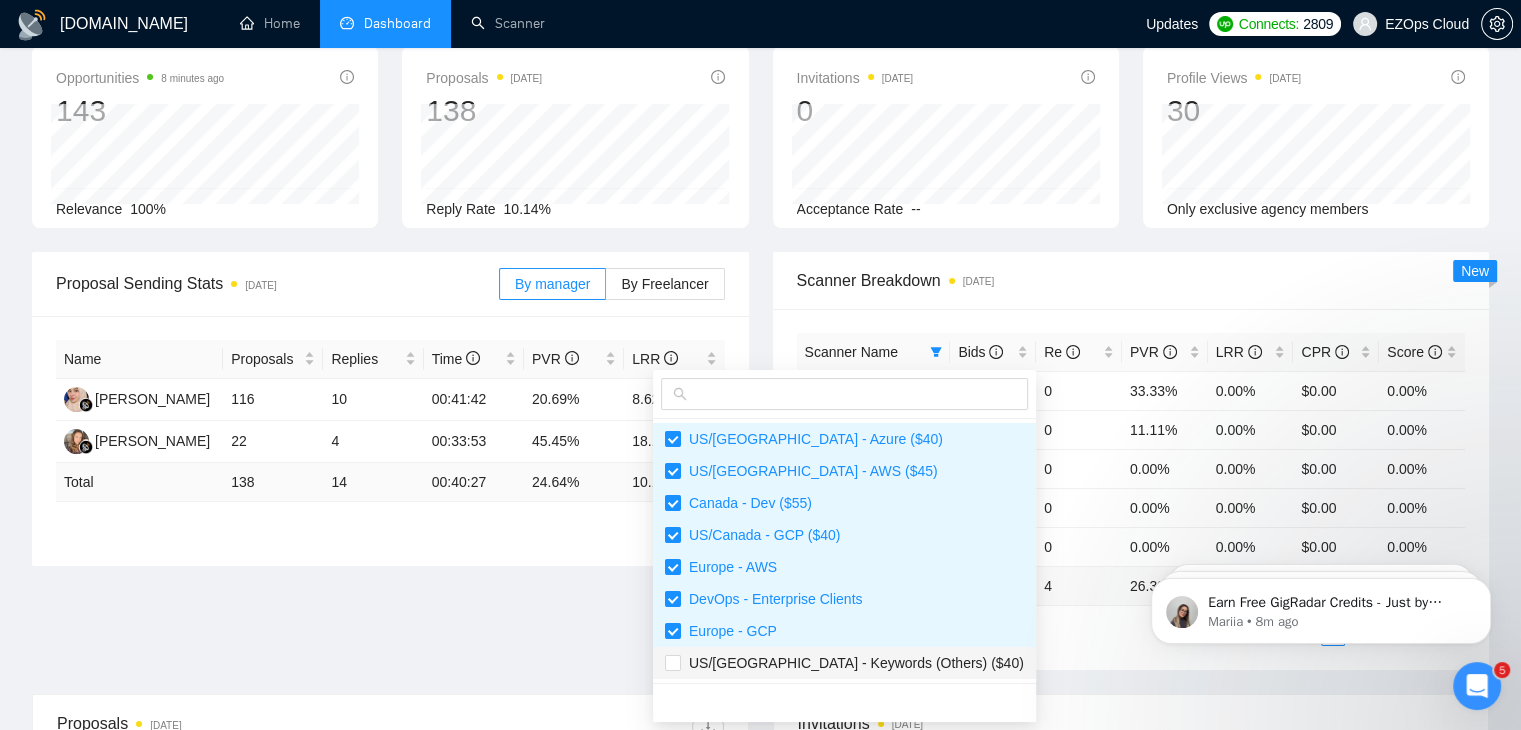 click on "US/Canada - Keywords (Others) ($40)" at bounding box center (844, 663) 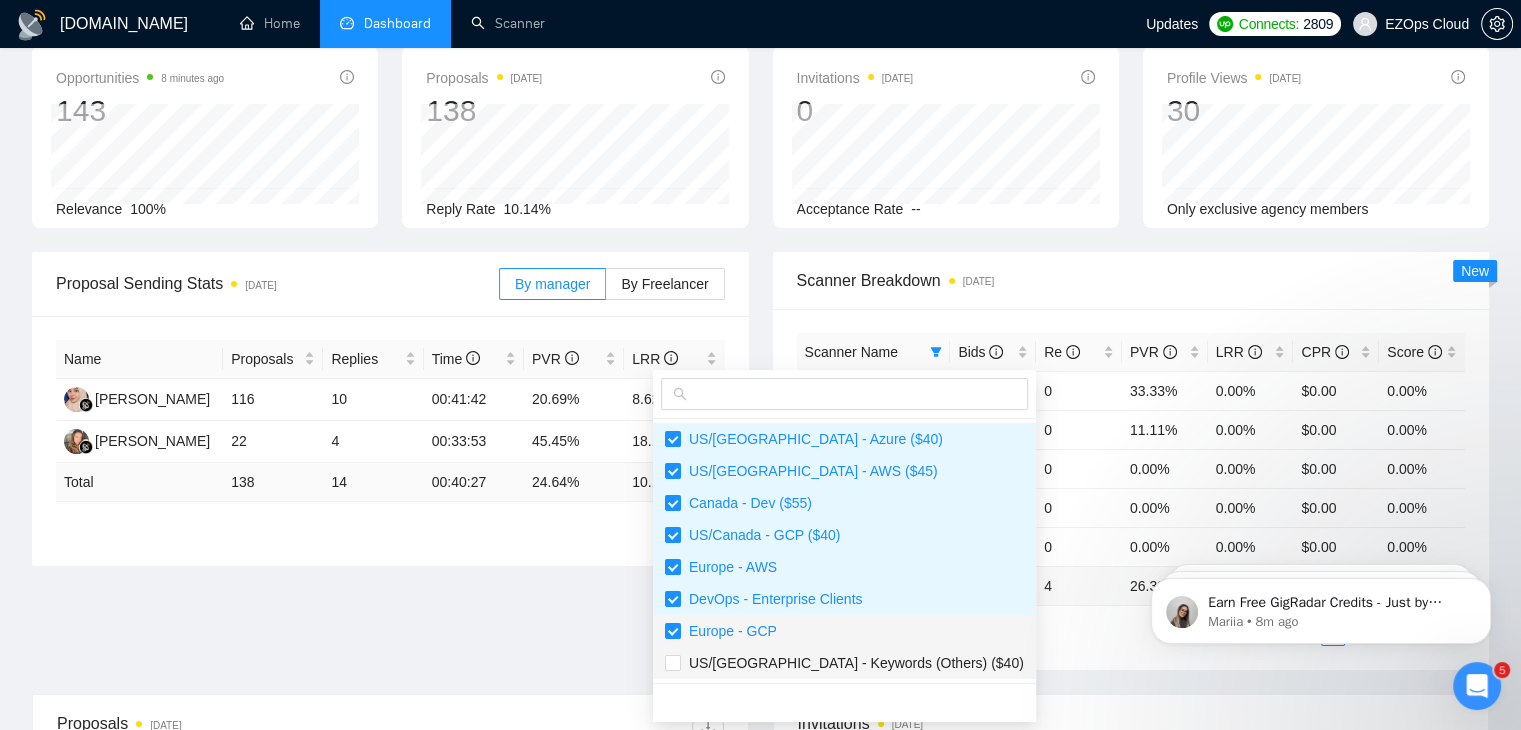 checkbox on "true" 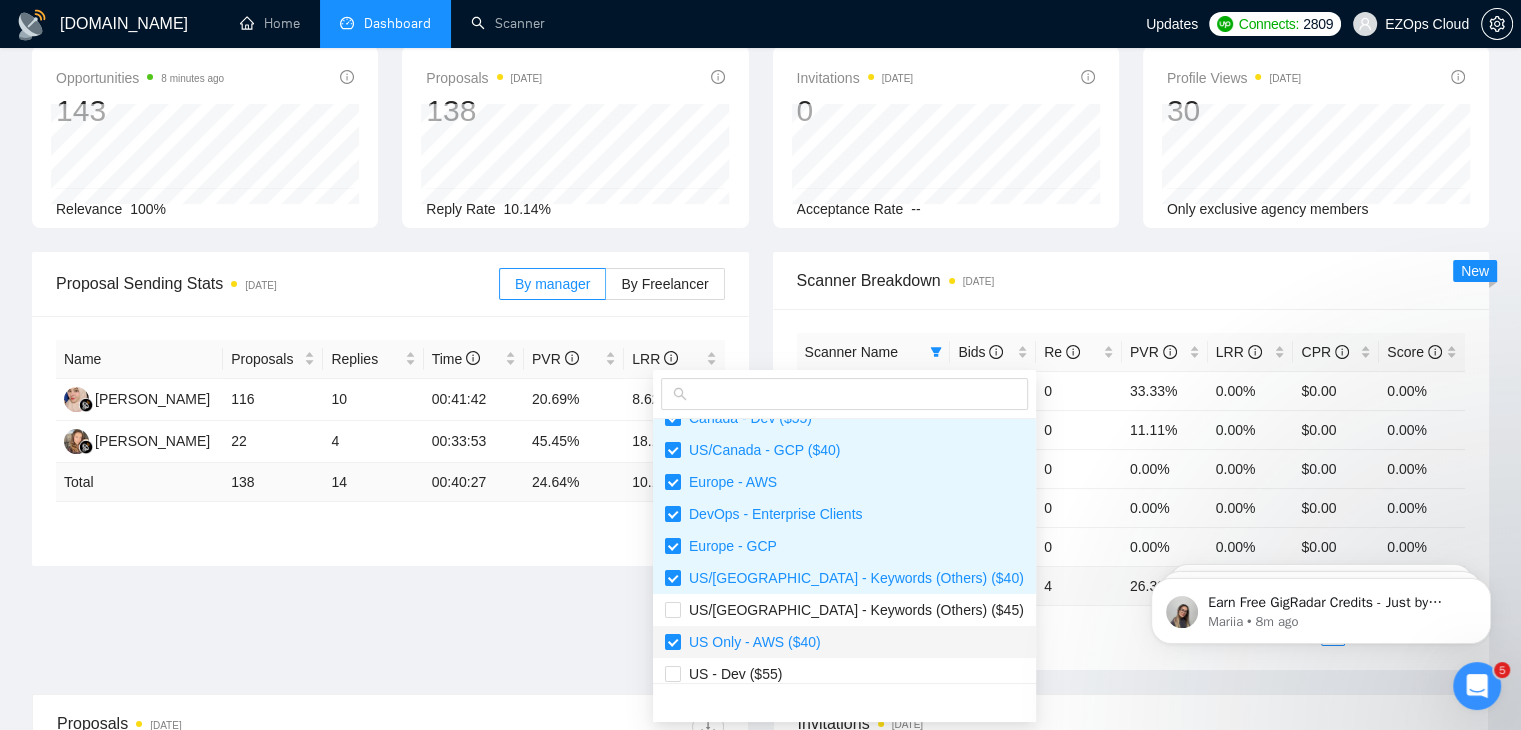 scroll, scrollTop: 200, scrollLeft: 0, axis: vertical 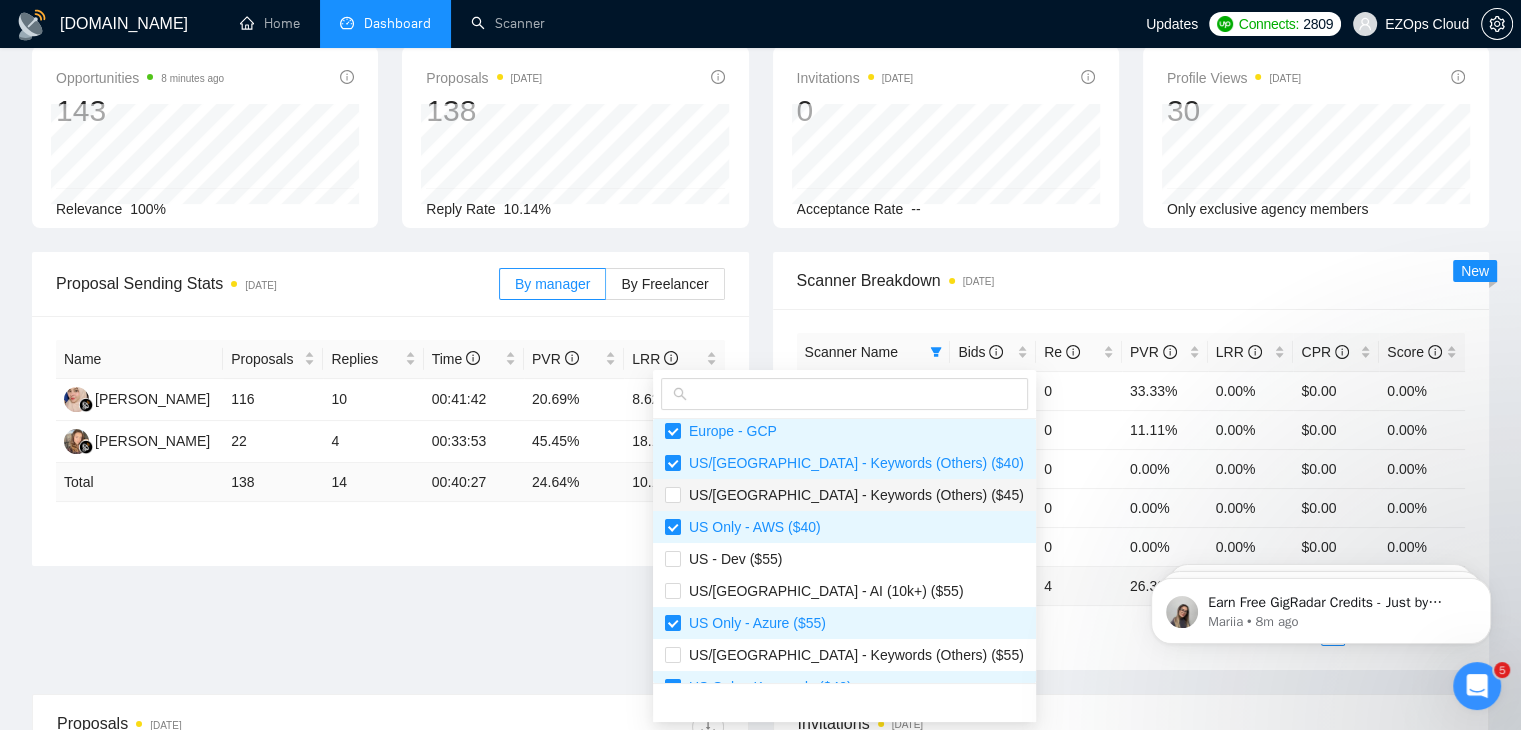 click on "US/Canada - Keywords (Others) ($45)" at bounding box center (852, 495) 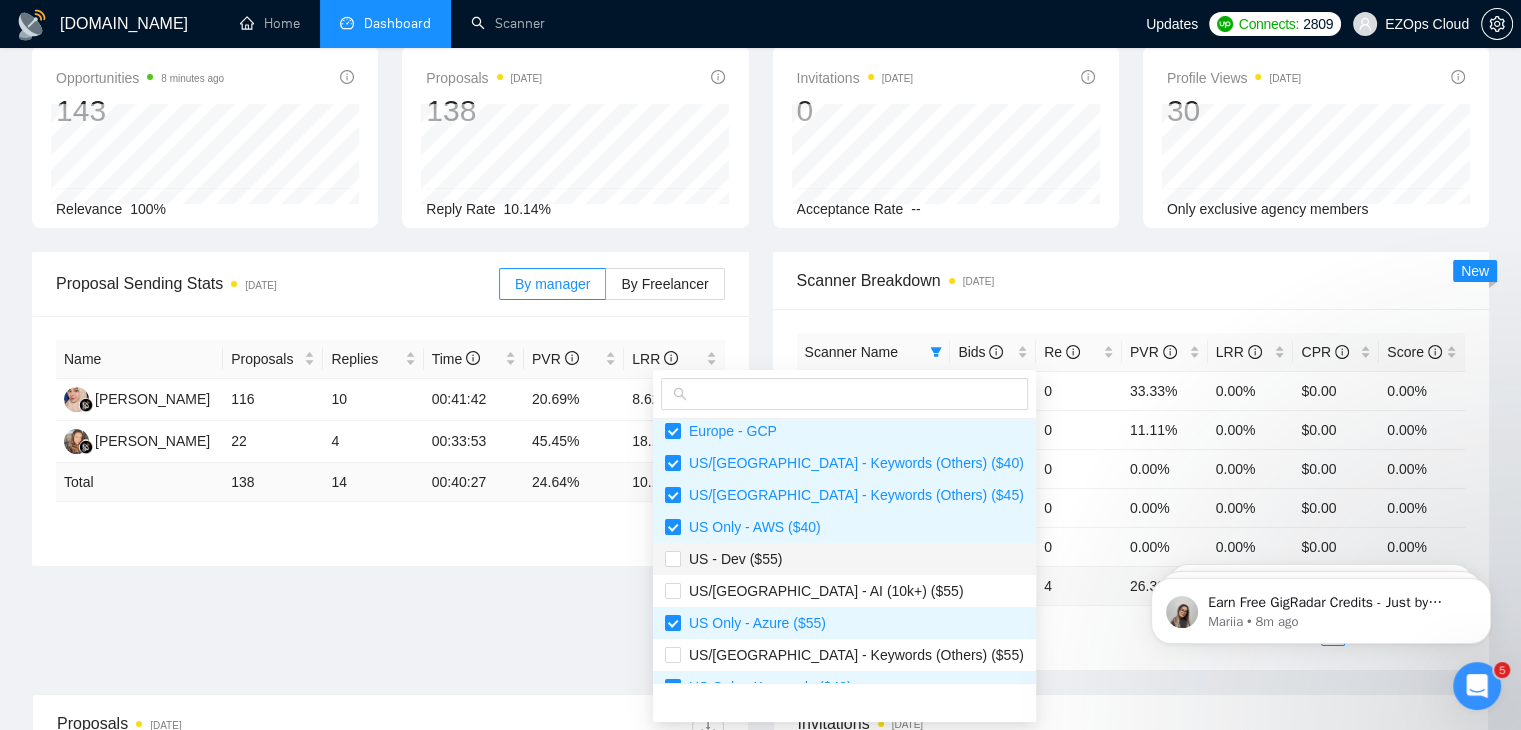 click on "US - Dev ($55)" at bounding box center [844, 559] 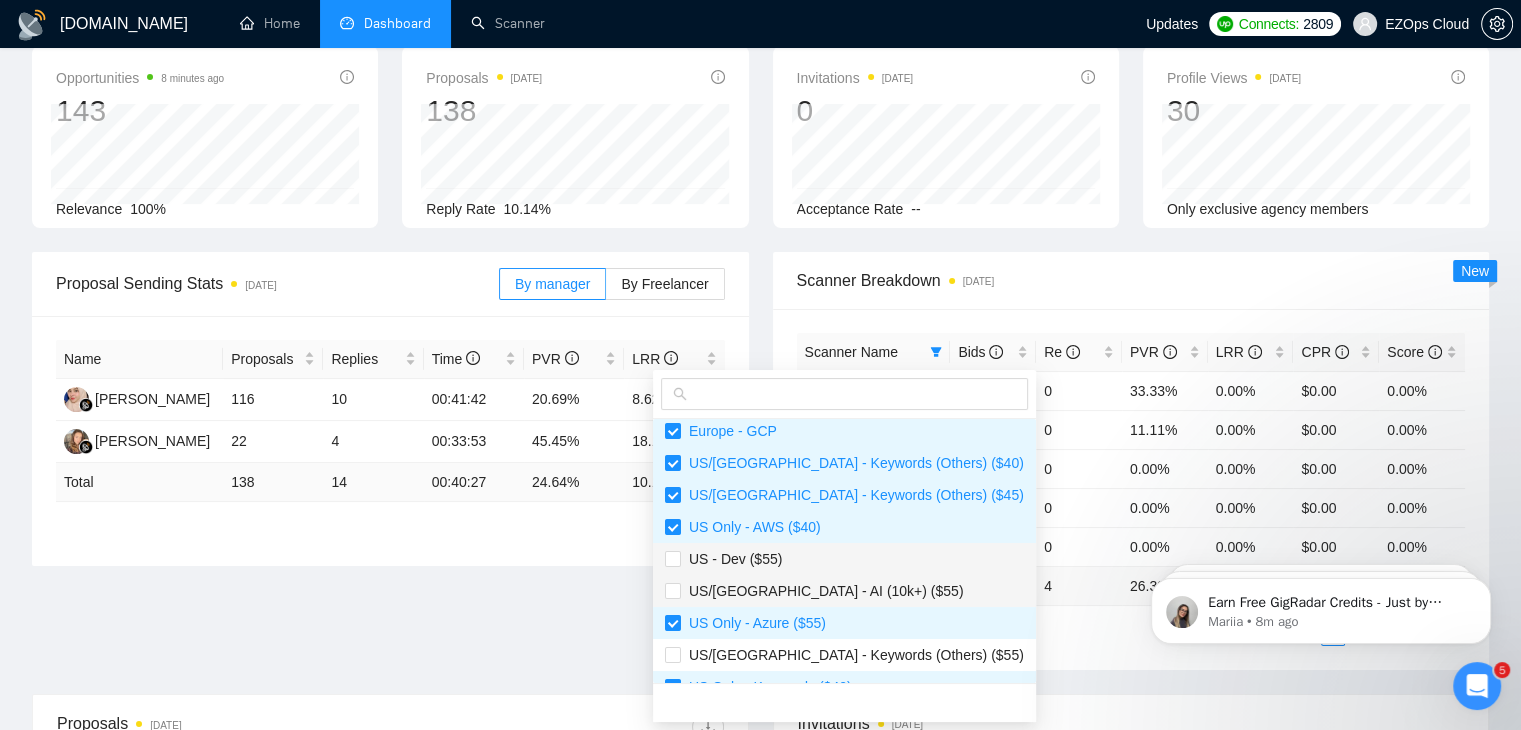 checkbox on "true" 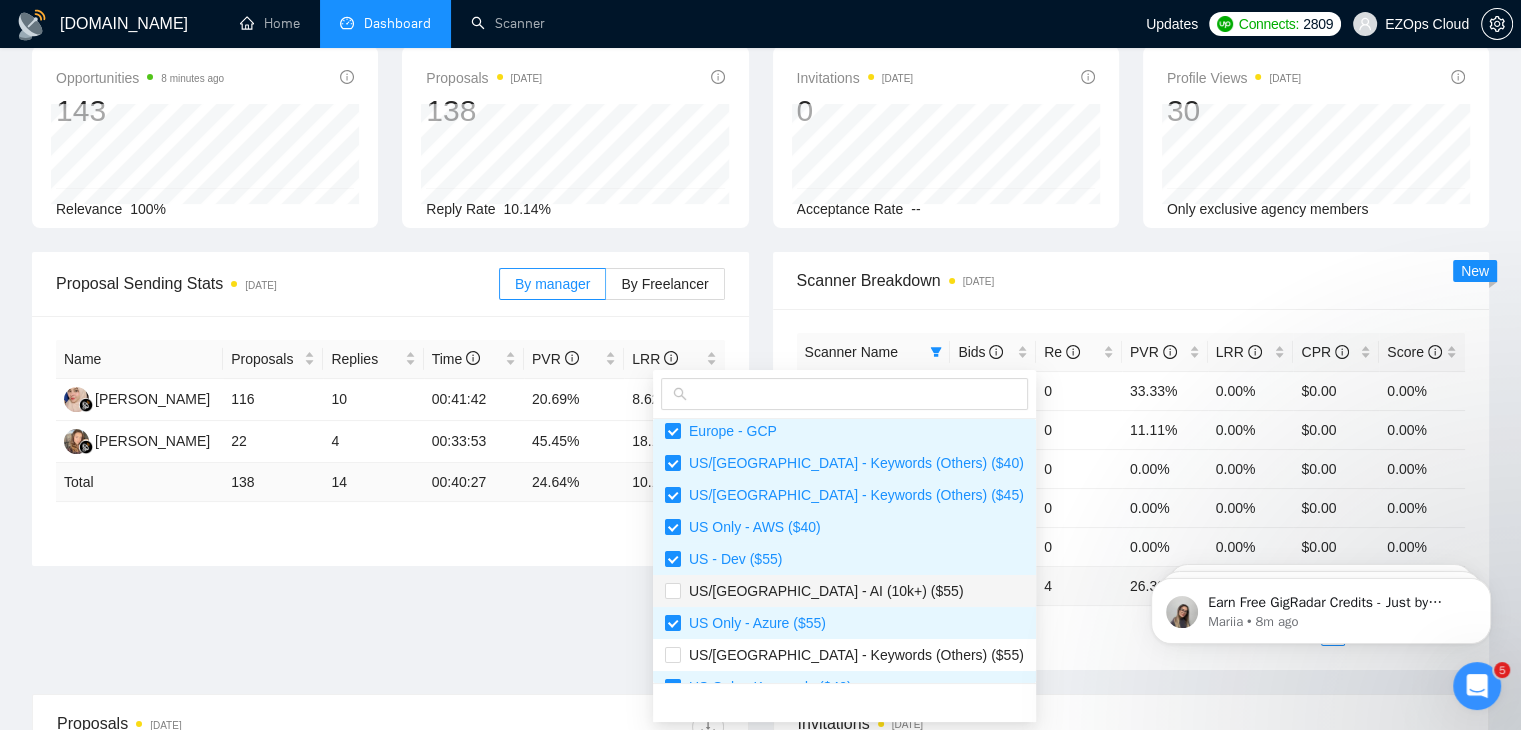 click on "US/Canada - AI (10k+) ($55)" at bounding box center [822, 591] 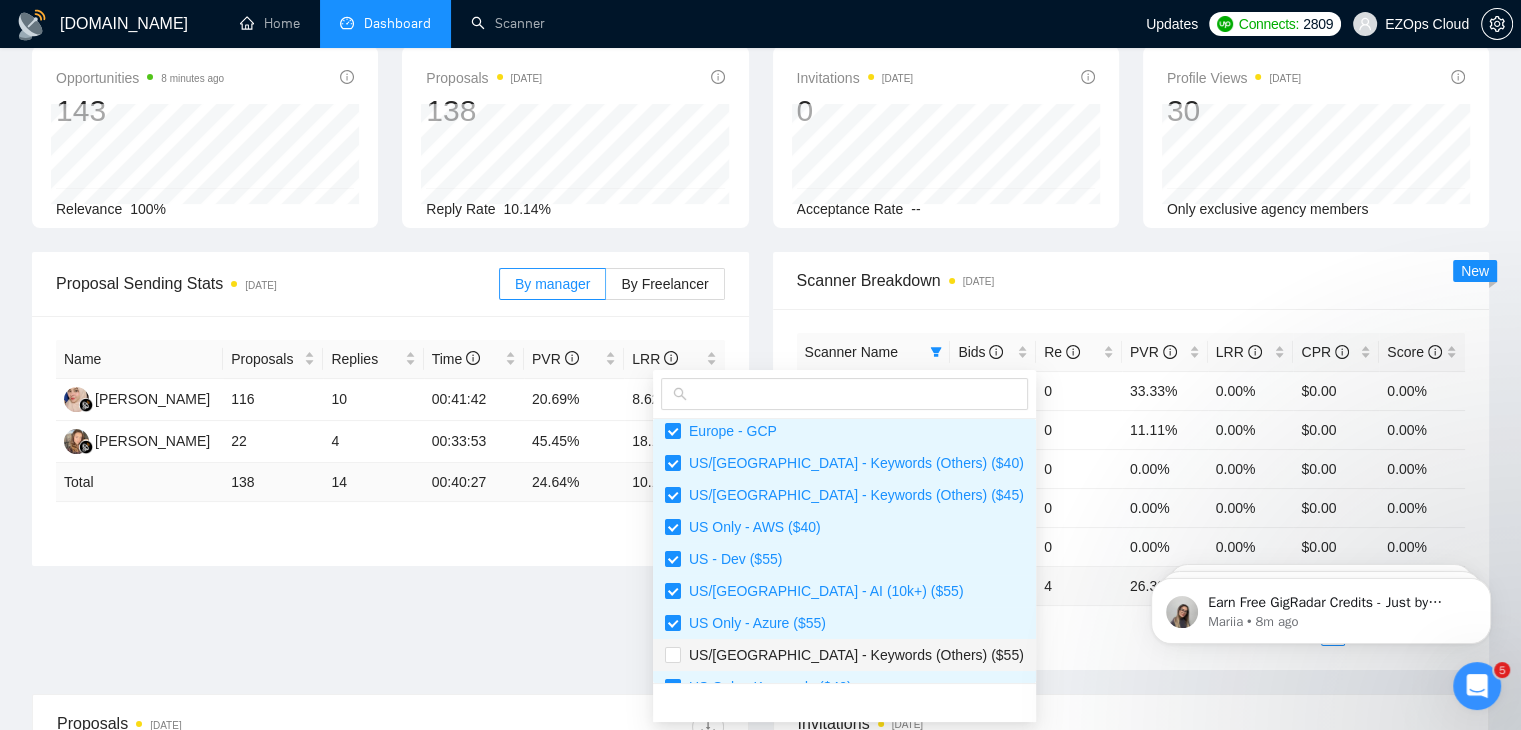 click on "US/Canada - Keywords (Others) ($55)" at bounding box center [844, 655] 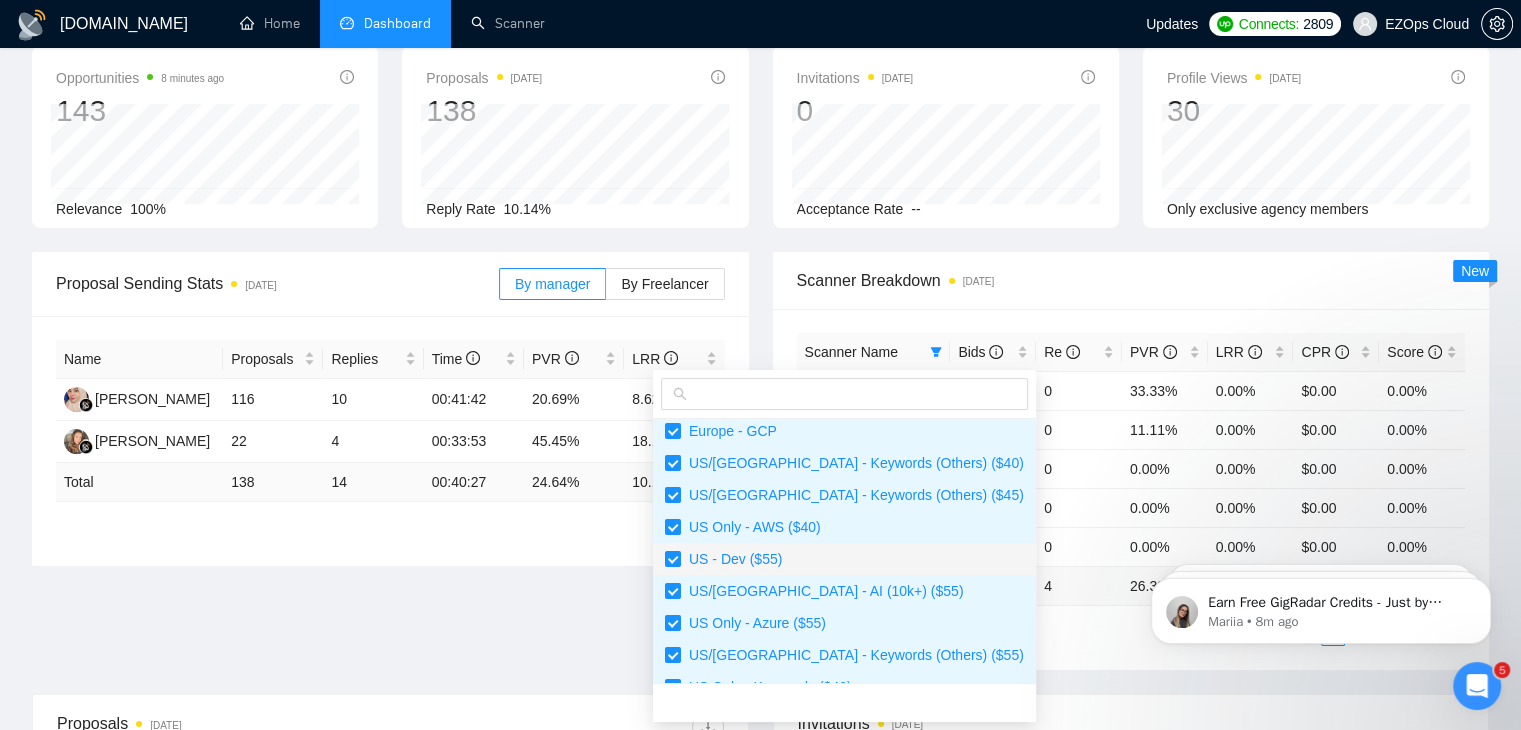scroll, scrollTop: 400, scrollLeft: 0, axis: vertical 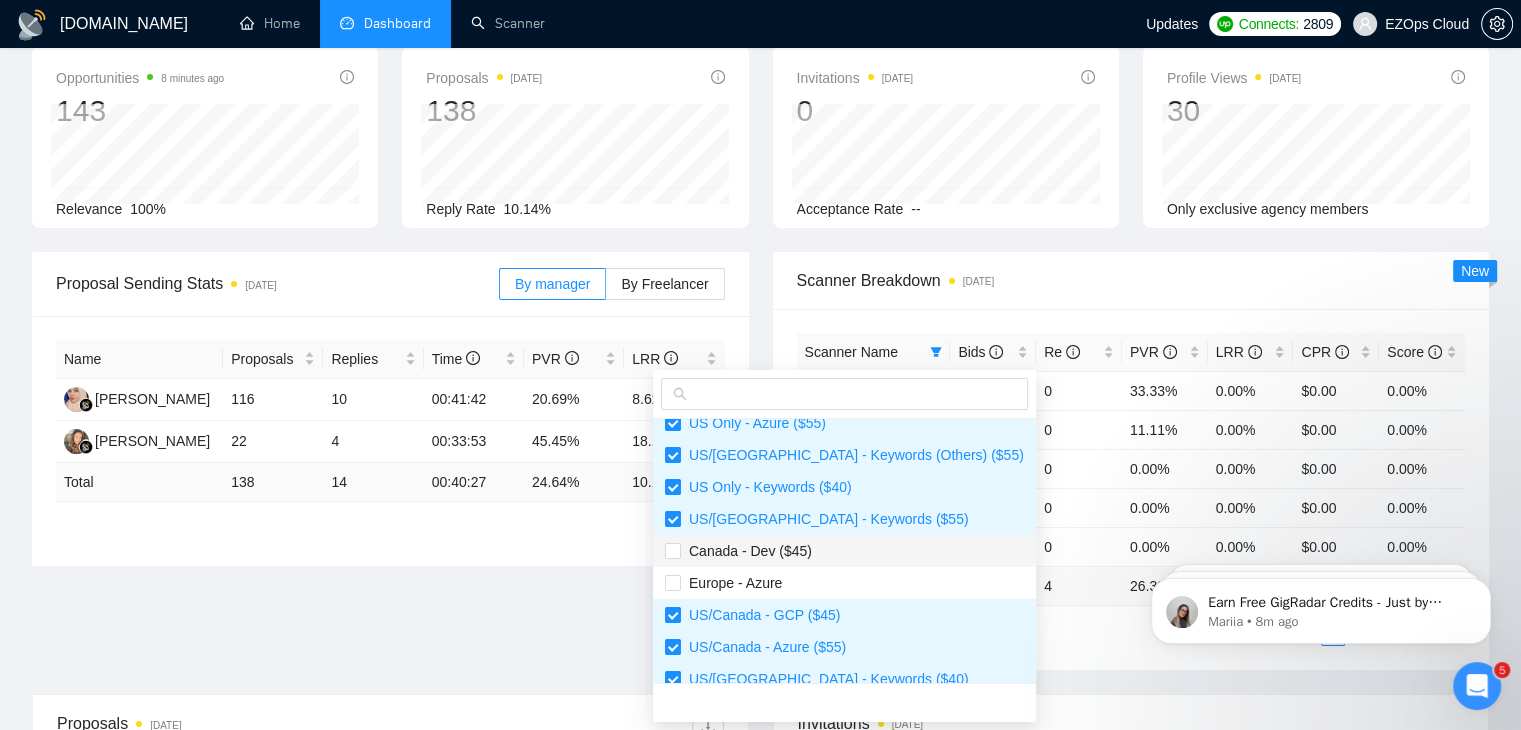 click on "Canada - Dev ($45)" at bounding box center [844, 551] 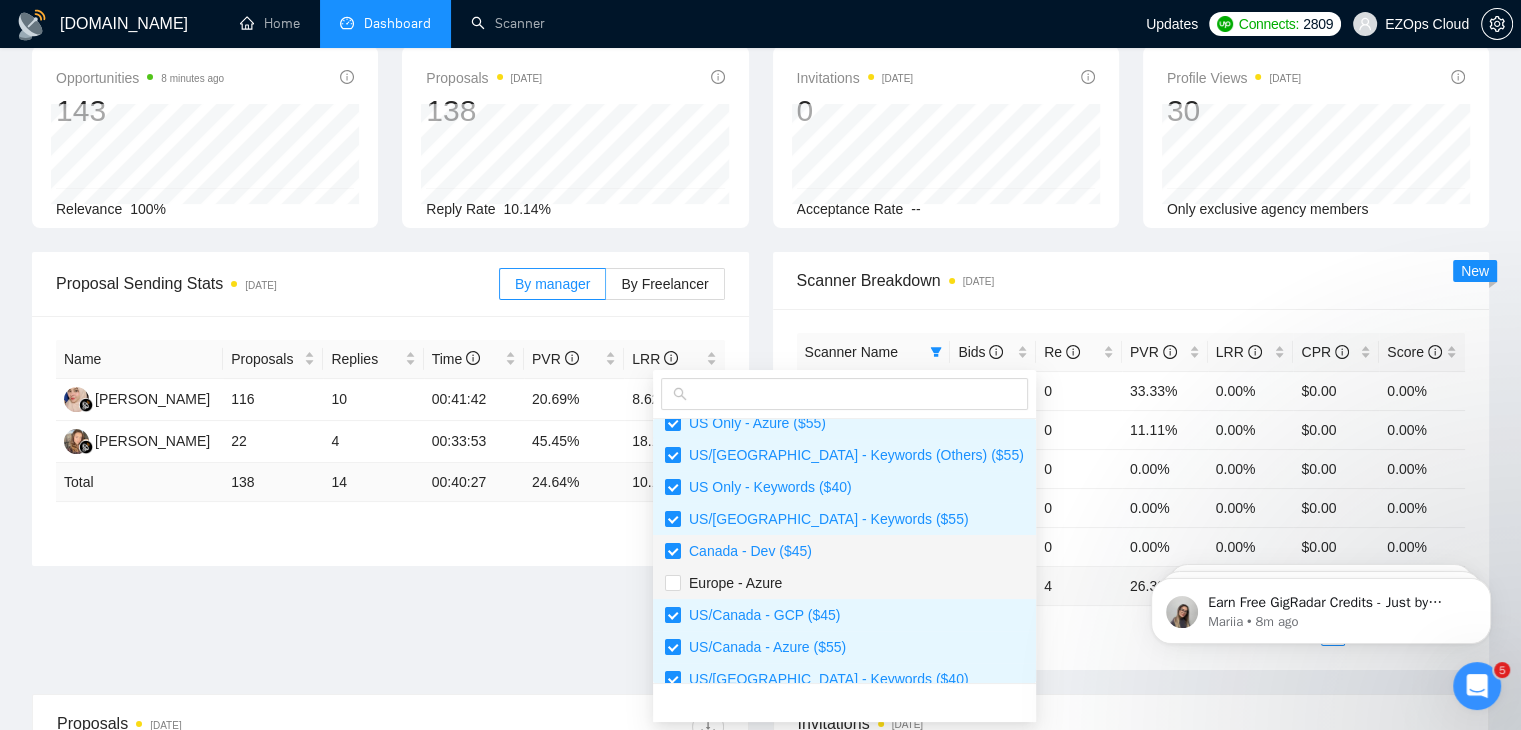 click on "Europe - Azure" at bounding box center [844, 583] 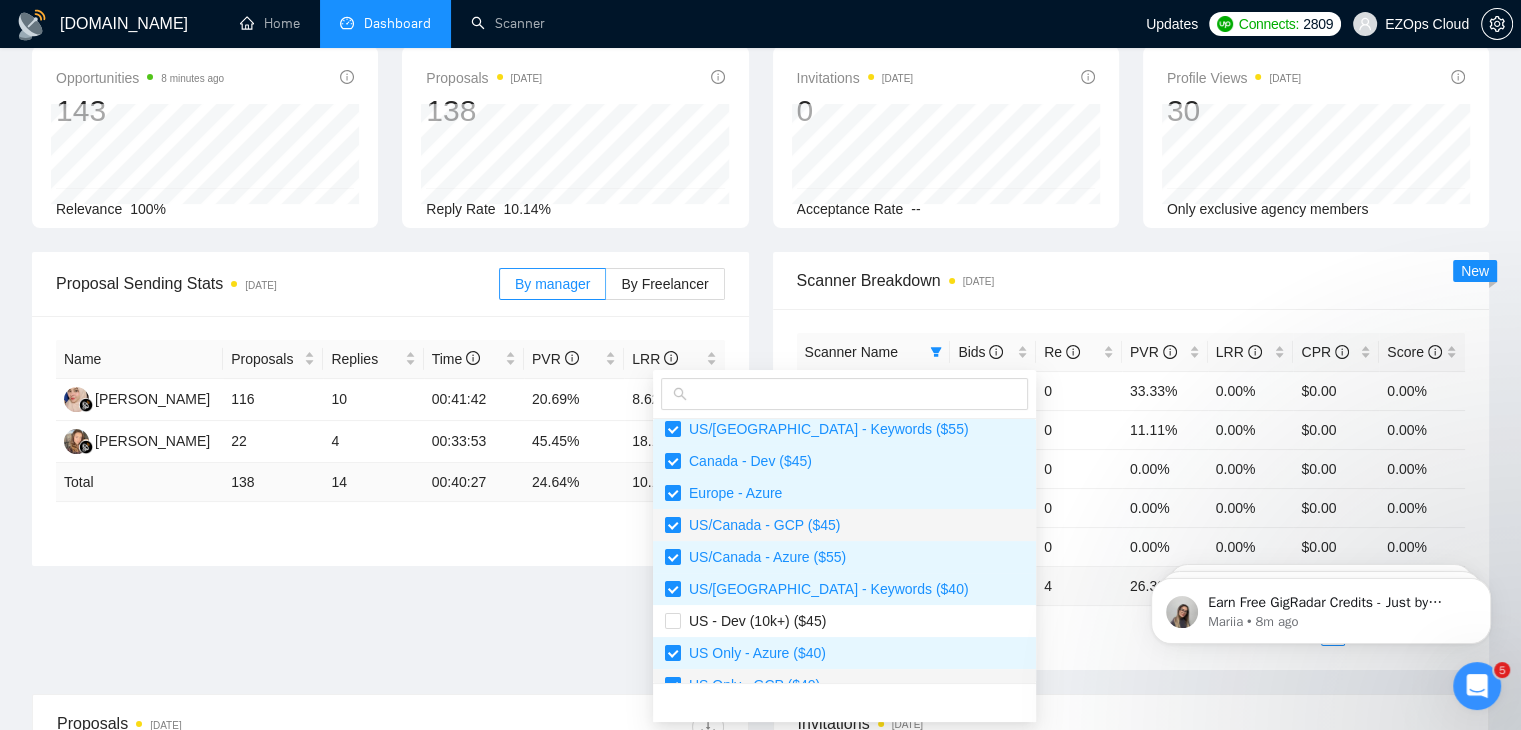 scroll, scrollTop: 700, scrollLeft: 0, axis: vertical 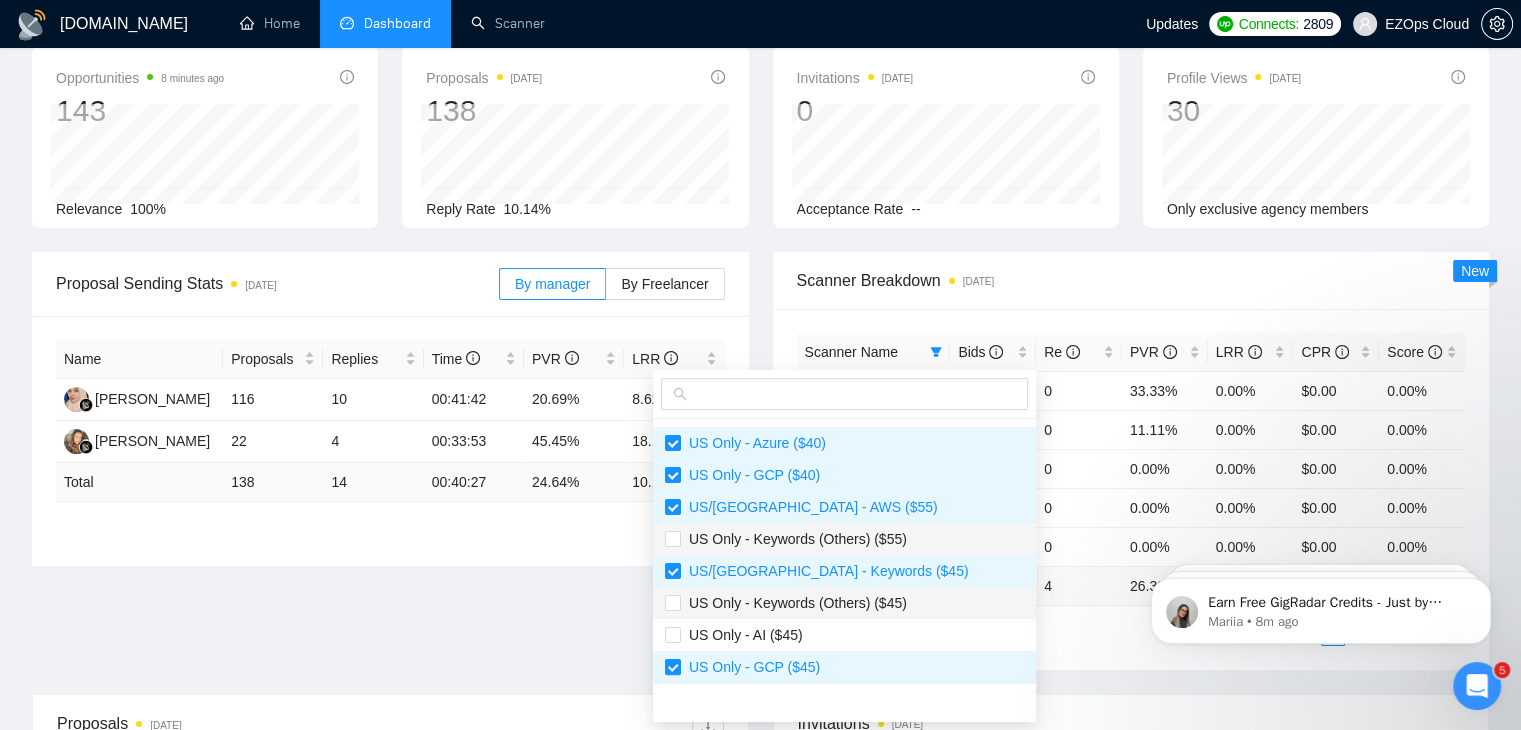 drag, startPoint x: 805, startPoint y: 545, endPoint x: 808, endPoint y: 585, distance: 40.112343 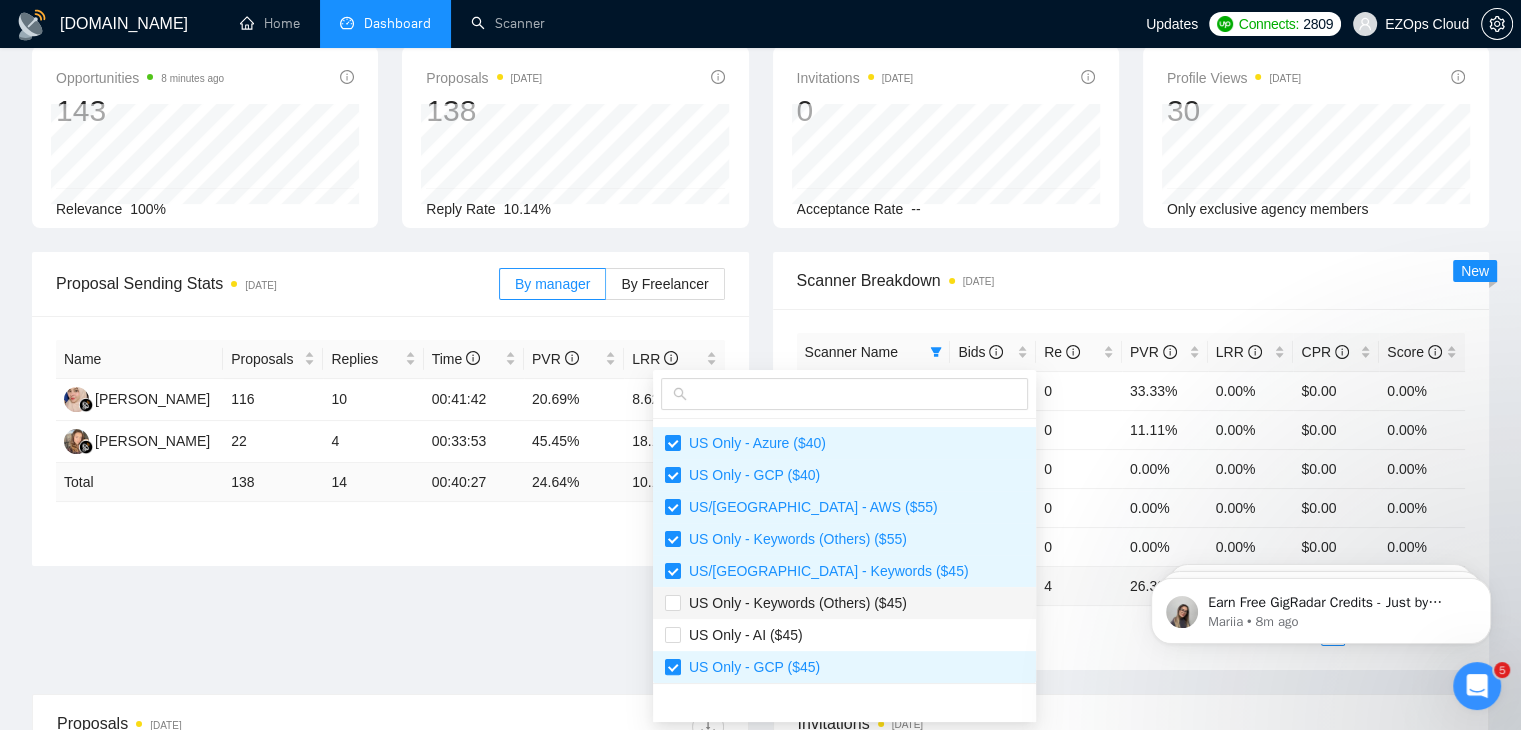 click on "US Only - Keywords (Others) ($45)" at bounding box center (794, 603) 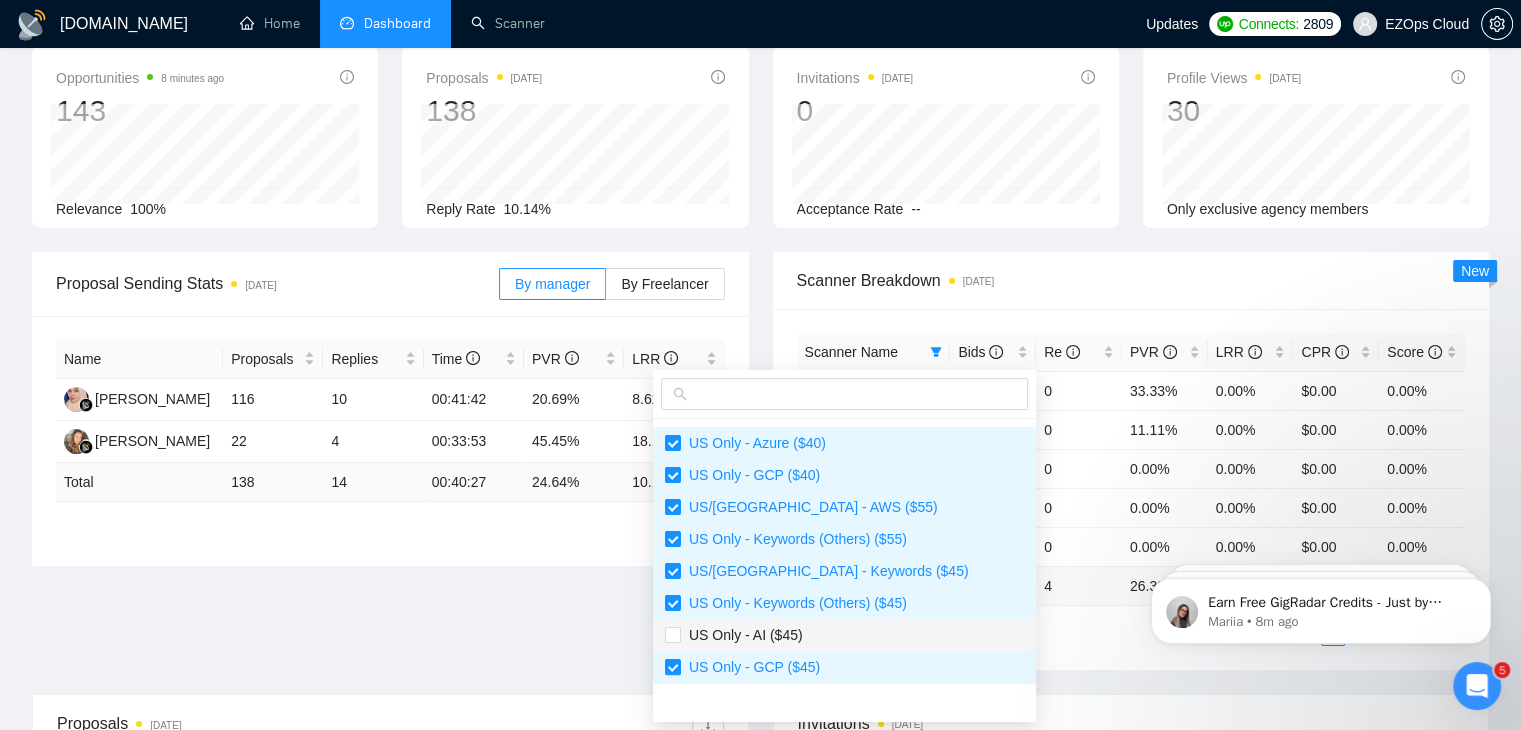 click on "US Only - AI ($45)" at bounding box center [844, 635] 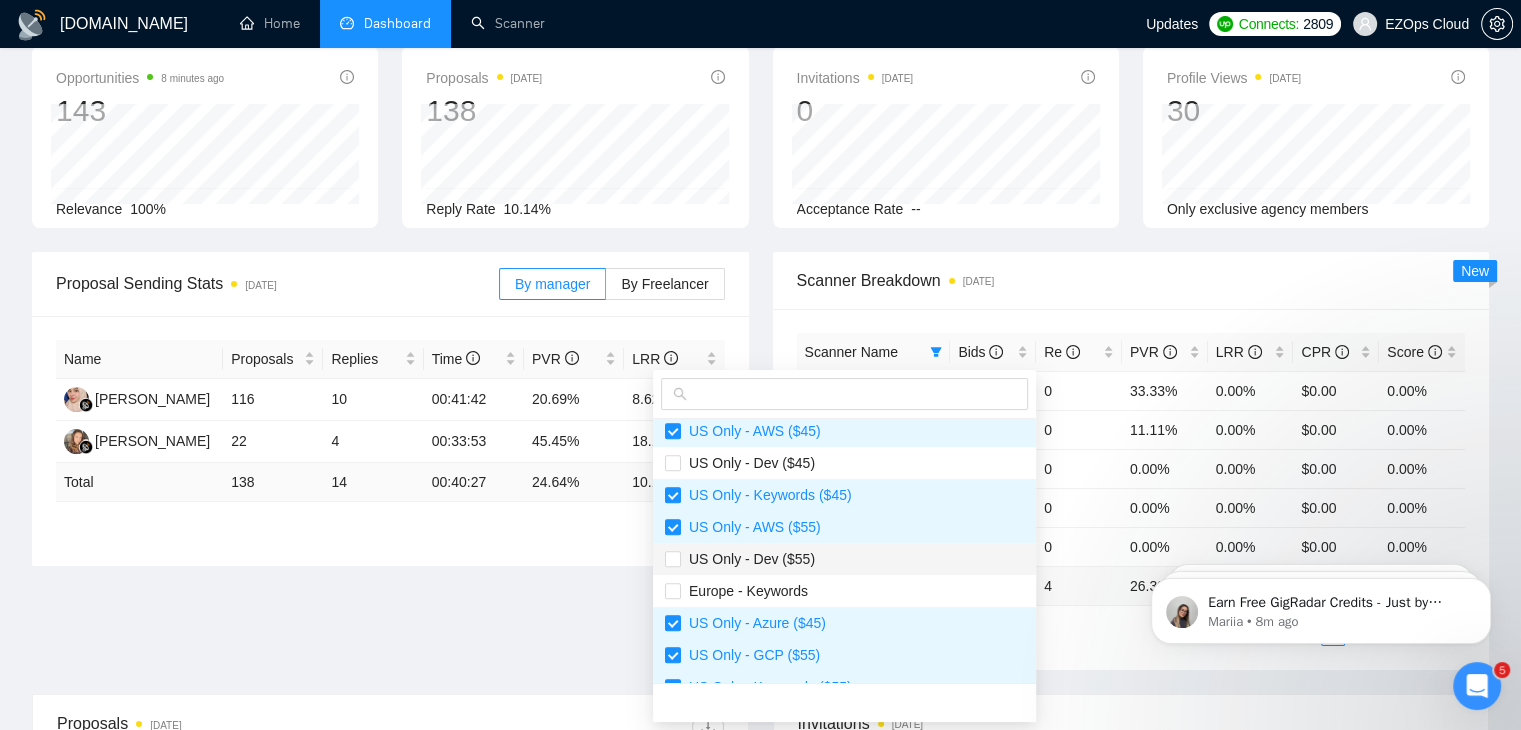 click on "US Only - Dev ($55)" at bounding box center (844, 559) 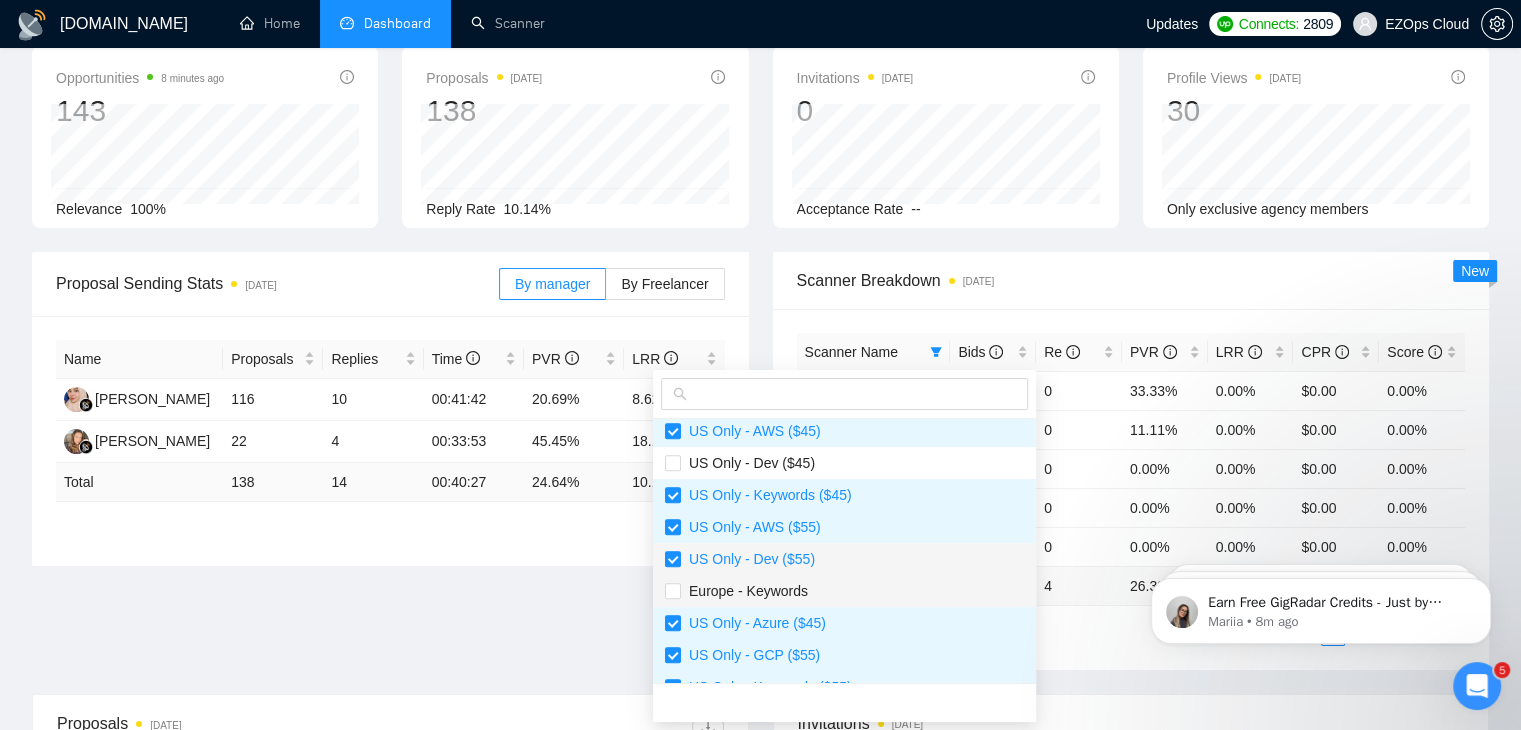 click on "Europe - Keywords" at bounding box center (844, 591) 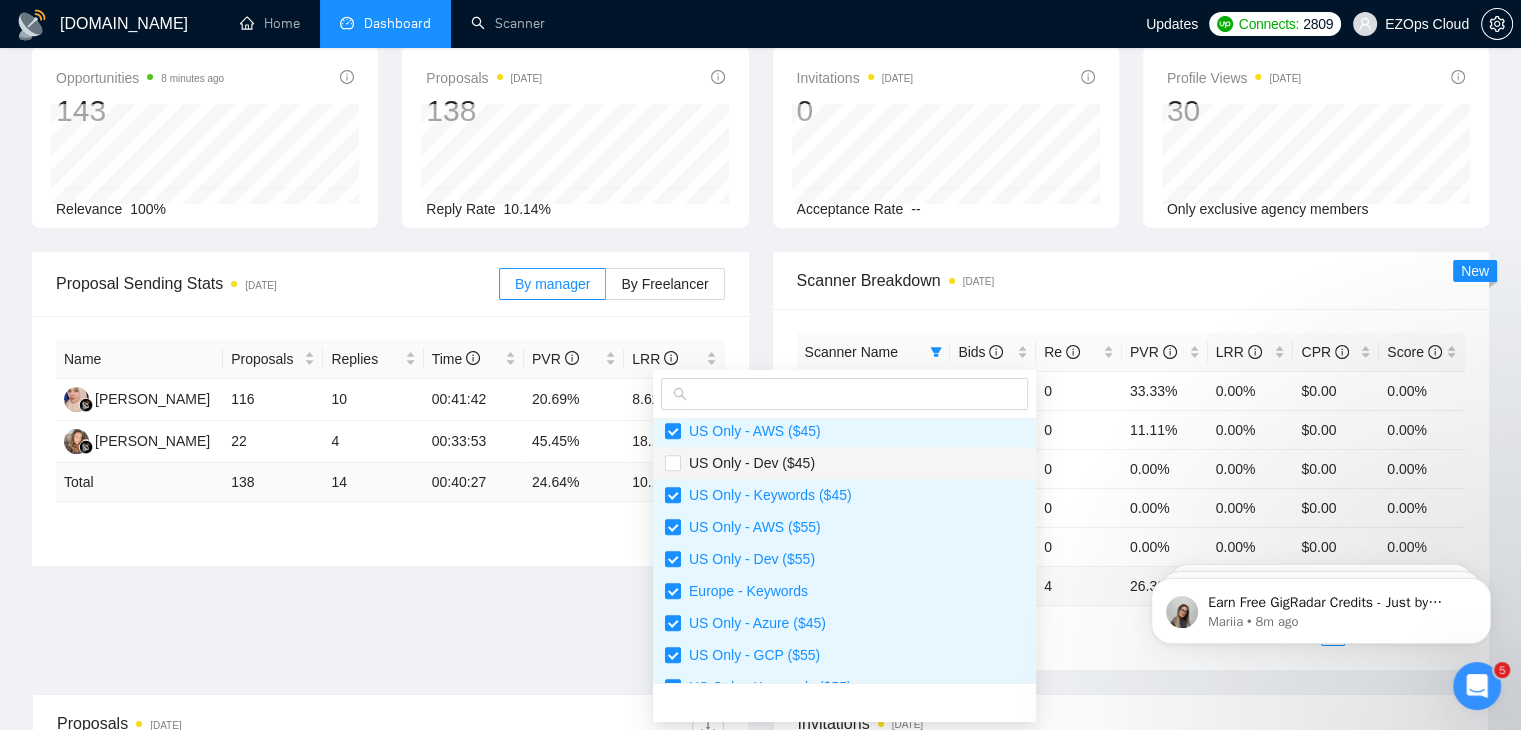 click on "US Only - Dev ($45)" at bounding box center (844, 463) 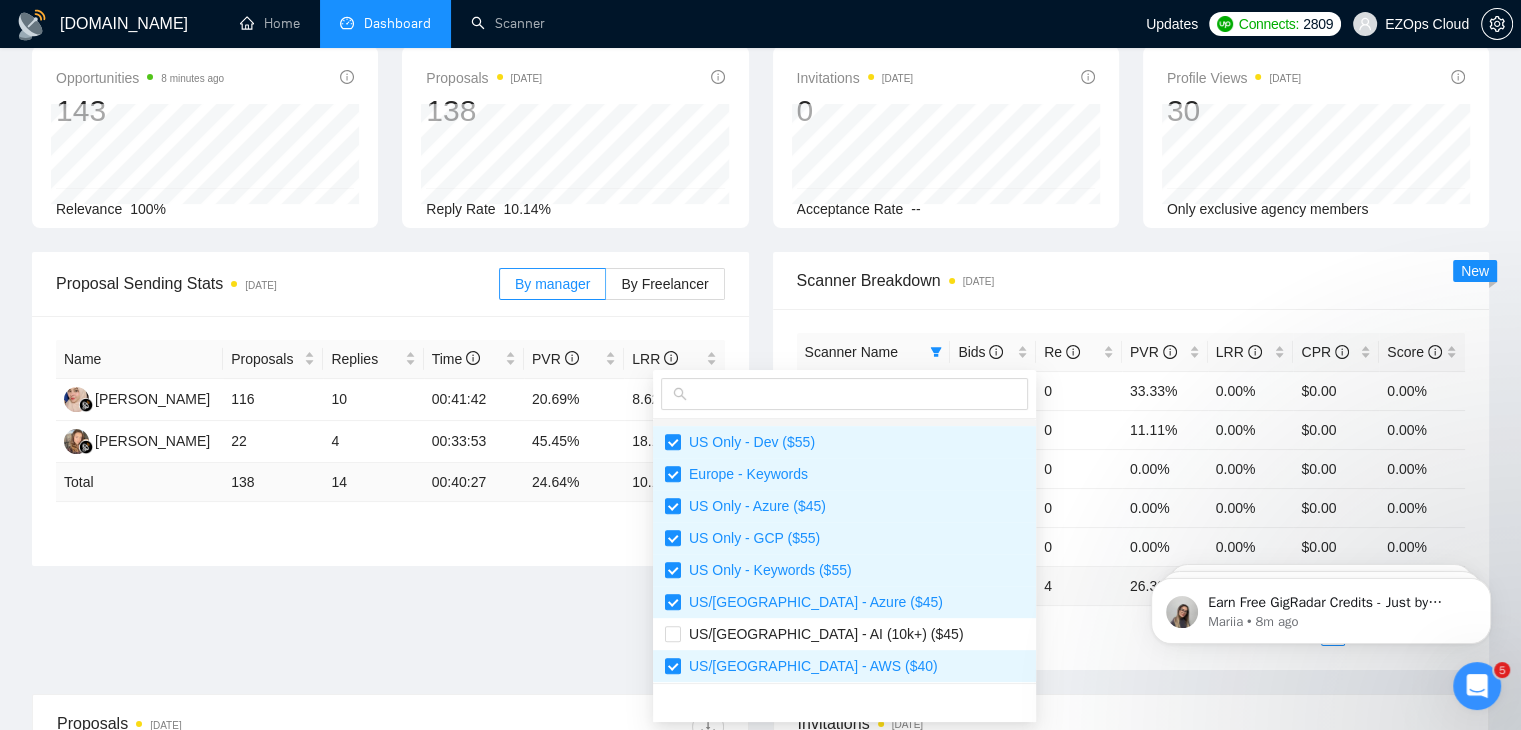 scroll, scrollTop: 1120, scrollLeft: 0, axis: vertical 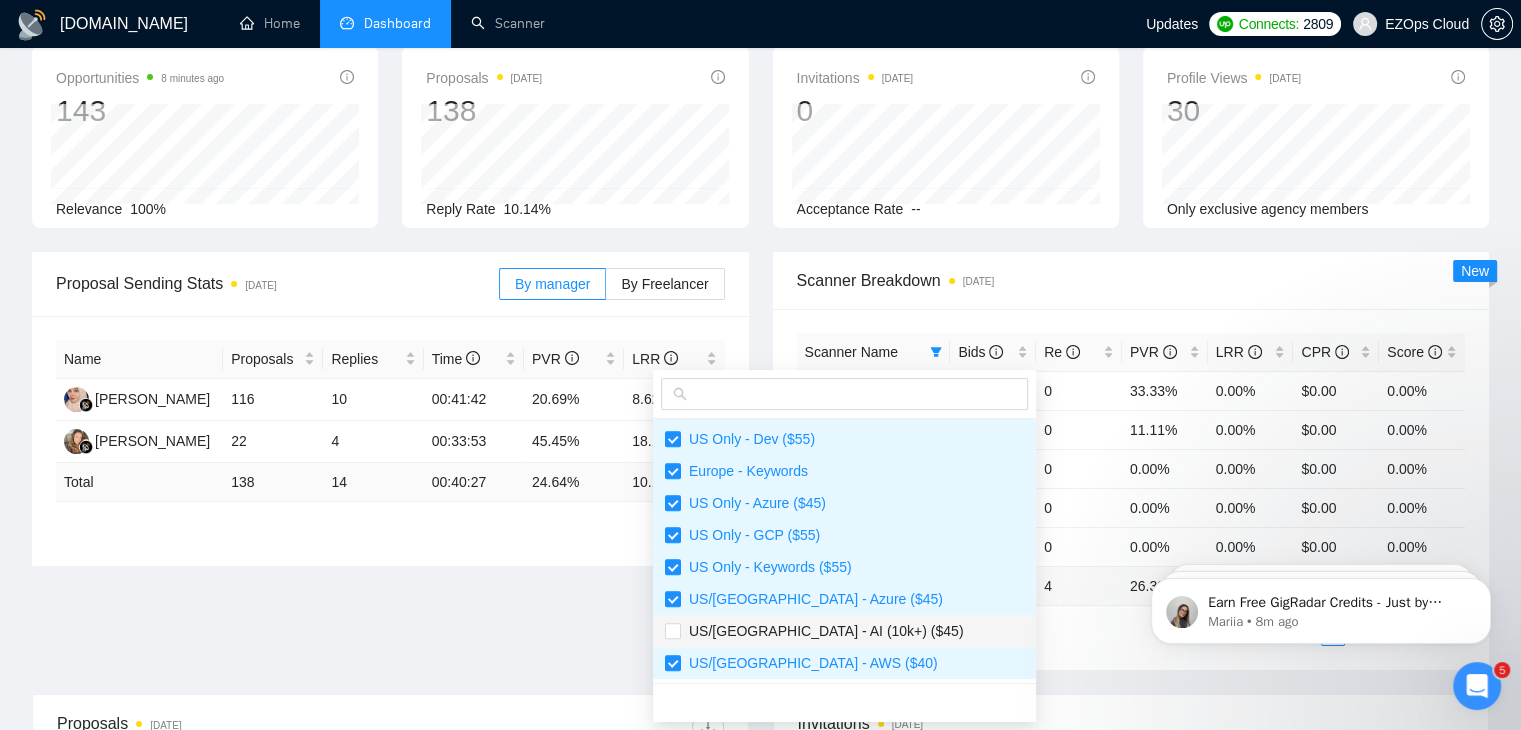 click on "US/Canada - AI (10k+) ($45)" at bounding box center [822, 631] 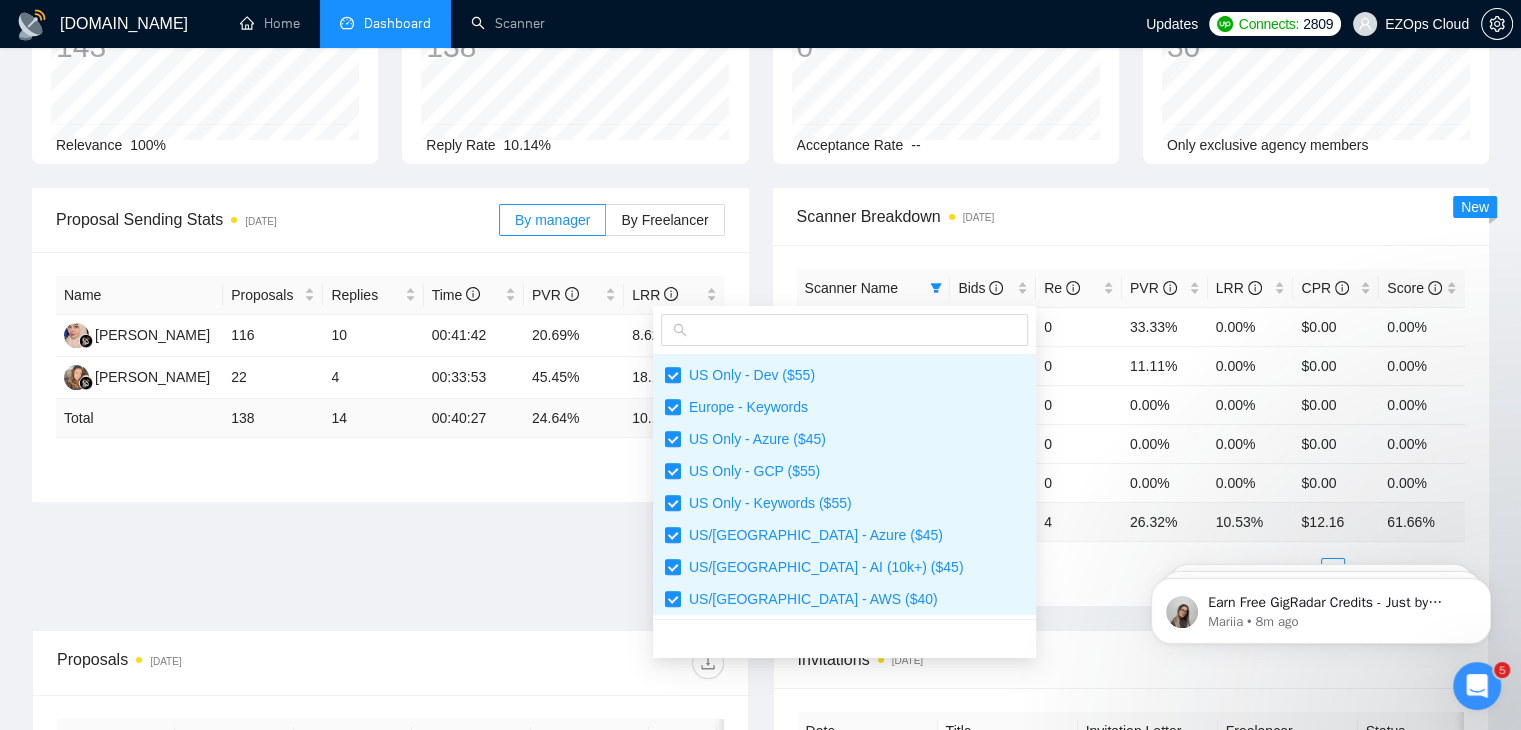 scroll, scrollTop: 200, scrollLeft: 0, axis: vertical 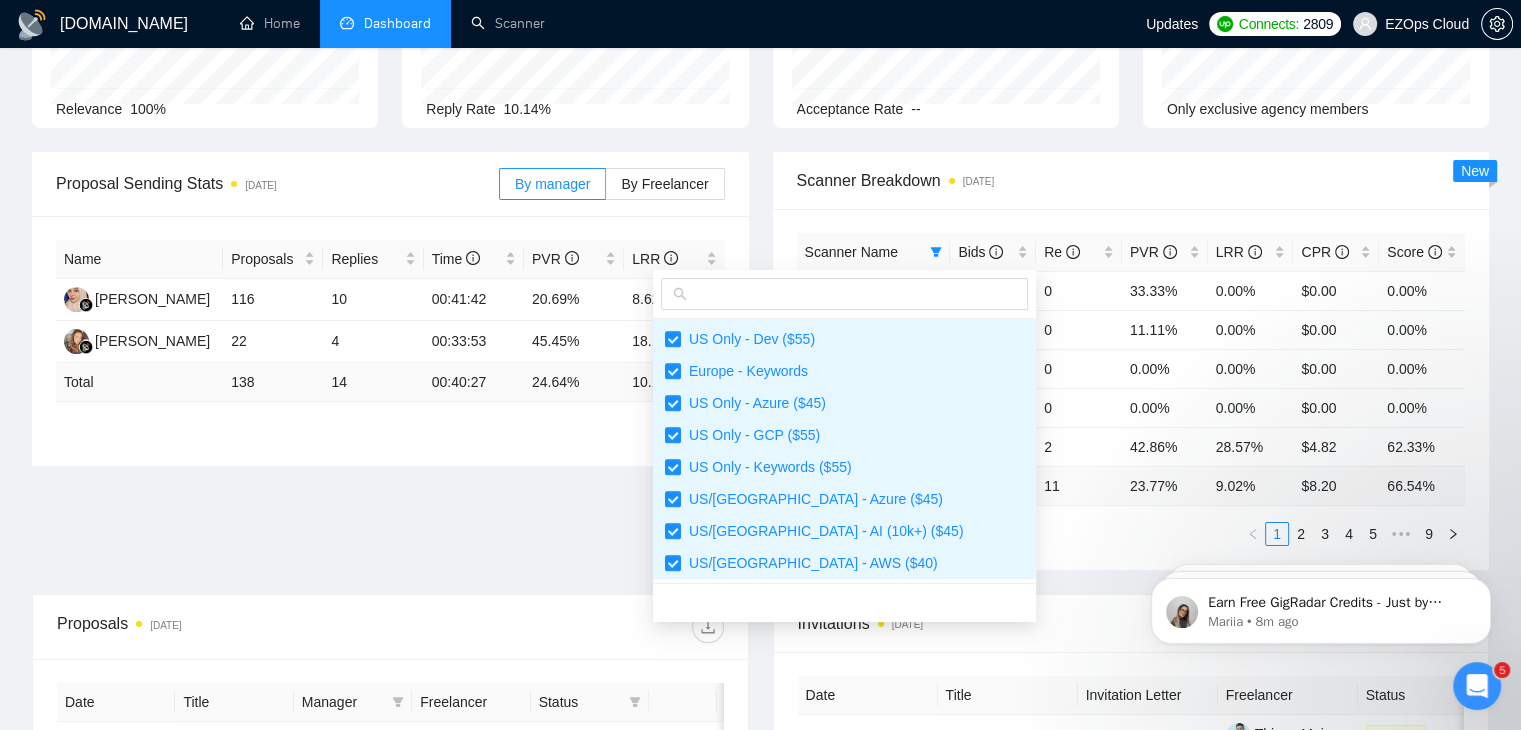 click on "Proposal Sending Stats 4 days ago By manager By Freelancer Name Proposals Replies Time   PVR   LRR   Ainun Jariah 116 10 00:41:42 20.69% 8.62% Natali Konstatinova 22 4 00:33:53 45.45% 18.18% Total 138 14 00:40:27 24.64 % 10.14 % 1 Scanner Breakdown 4 days ago Scanner Name Bids   Re   PVR   LRR   CPR   Score   US/Canada - Azure ($40) 3 0 33.33% 0.00% $0.00 0.00% US/Canada - AWS ($45) 9 0 11.11% 0.00% $0.00 0.00% Canada - Dev ($55) 3 0 0.00% 0.00% $0.00 0.00% US/Canada - GCP ($40) 0 0 0.00% 0.00% $0.00 0.00% Europe - AWS 7 2 42.86% 28.57% $4.82 62.33% Total 122 11 23.77 % 9.02 % $ 8.20 66.54 % 1 2 3 4 5 ••• 9 New" at bounding box center (760, 373) 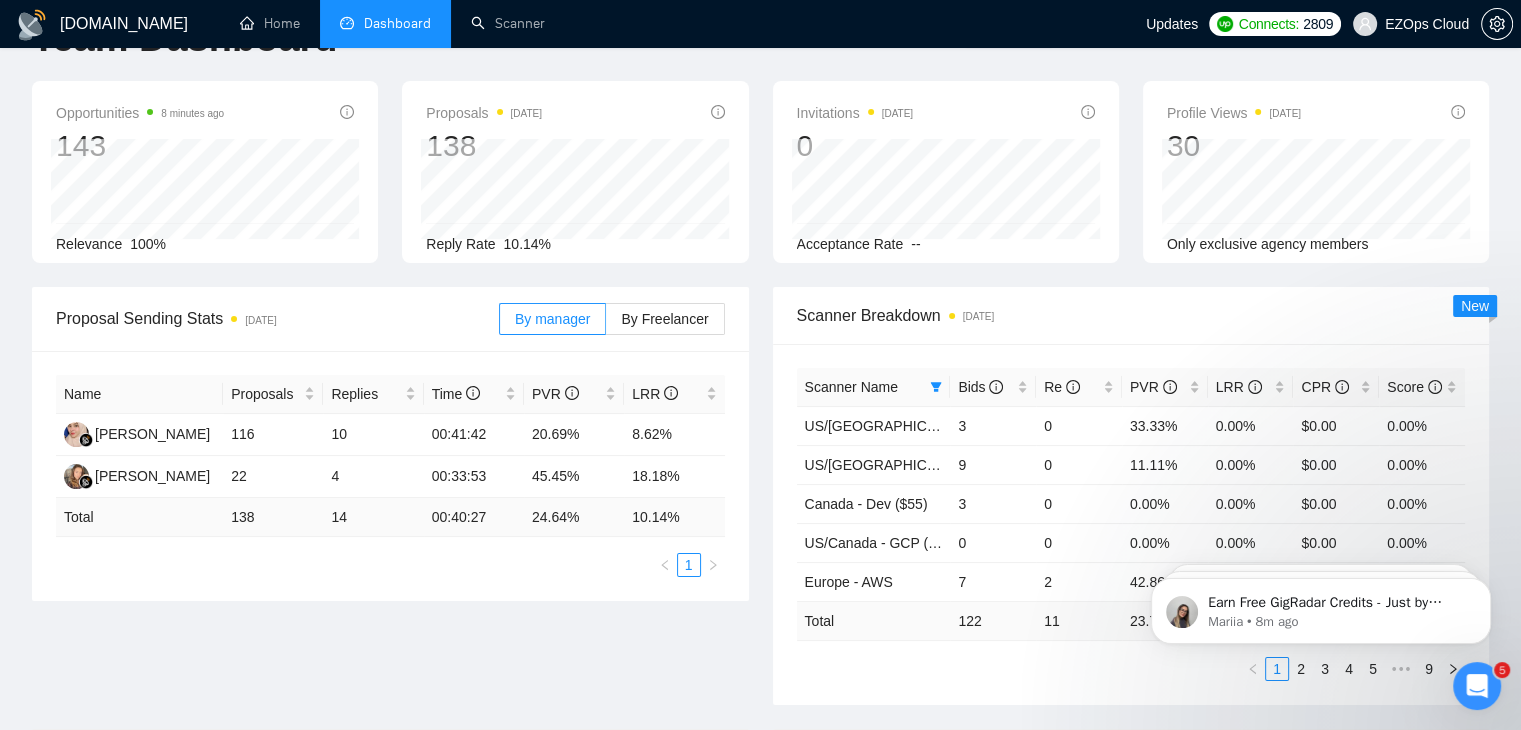scroll, scrollTop: 100, scrollLeft: 0, axis: vertical 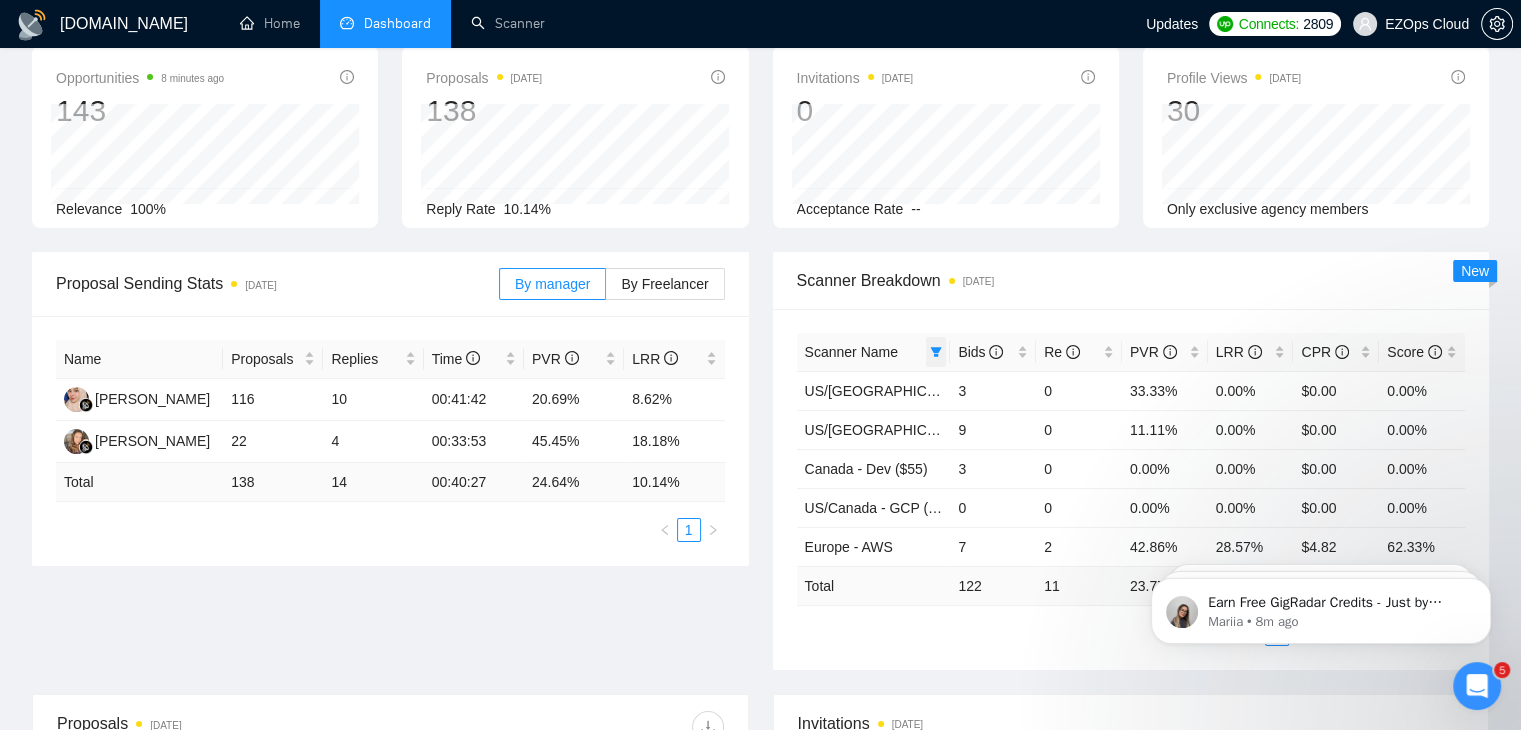 click at bounding box center (936, 352) 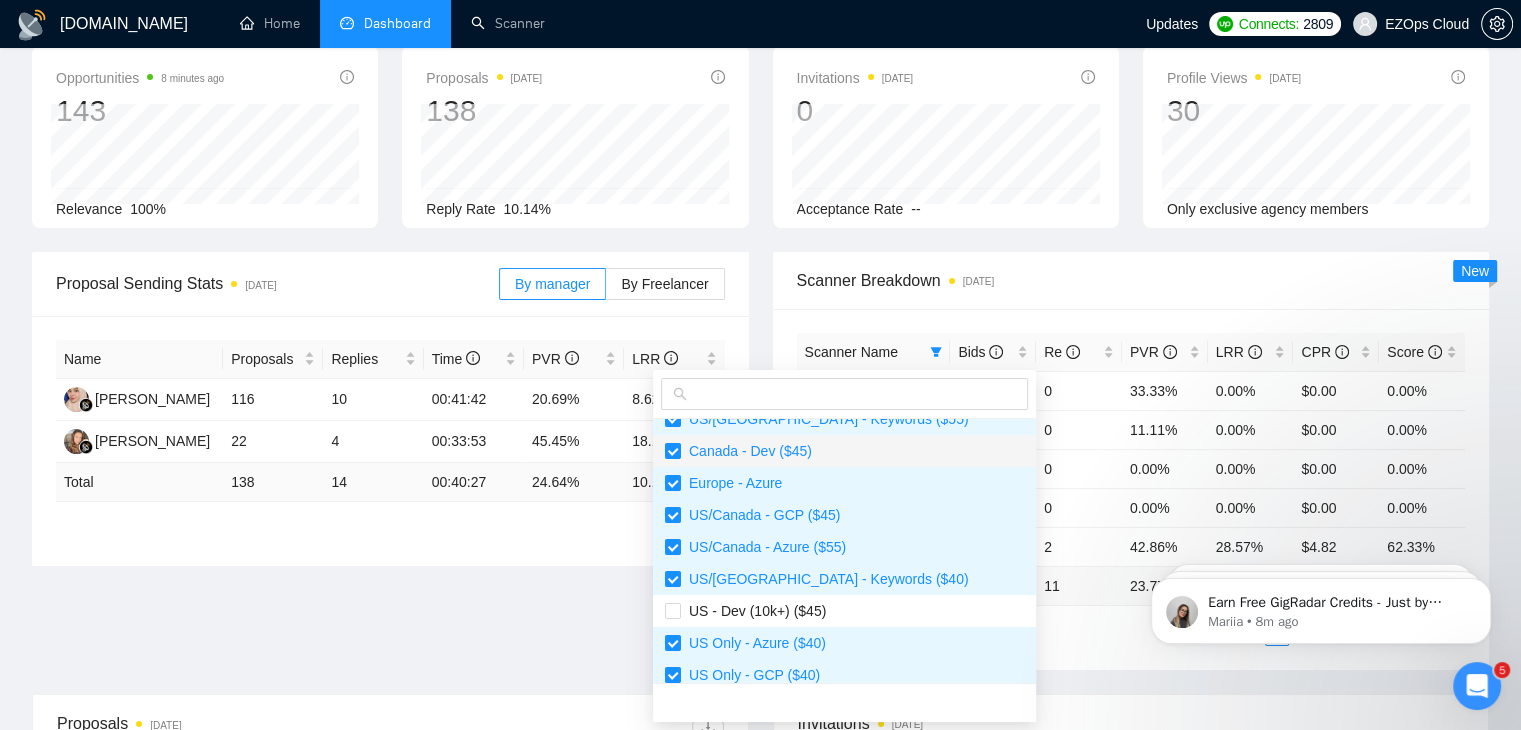 scroll, scrollTop: 600, scrollLeft: 0, axis: vertical 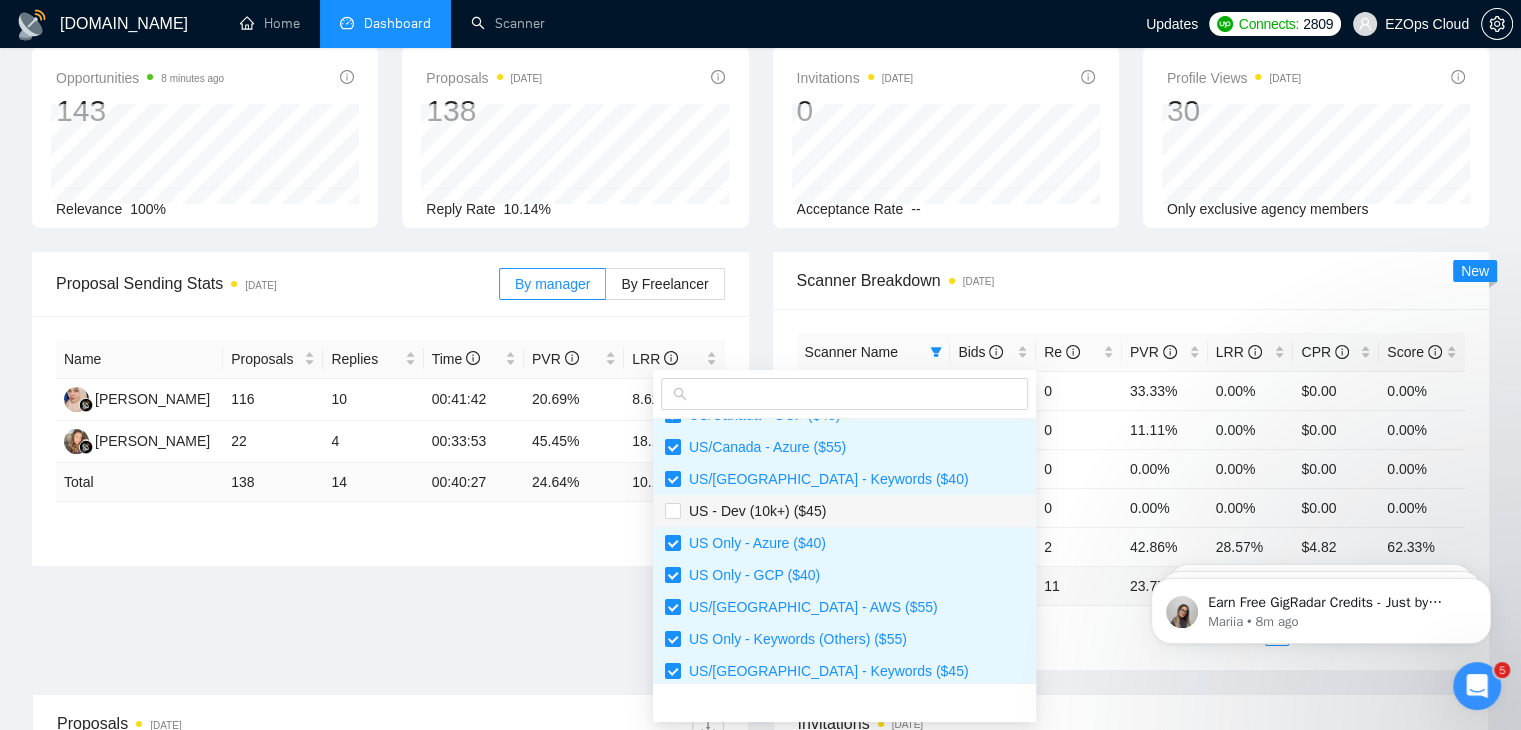 click on "US - Dev (10k+) ($45)" at bounding box center (753, 511) 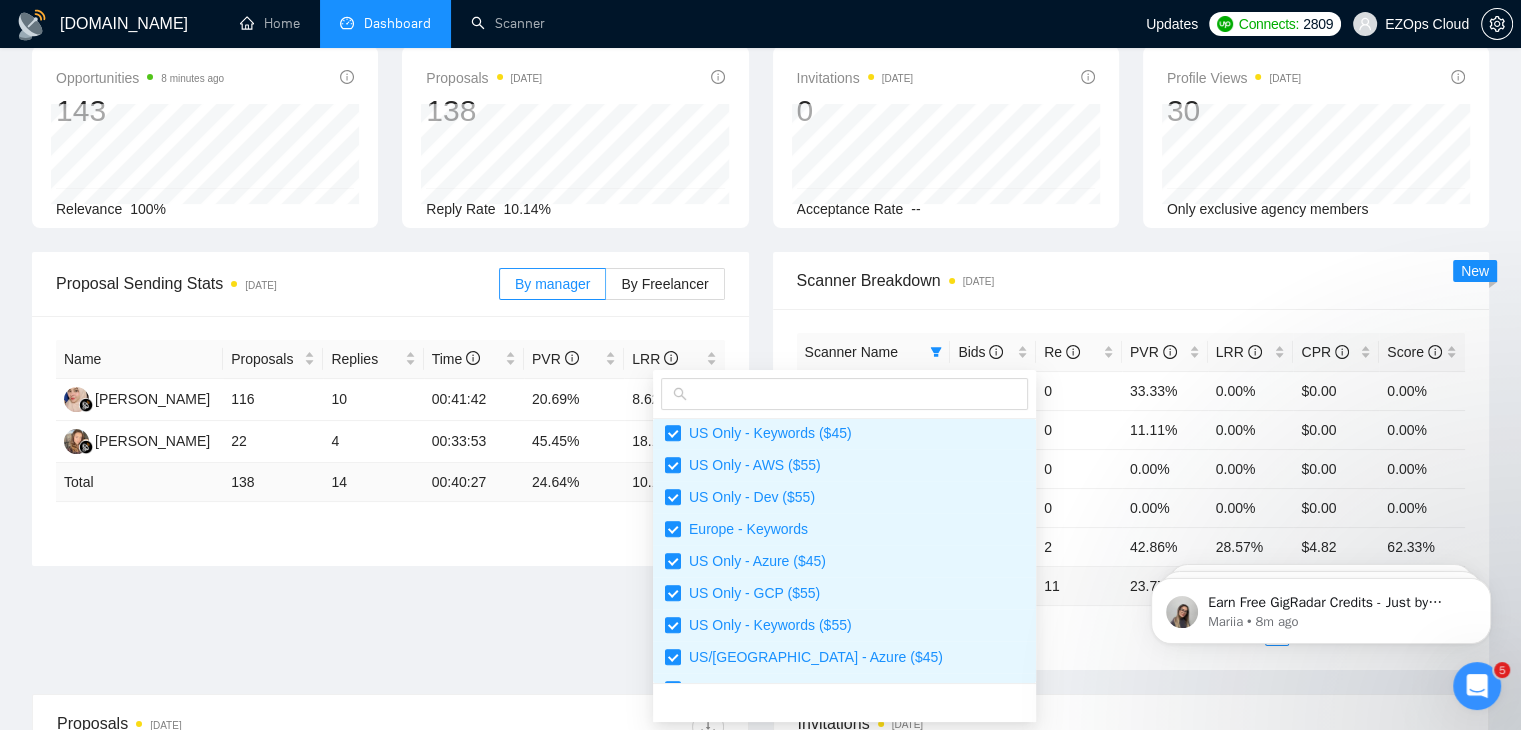 scroll, scrollTop: 1120, scrollLeft: 0, axis: vertical 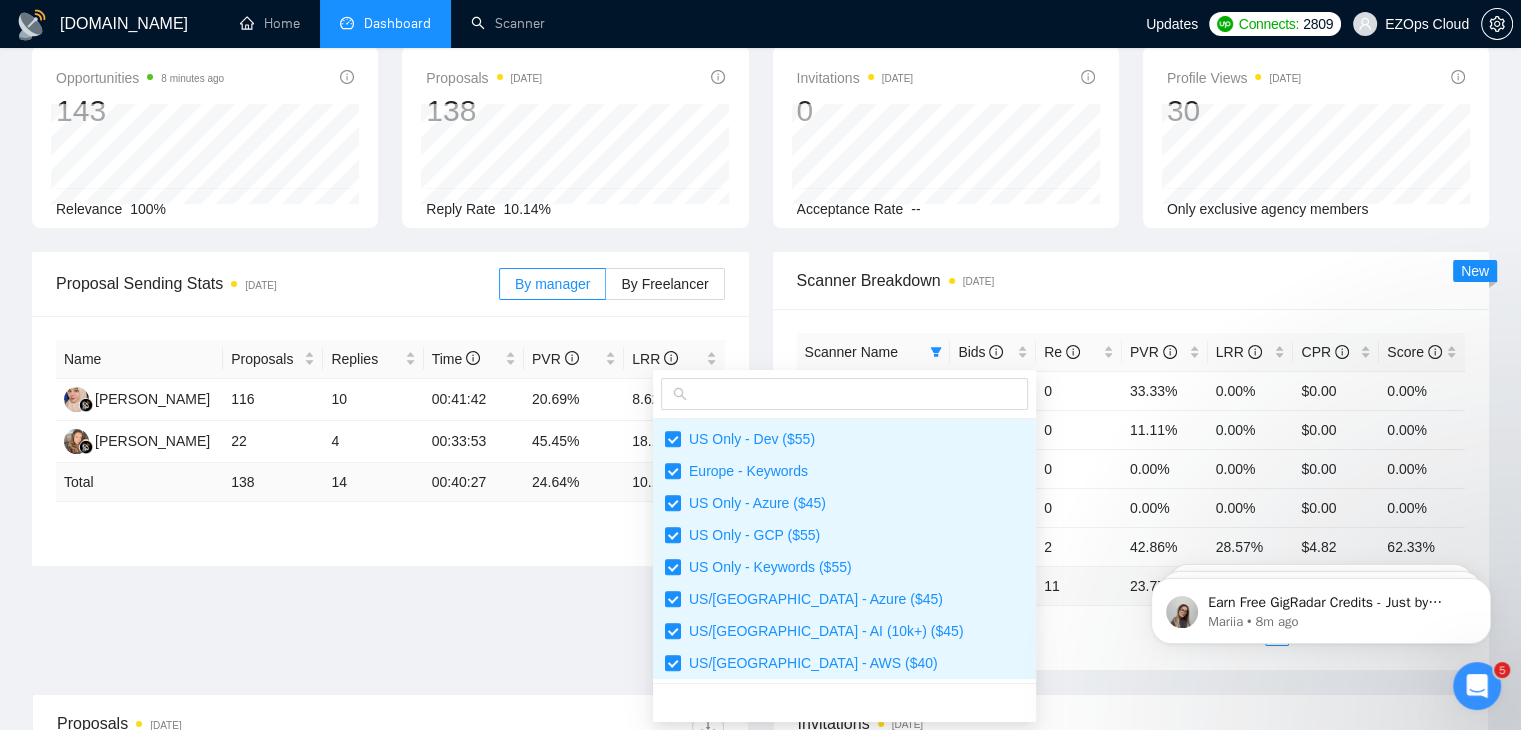 click on "Proposal Sending Stats 4 days ago By manager By Freelancer Name Proposals Replies Time   PVR   LRR   Ainun Jariah 116 10 00:41:42 20.69% 8.62% Natali Konstatinova 22 4 00:33:53 45.45% 18.18% Total 138 14 00:40:27 24.64 % 10.14 % 1 Scanner Breakdown 4 days ago Scanner Name Bids   Re   PVR   LRR   CPR   Score   US/Canada - Azure ($40) 3 0 33.33% 0.00% $0.00 0.00% US/Canada - AWS ($45) 9 0 11.11% 0.00% $0.00 0.00% Canada - Dev ($55) 3 0 0.00% 0.00% $0.00 0.00% US/Canada - GCP ($40) 0 0 0.00% 0.00% $0.00 0.00% Europe - AWS 7 2 42.86% 28.57% $4.82 62.33% Total 122 11 23.77 % 9.02 % $ 8.20 66.54 % 1 2 3 4 5 ••• 9 New" at bounding box center (760, 473) 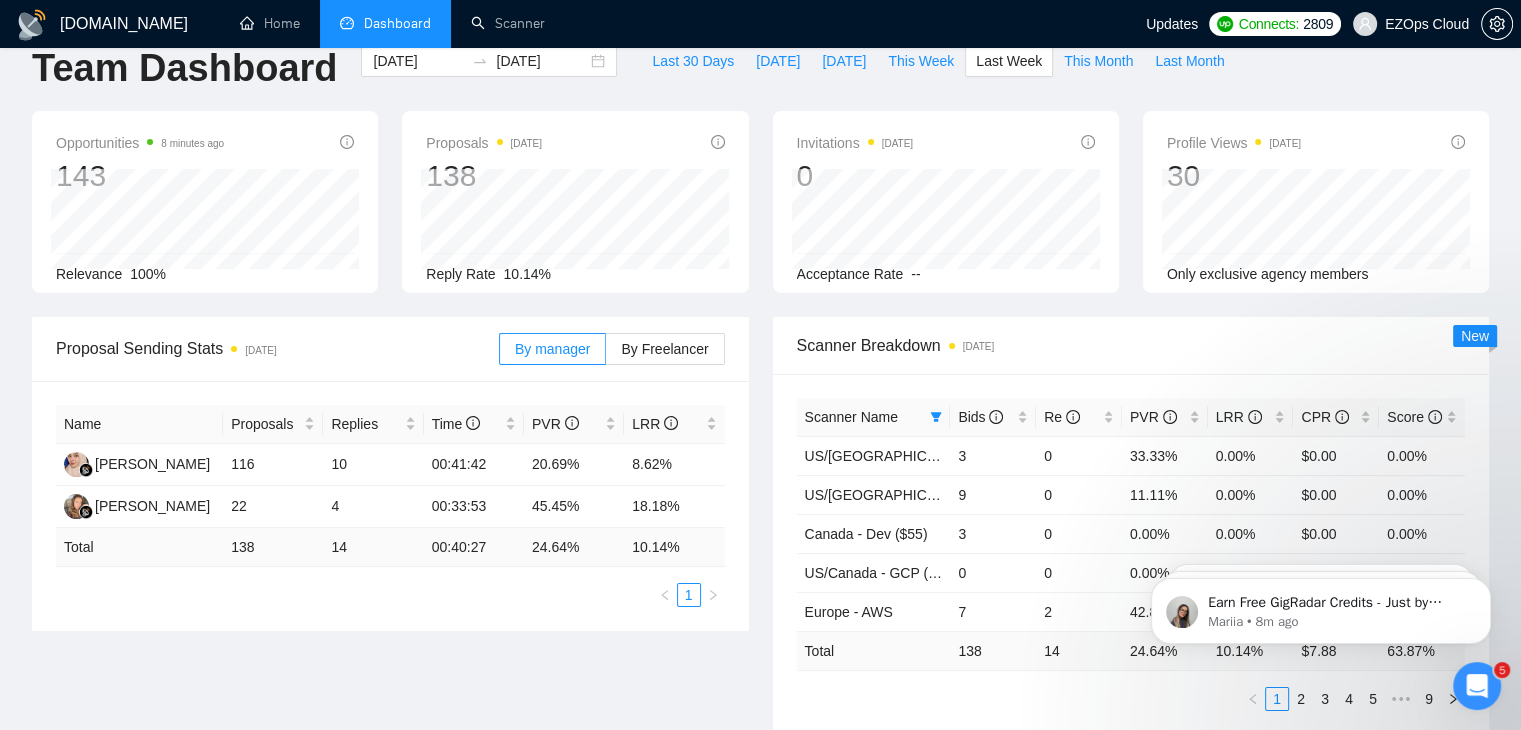 scroll, scrollTop: 0, scrollLeft: 0, axis: both 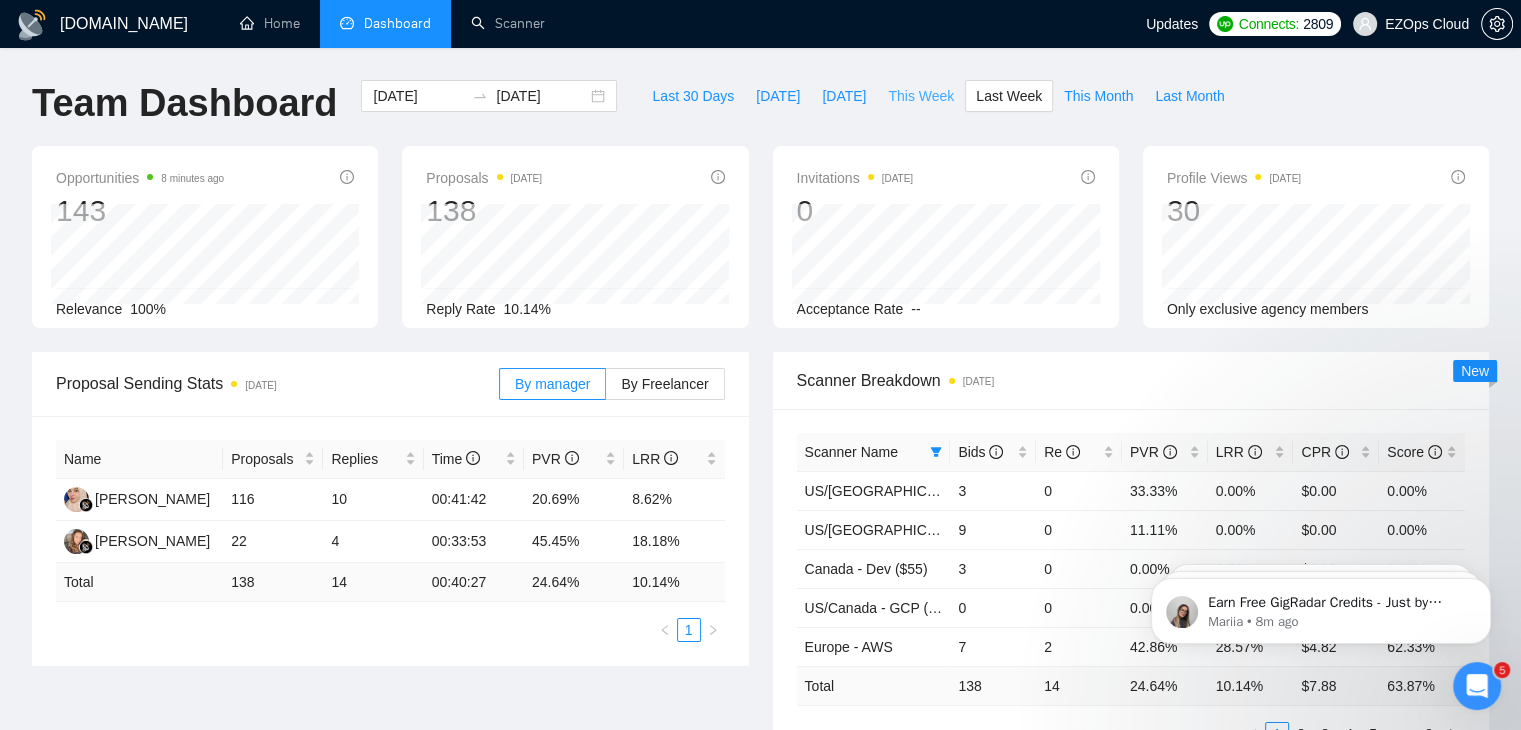 click on "This Week" at bounding box center [921, 96] 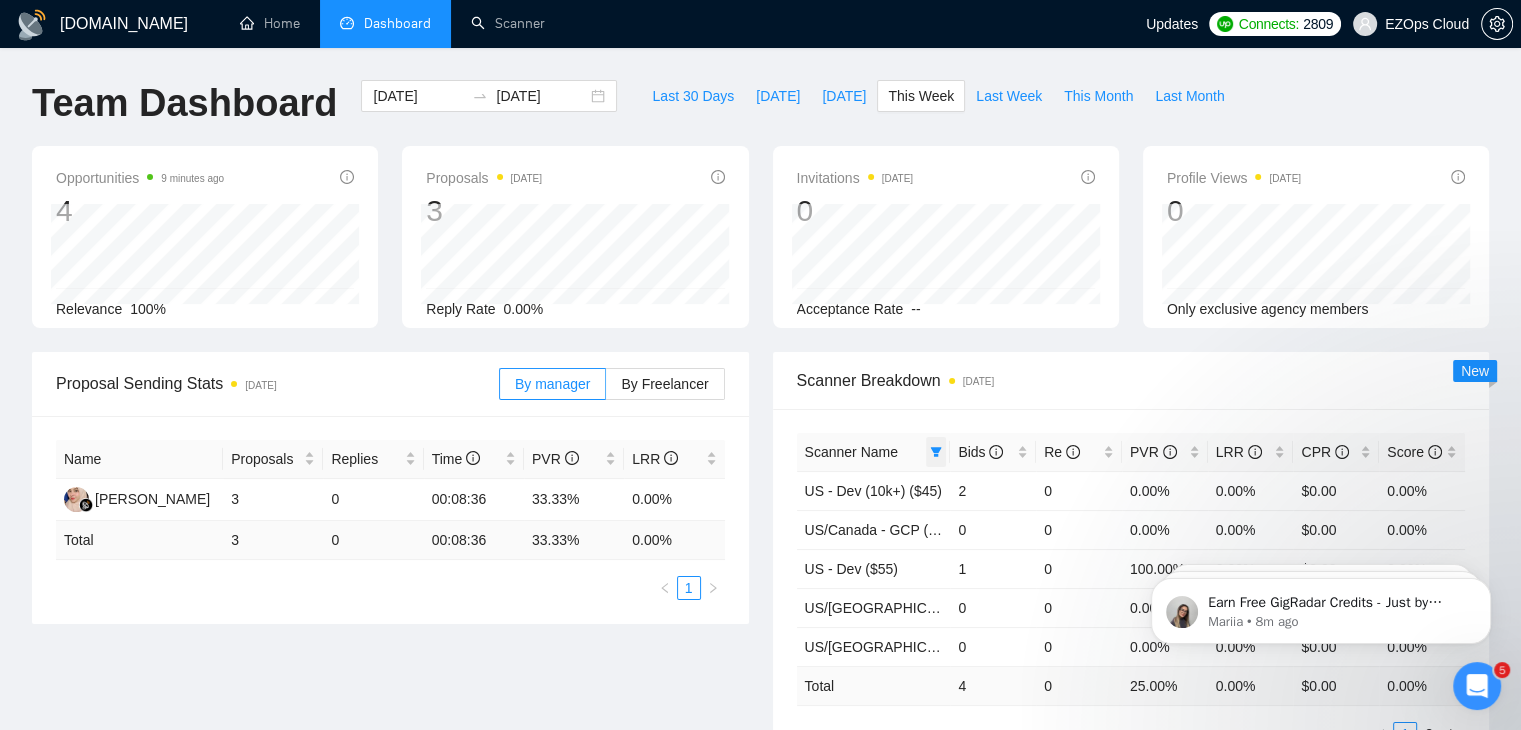 click at bounding box center [936, 452] 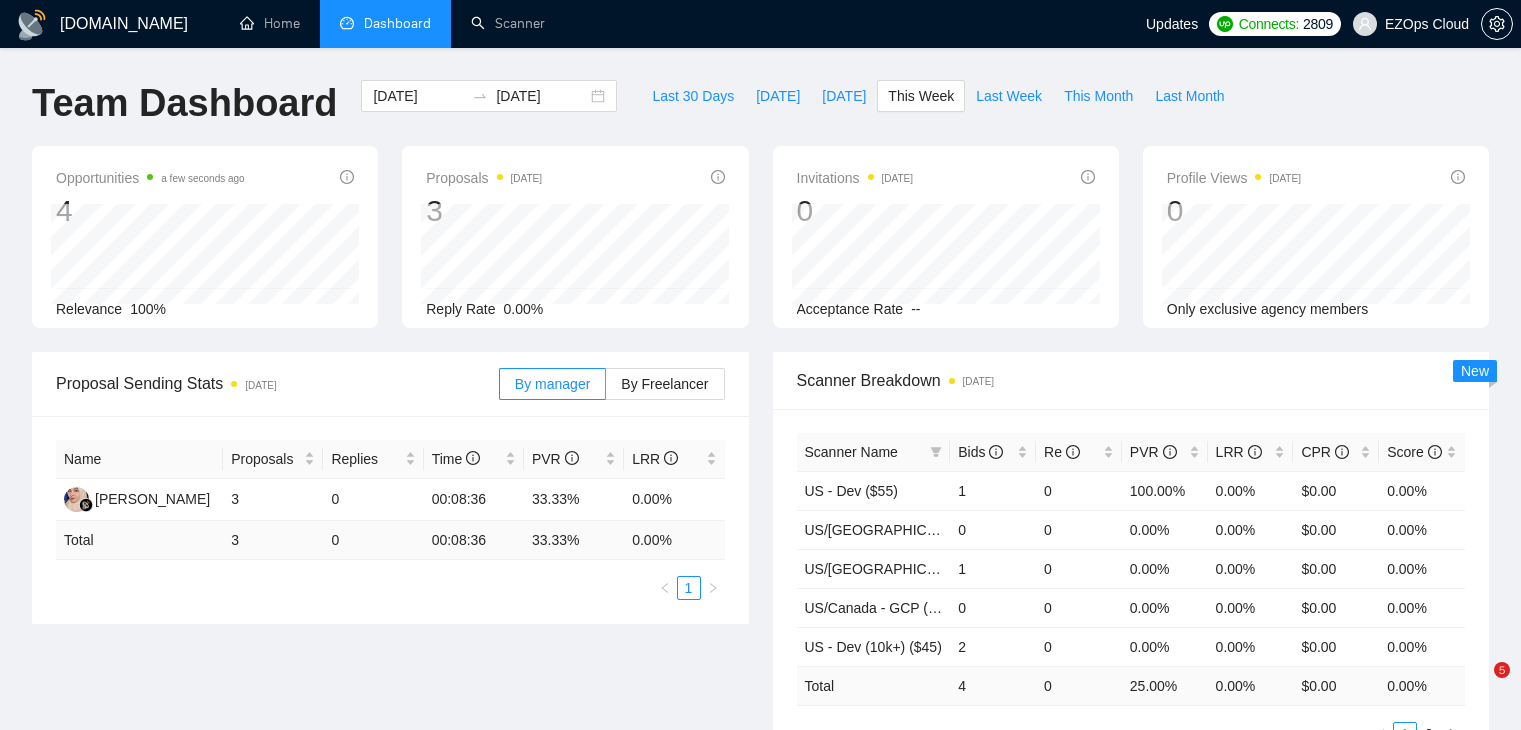 scroll, scrollTop: 0, scrollLeft: 0, axis: both 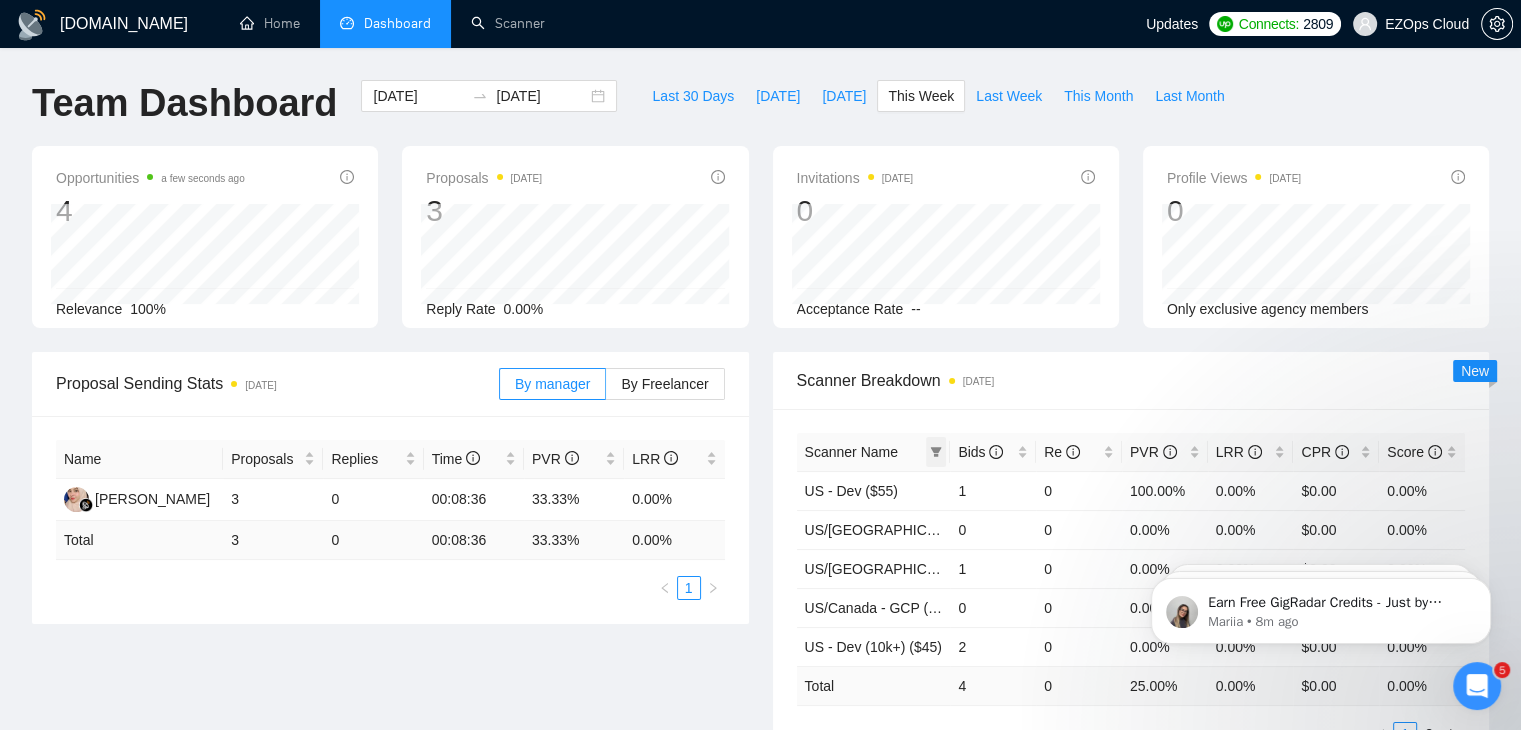 click 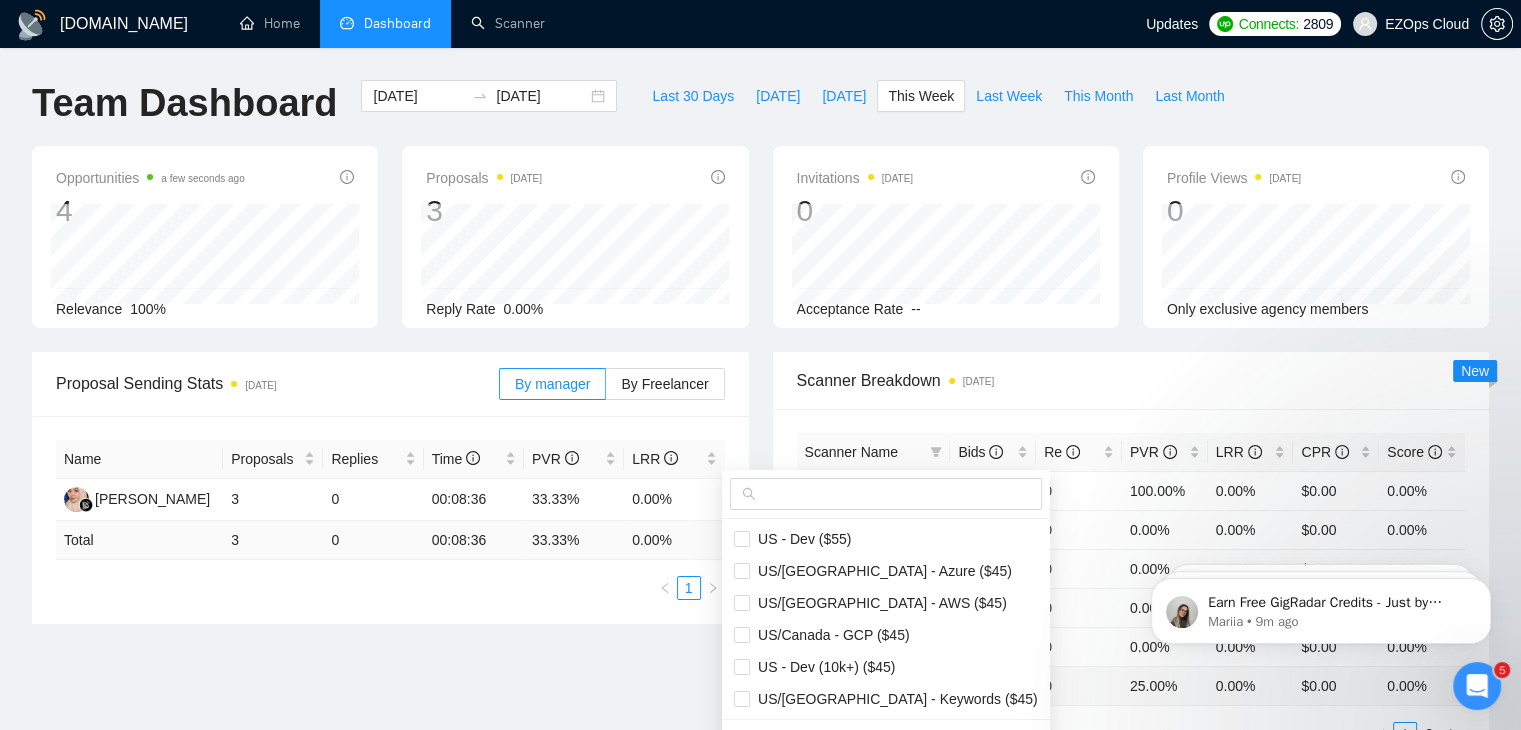 click at bounding box center [886, 494] 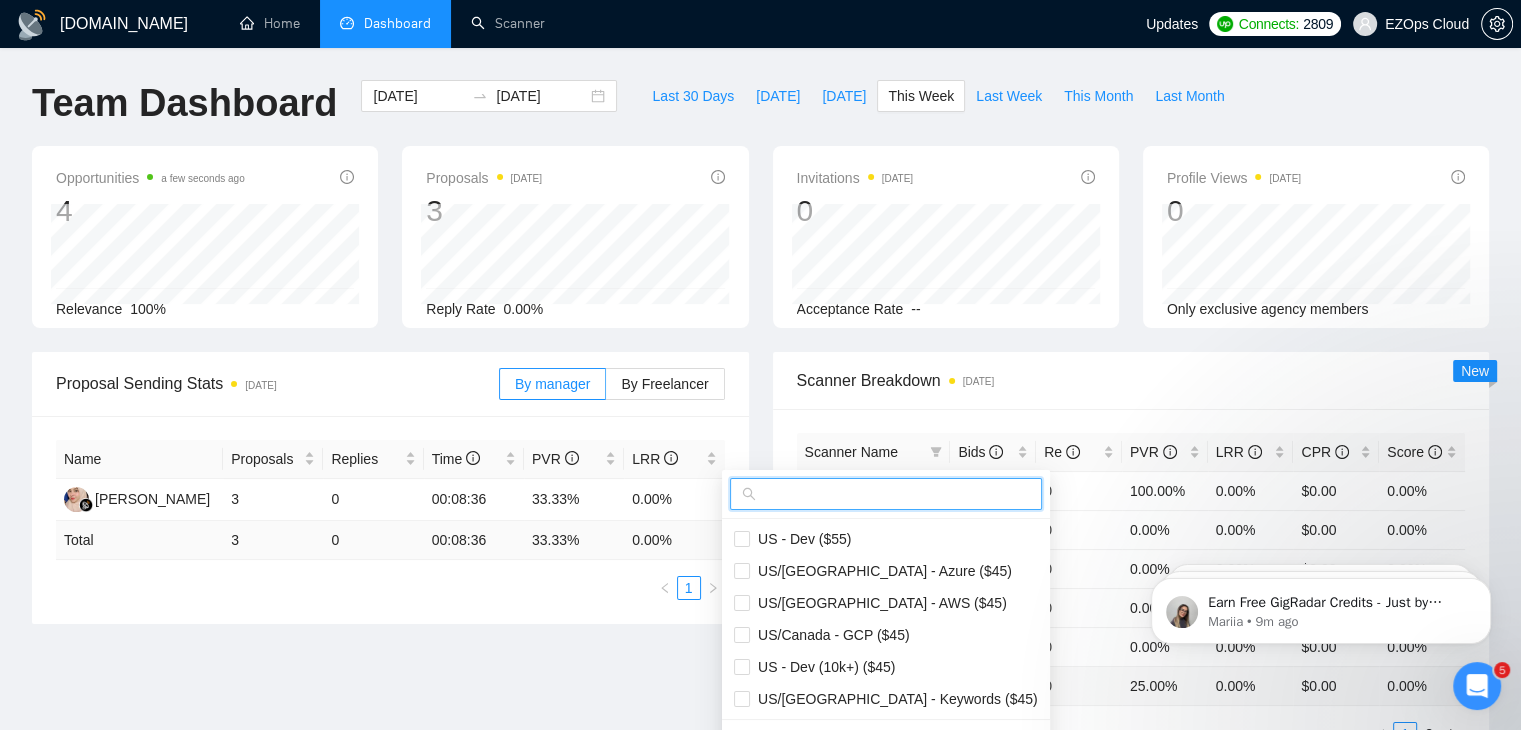 click at bounding box center [895, 494] 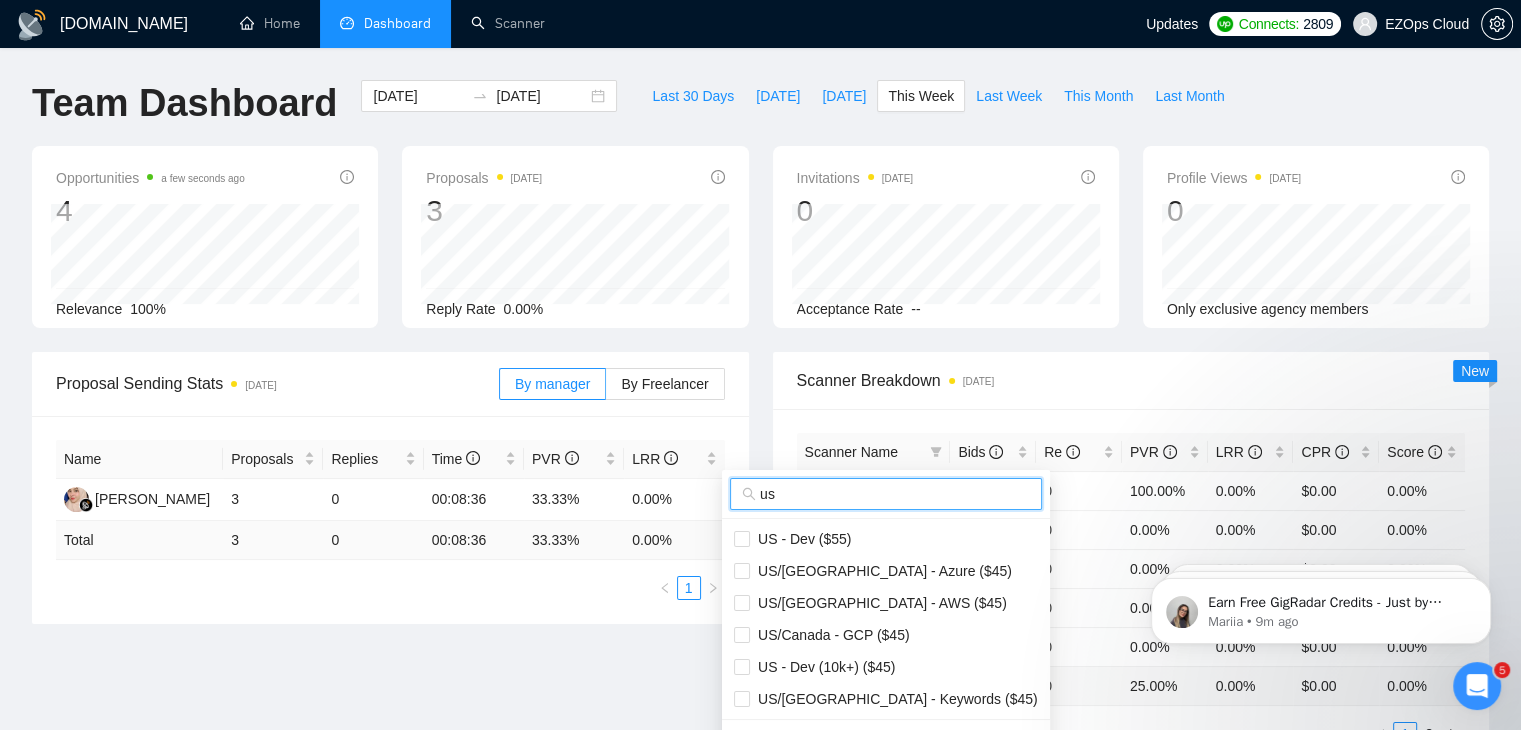 scroll, scrollTop: 100, scrollLeft: 0, axis: vertical 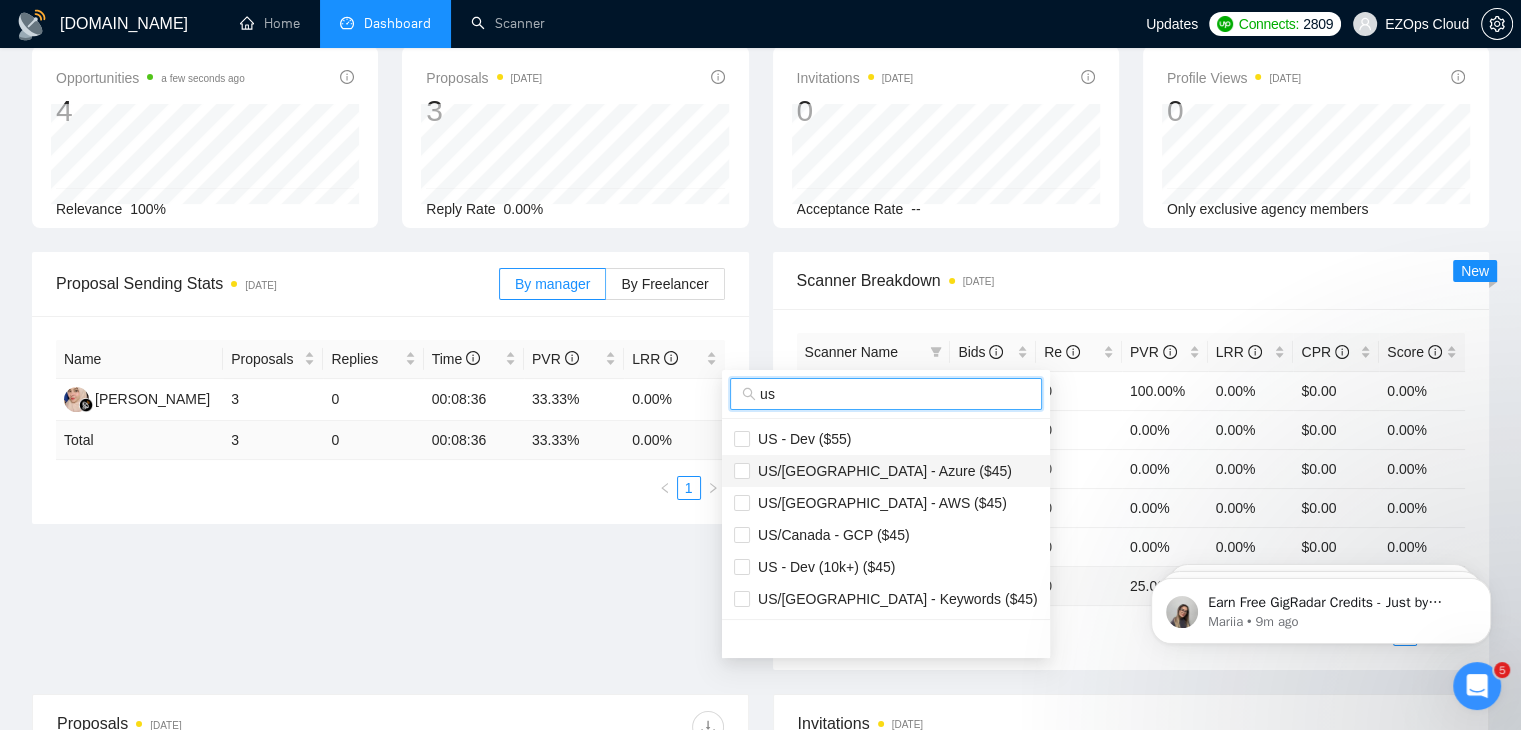type on "us" 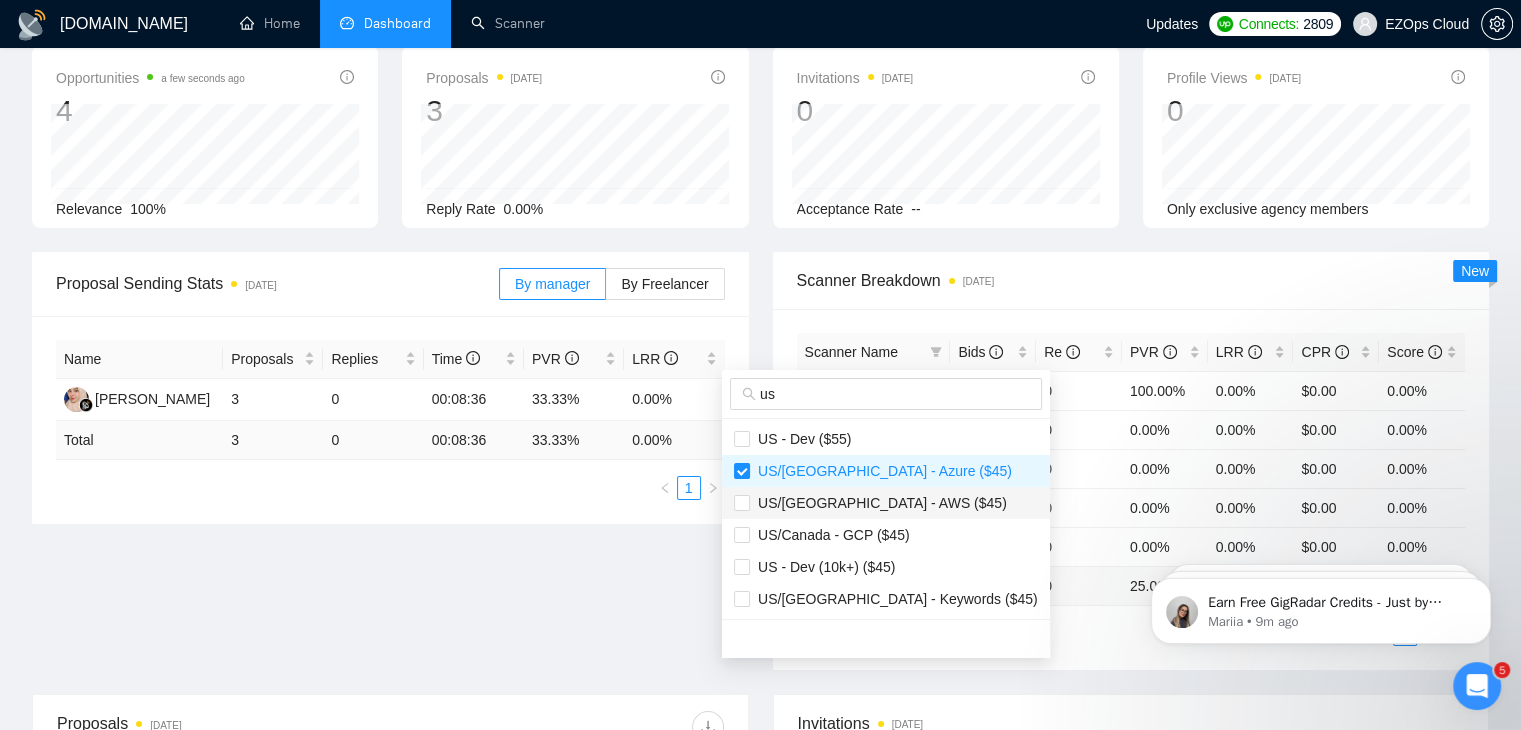 click on "US/[GEOGRAPHIC_DATA] - AWS ($45)" at bounding box center [878, 503] 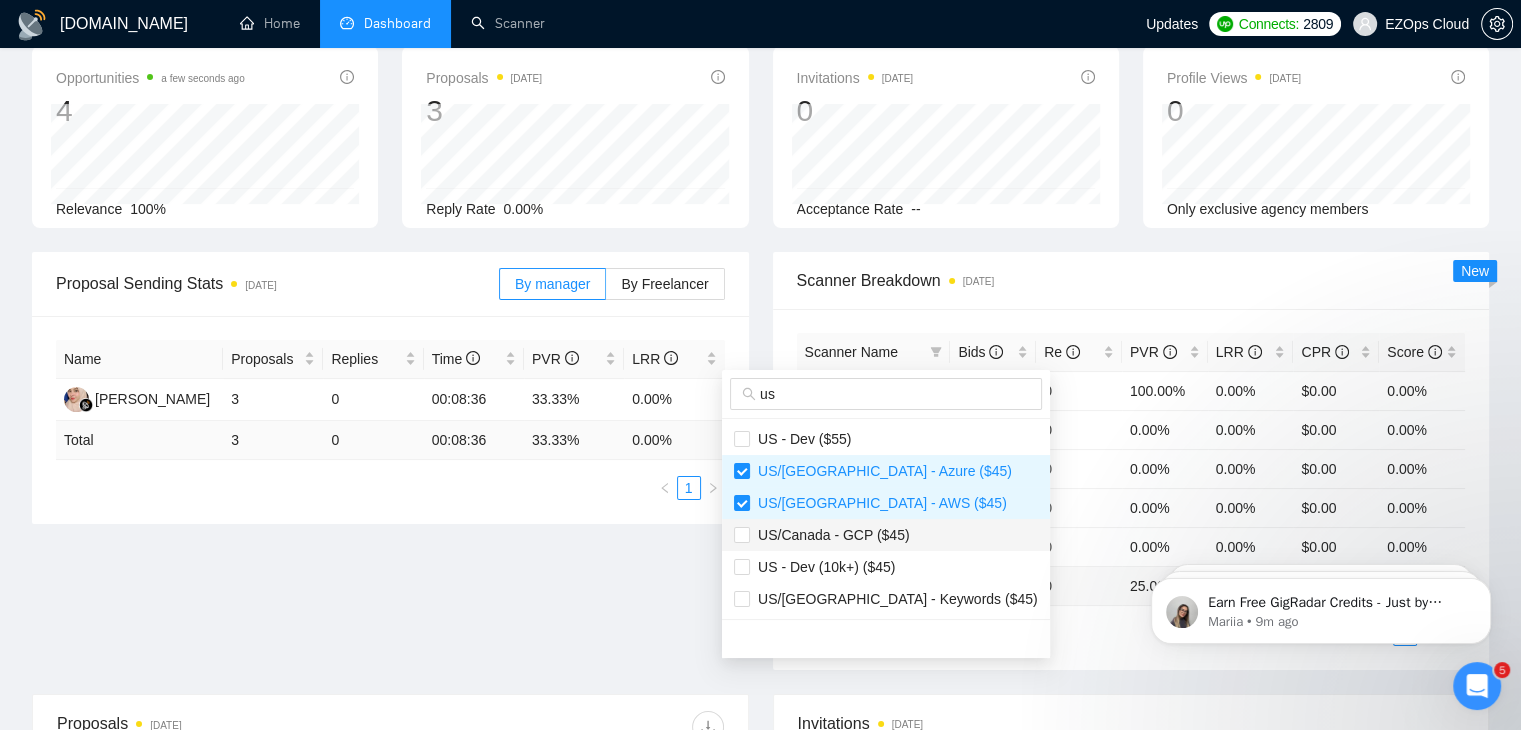 click on "US/Canada - GCP ($45)" at bounding box center [886, 535] 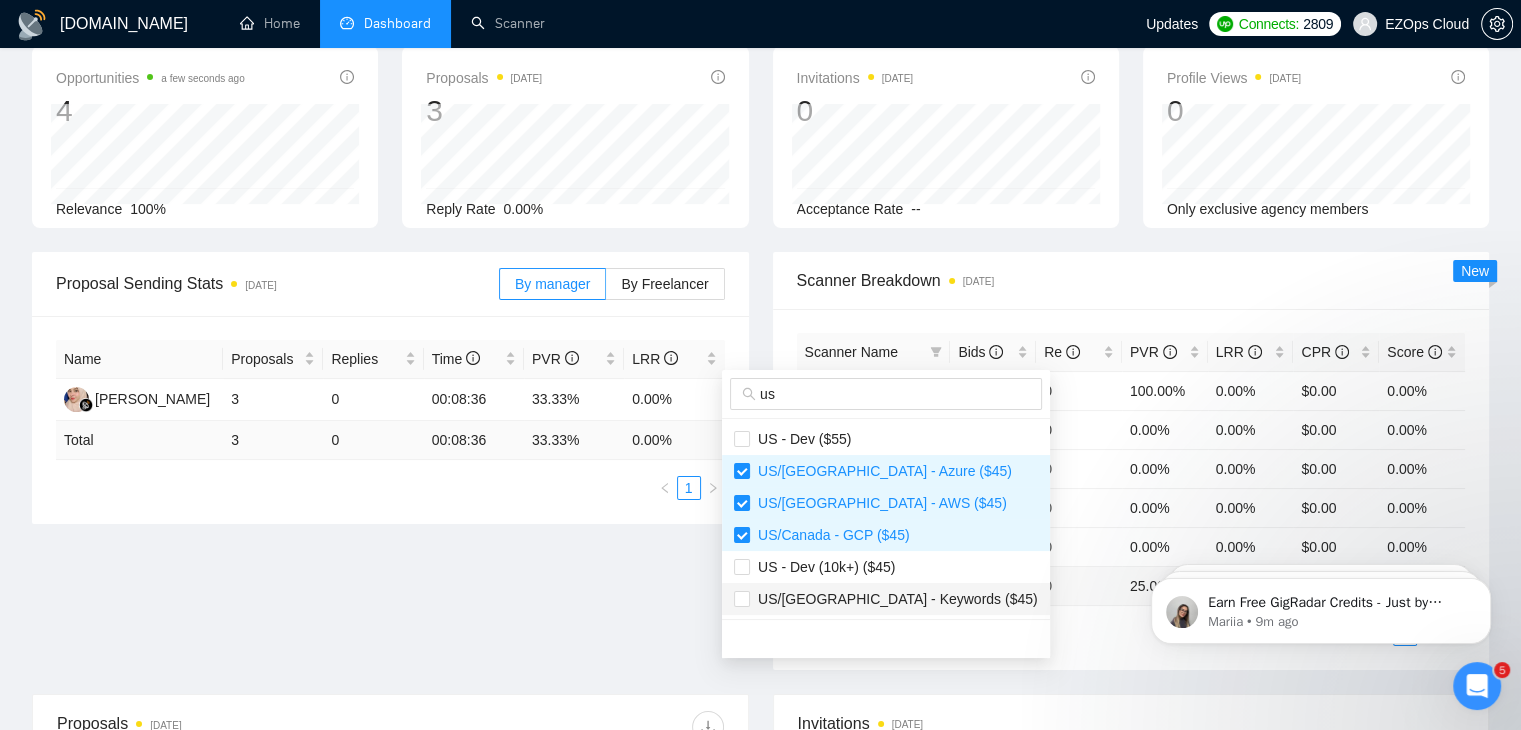 click on "US/[GEOGRAPHIC_DATA] - Keywords ($45)" at bounding box center [894, 599] 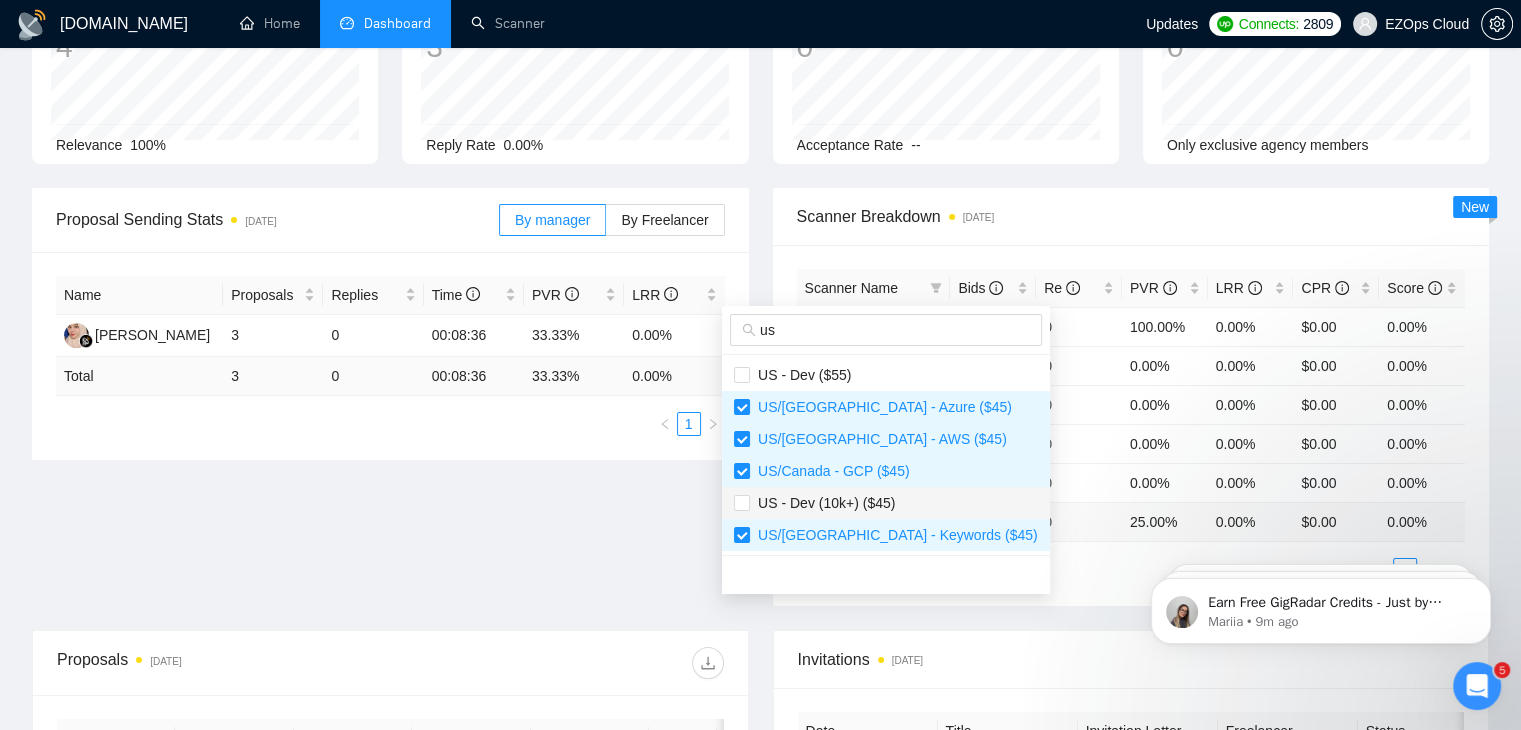 scroll, scrollTop: 200, scrollLeft: 0, axis: vertical 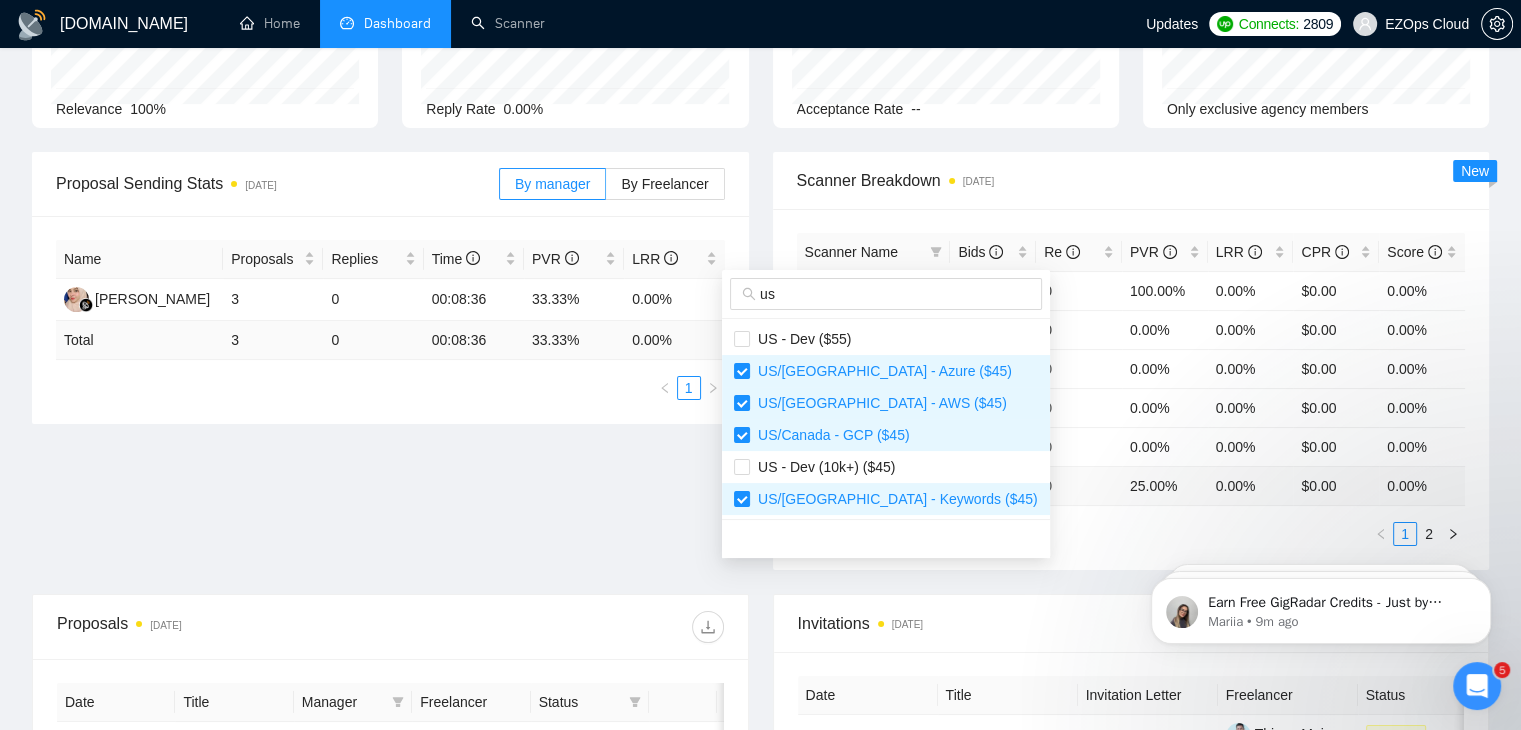 type 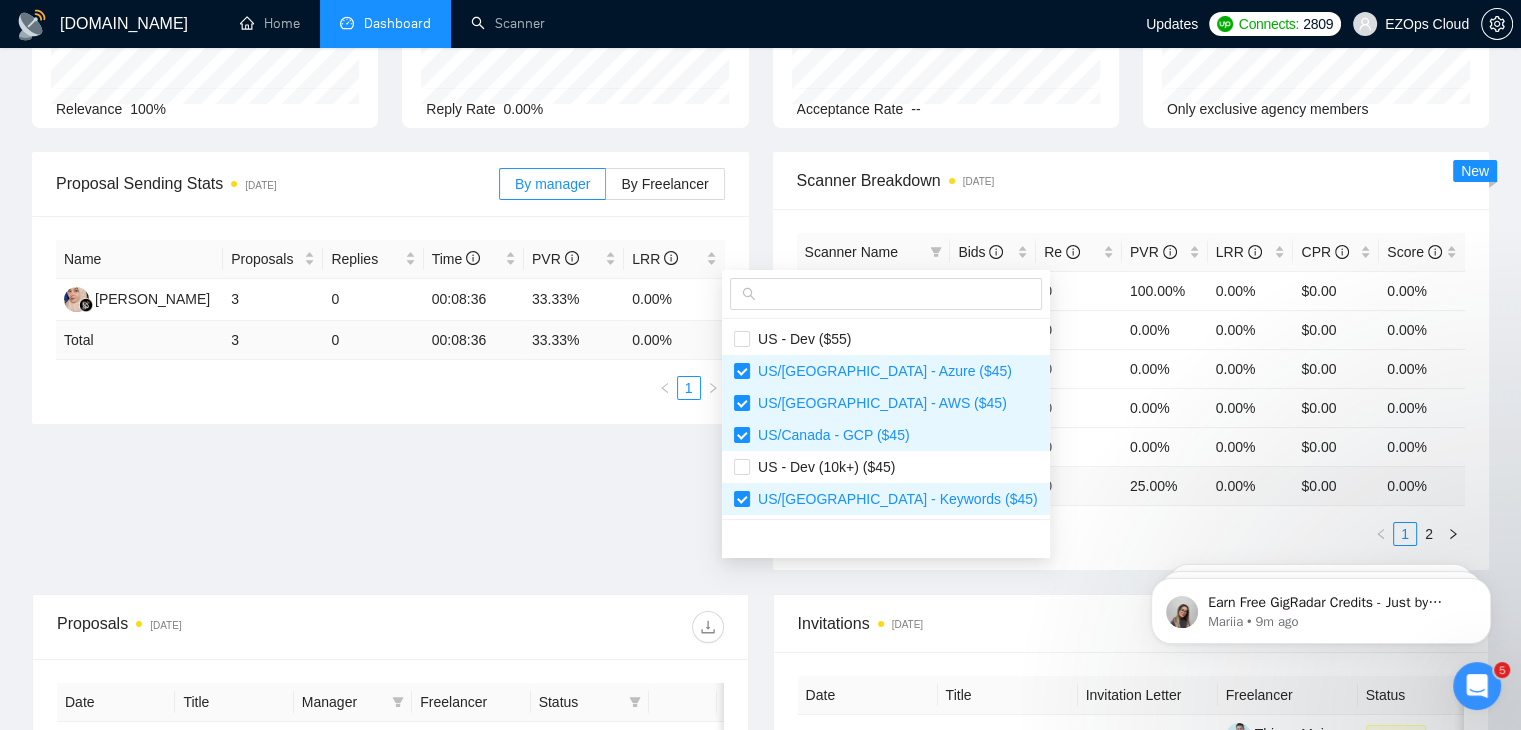 click on "Proposal Sending Stats [DATE] By manager By Freelancer Name Proposals Replies Time   PVR   LRR   Ainun Jariah 3 0 00:08:36 33.33% 0.00% Total 3 0 00:08:36 33.33 % 0.00 % 1 Scanner Breakdown [DATE] Scanner Name Bids   Re   PVR   LRR   CPR   Score   US - Dev ($55) 1 0 100.00% 0.00% $0.00 0.00% US/[GEOGRAPHIC_DATA] - Azure ($45) 0 0 0.00% 0.00% $0.00 0.00% [GEOGRAPHIC_DATA]/[GEOGRAPHIC_DATA] - AWS ($45) 1 0 0.00% 0.00% $0.00 0.00% US/[GEOGRAPHIC_DATA] - GCP ($45) 0 0 0.00% 0.00% $0.00 0.00% US - Dev (10k+) ($45) 2 0 0.00% 0.00% $0.00 0.00% Total 4 0 25.00 % 0.00 % $ 0.00 0.00 % 1 2 New" at bounding box center (760, 373) 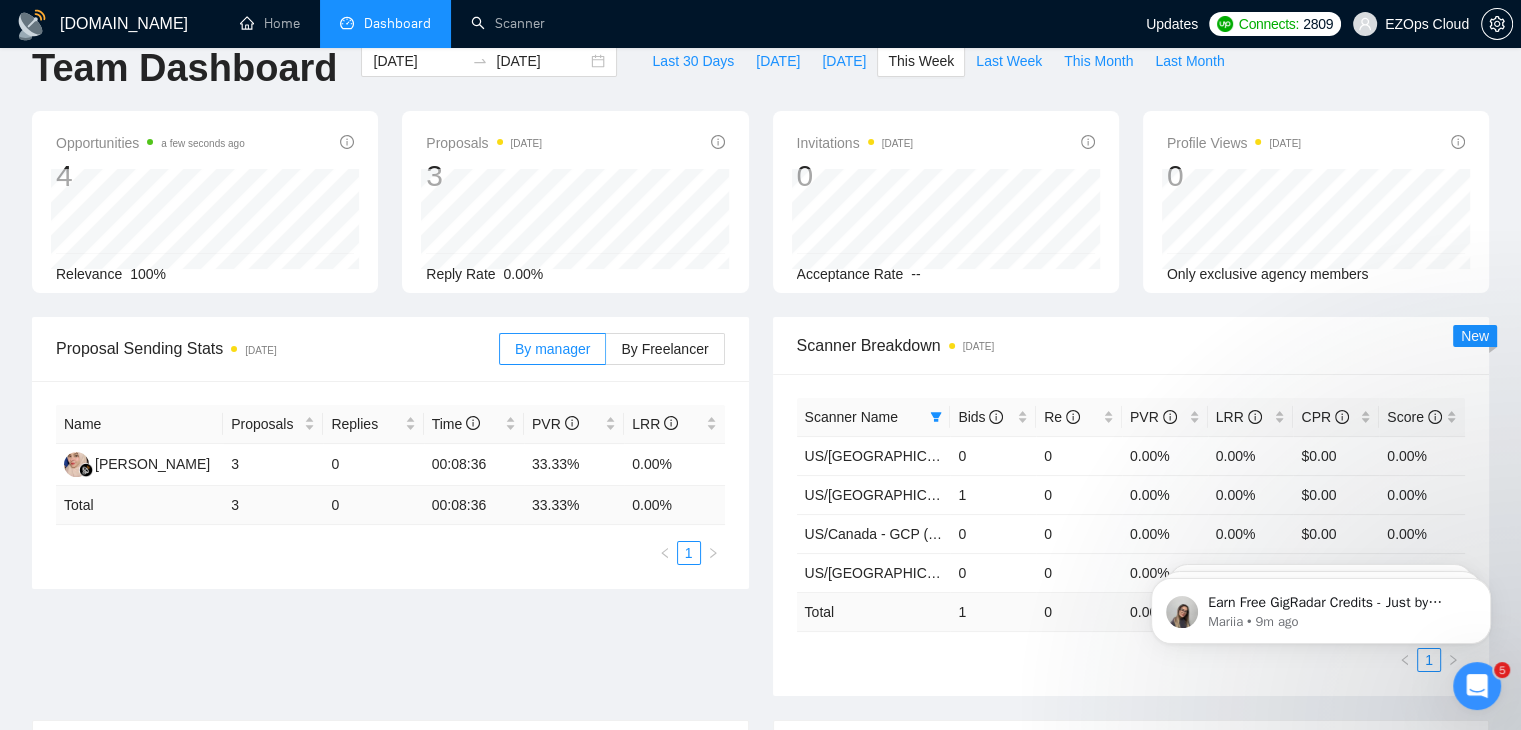 scroll, scrollTop: 0, scrollLeft: 0, axis: both 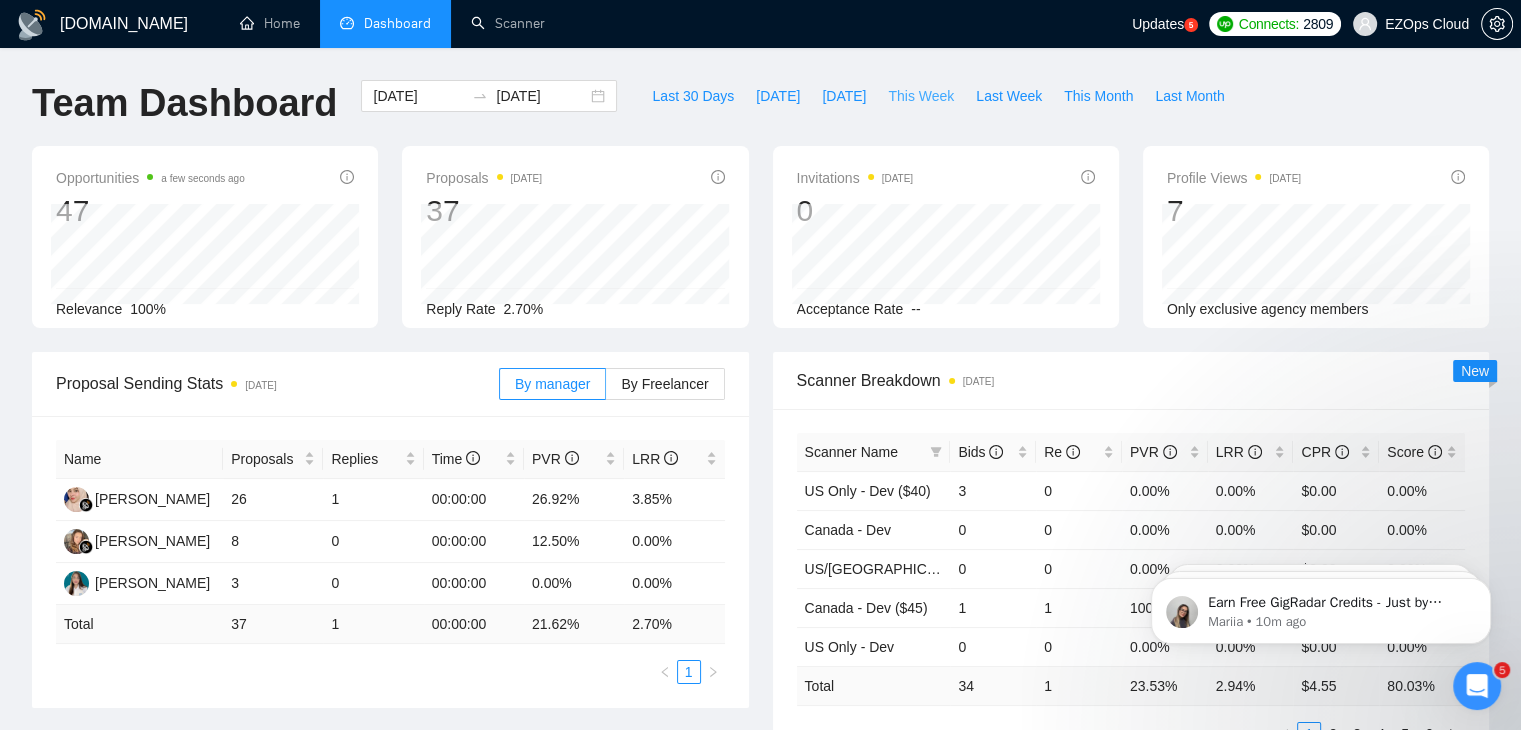 click on "This Week" at bounding box center [921, 96] 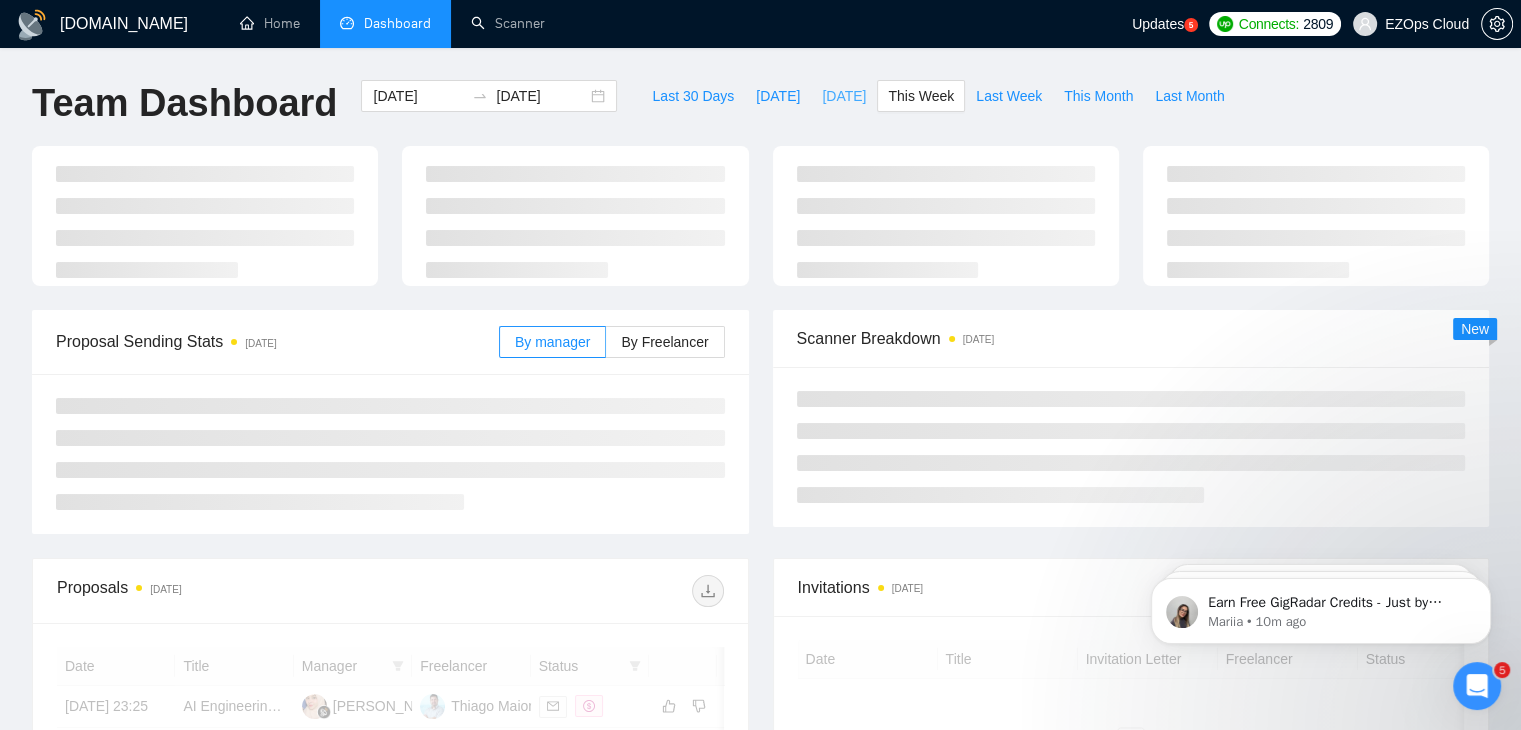 click on "[DATE]" at bounding box center (844, 96) 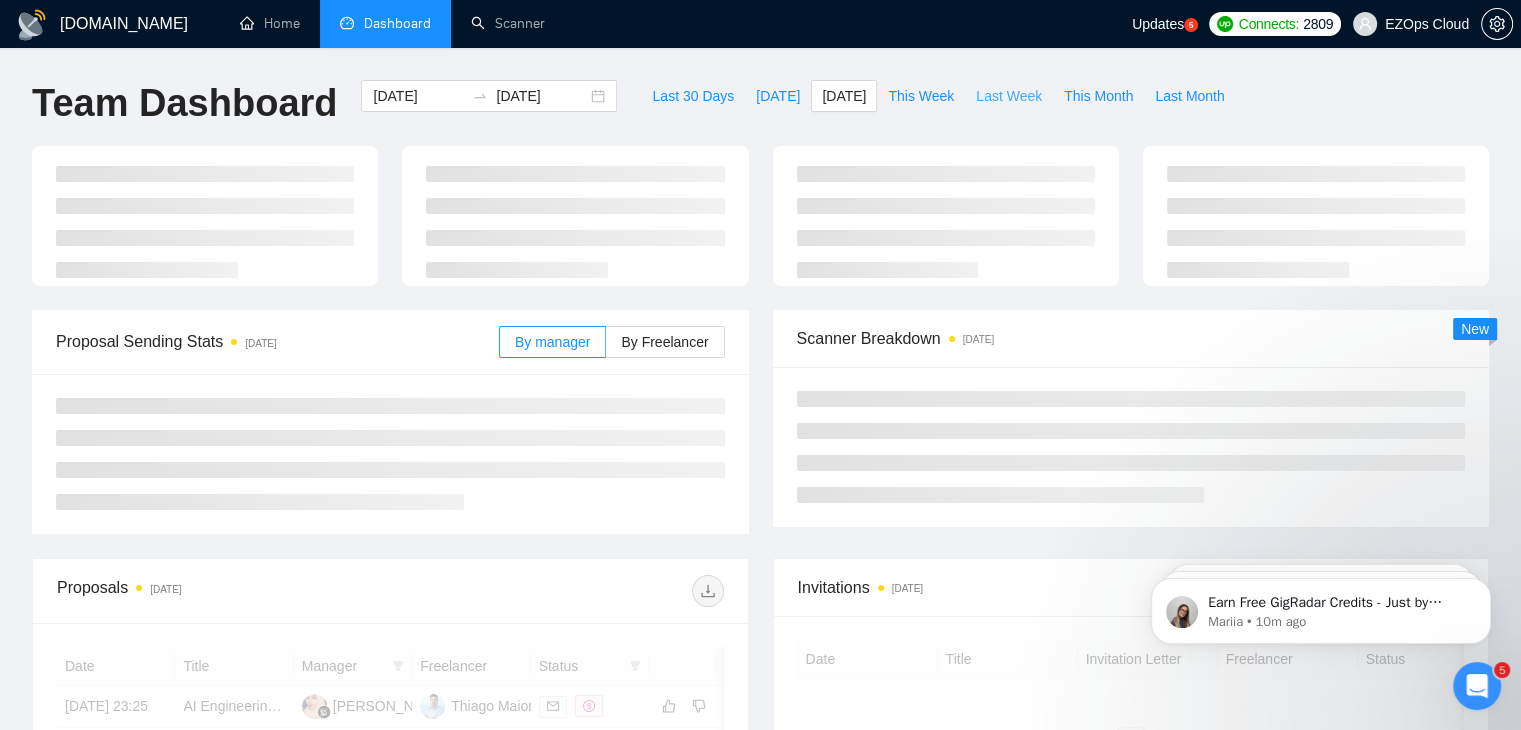 click on "Last Week" at bounding box center (1009, 96) 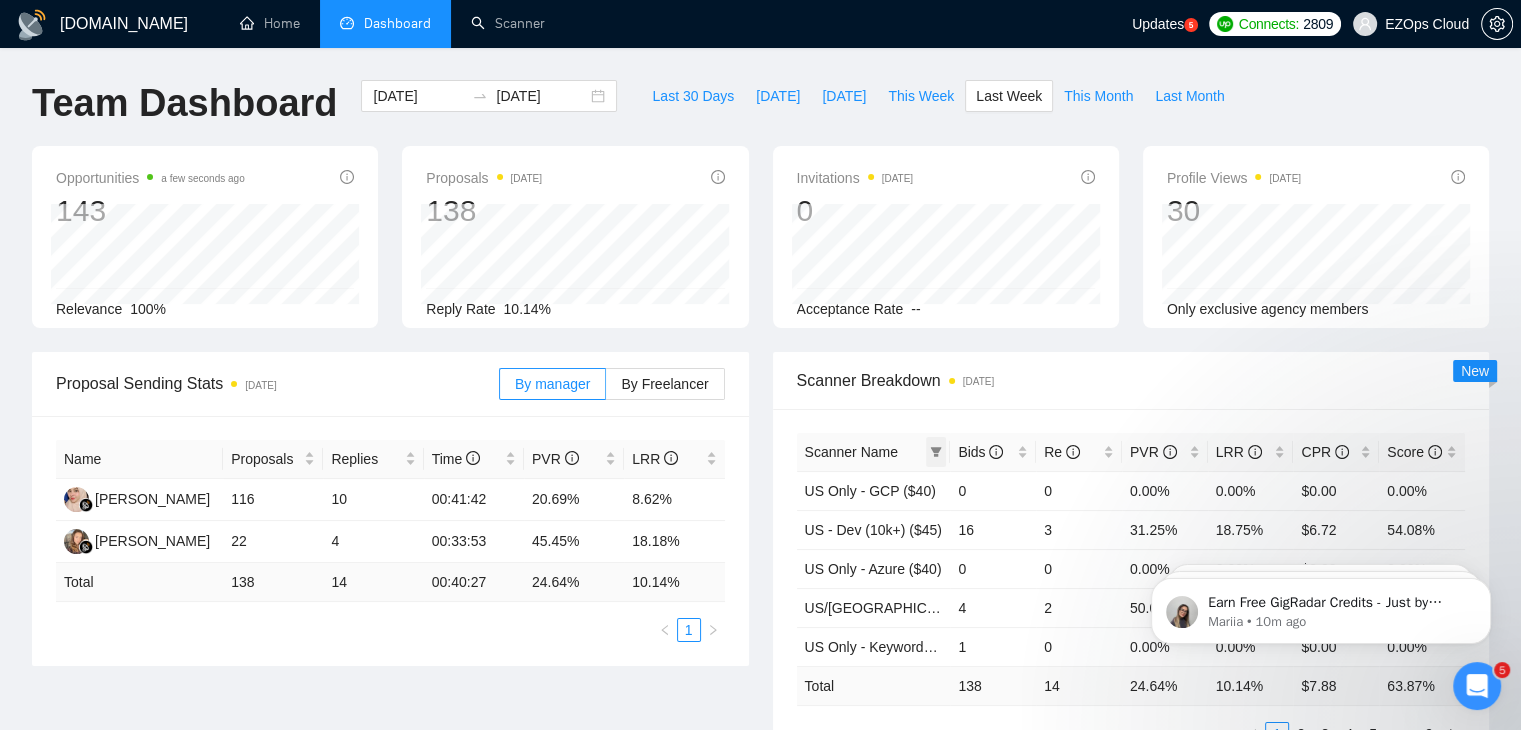 click at bounding box center (936, 452) 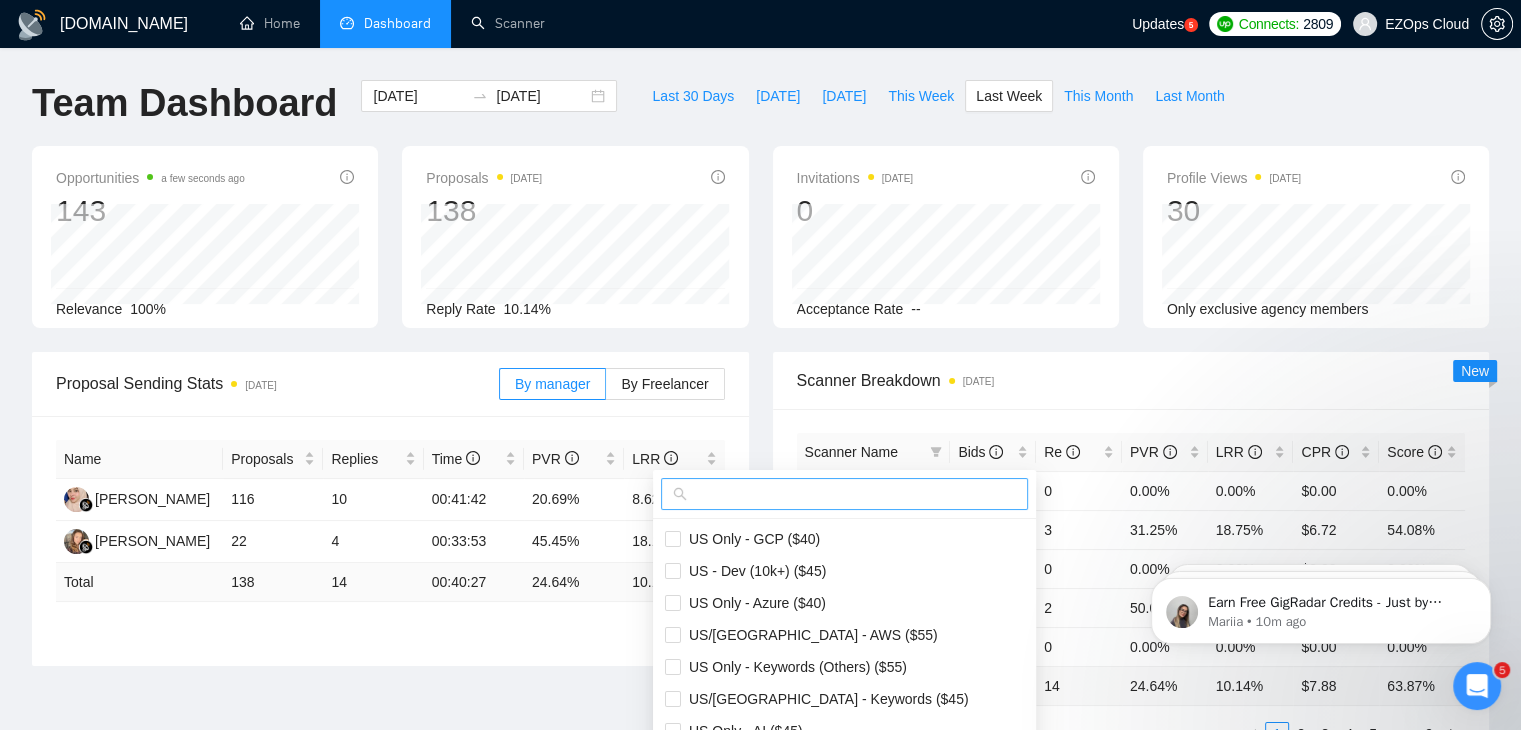 click at bounding box center (853, 494) 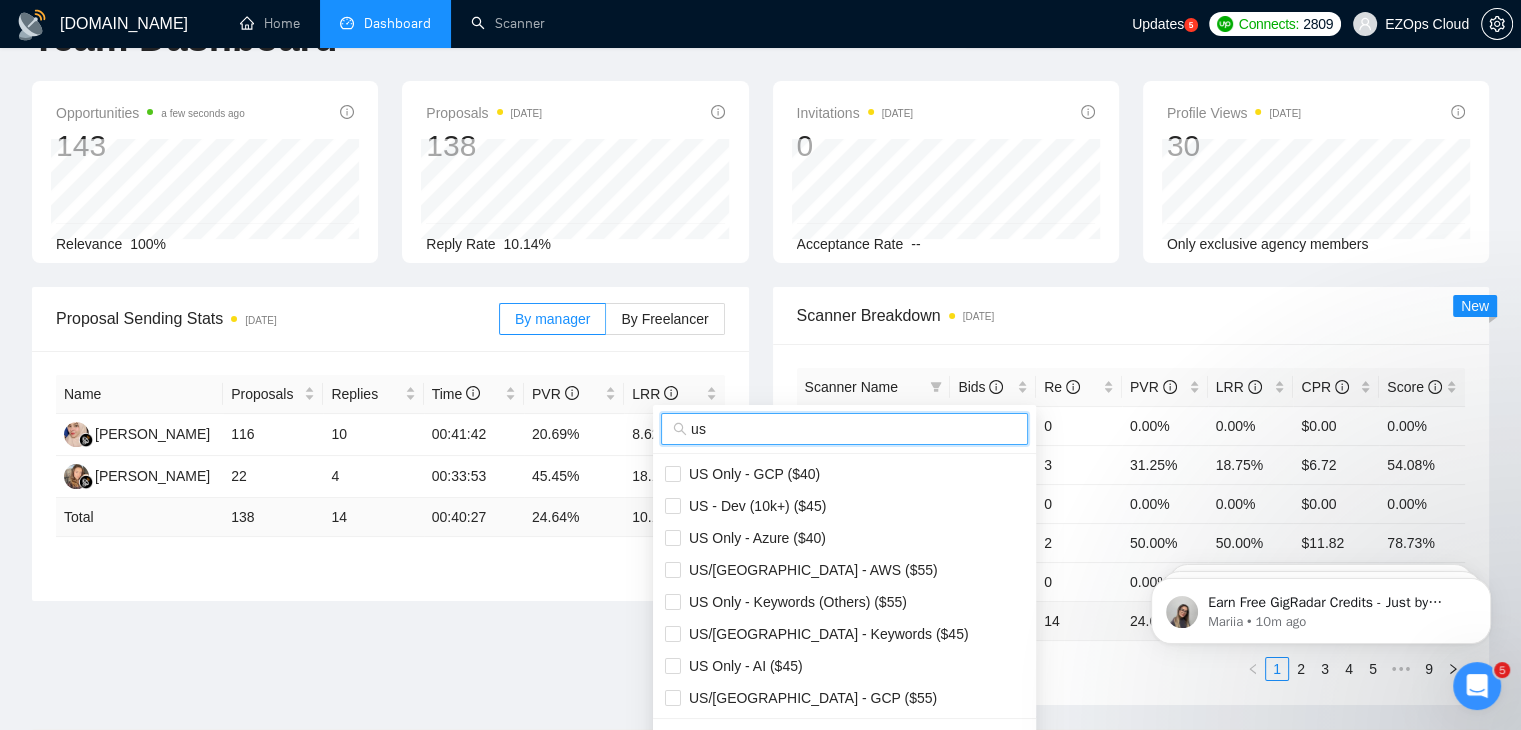 scroll, scrollTop: 100, scrollLeft: 0, axis: vertical 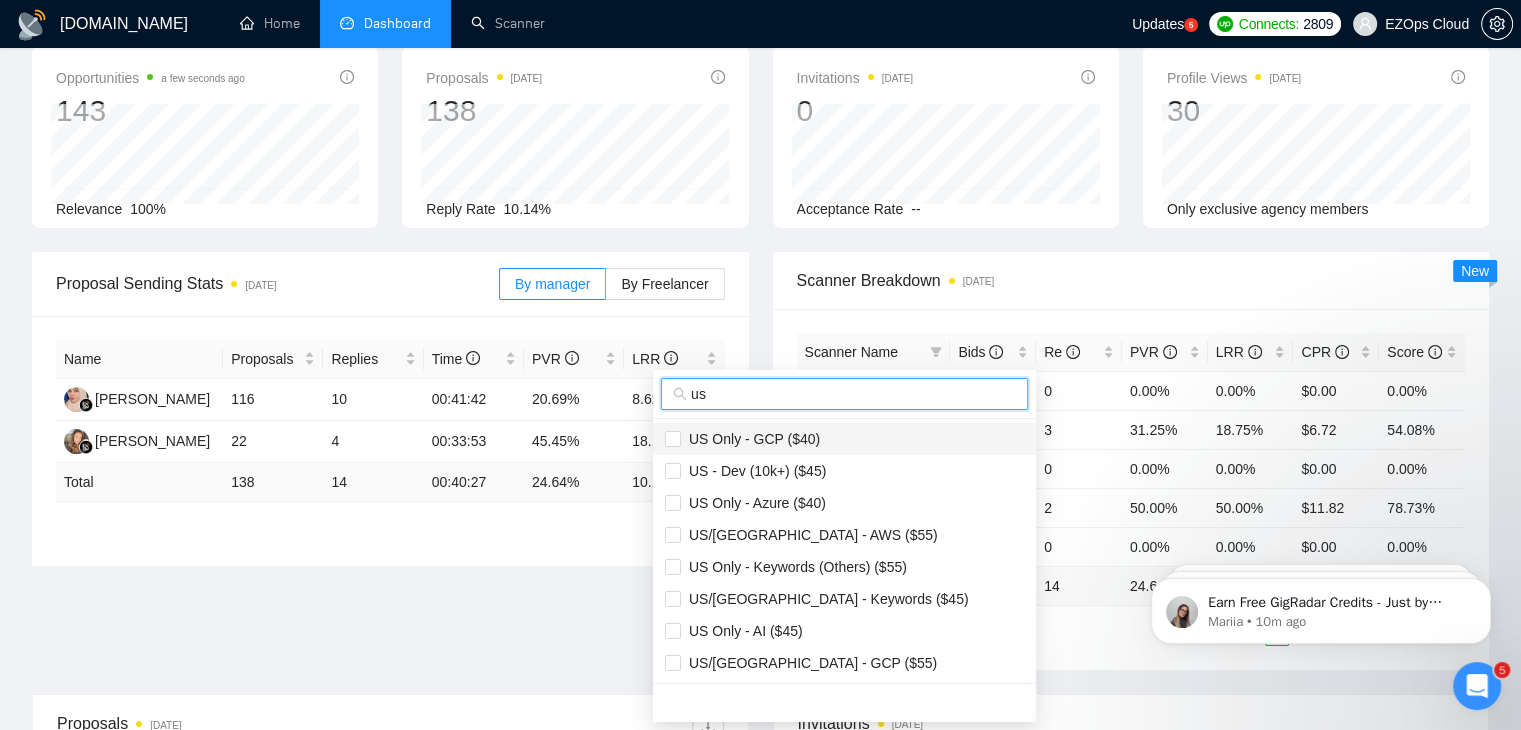 type on "us" 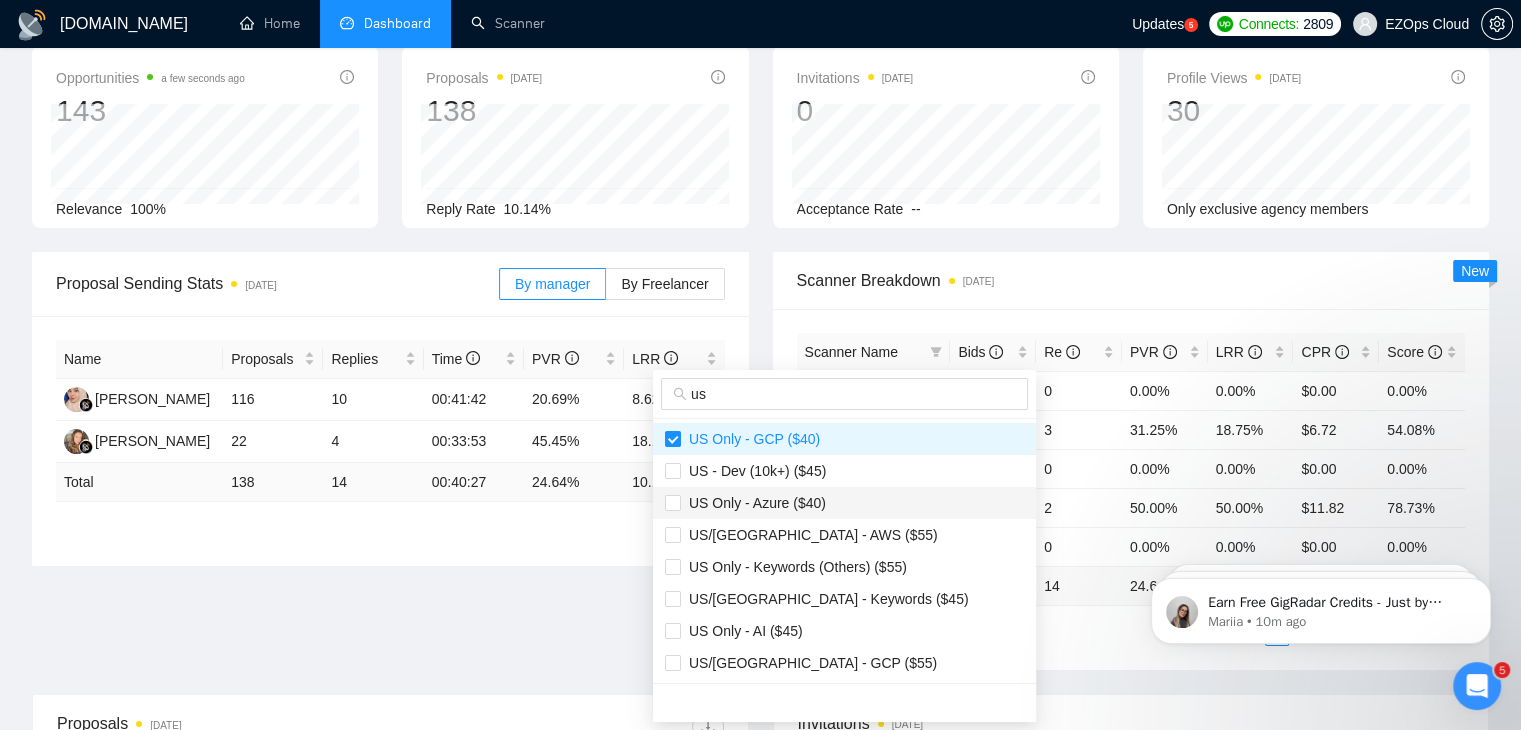 click on "US Only - Azure ($40)" at bounding box center (753, 503) 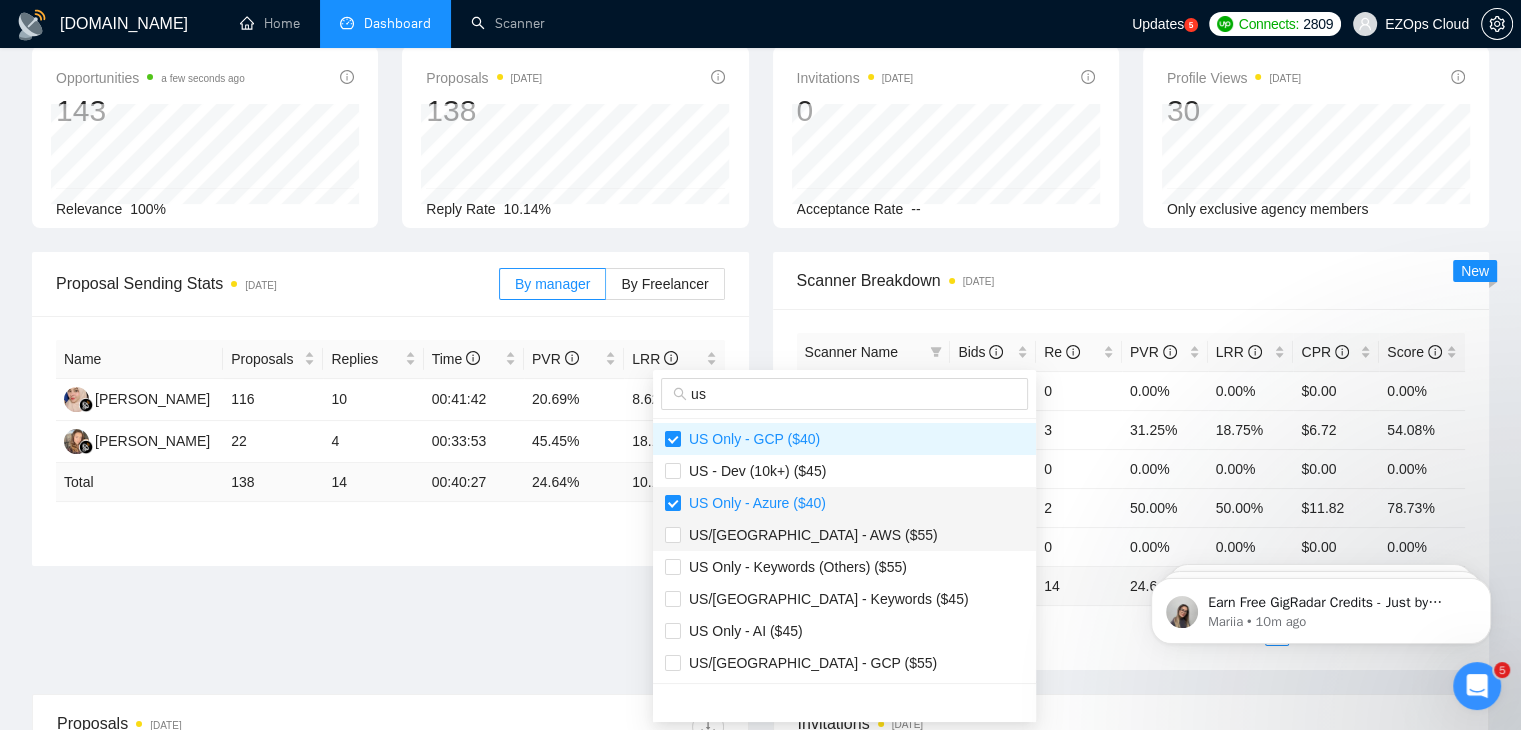 click on "US/Canada - AWS ($55)" at bounding box center [809, 535] 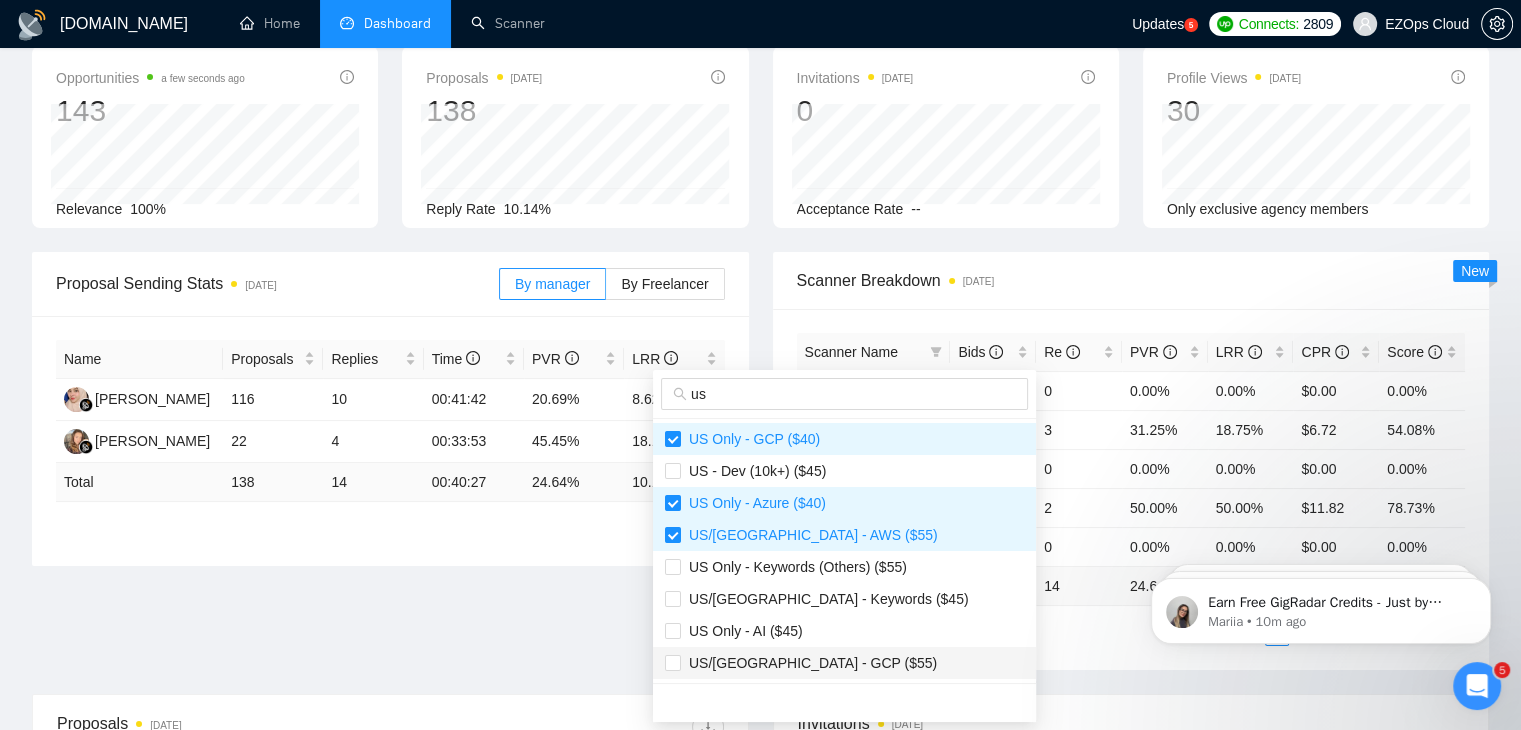 click on "US/Canada - GCP ($55)" at bounding box center [844, 663] 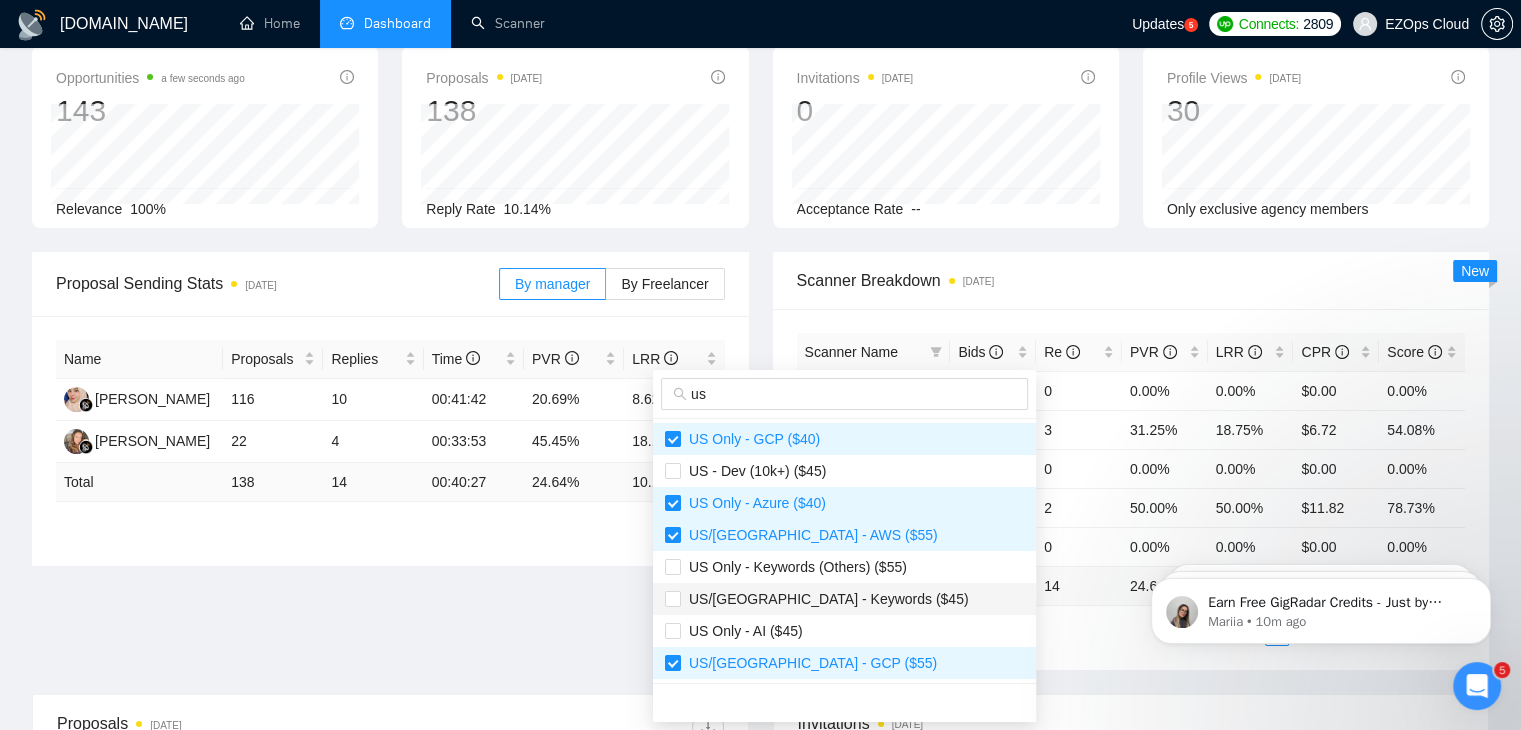 click on "US/[GEOGRAPHIC_DATA] - Keywords ($45)" at bounding box center (825, 599) 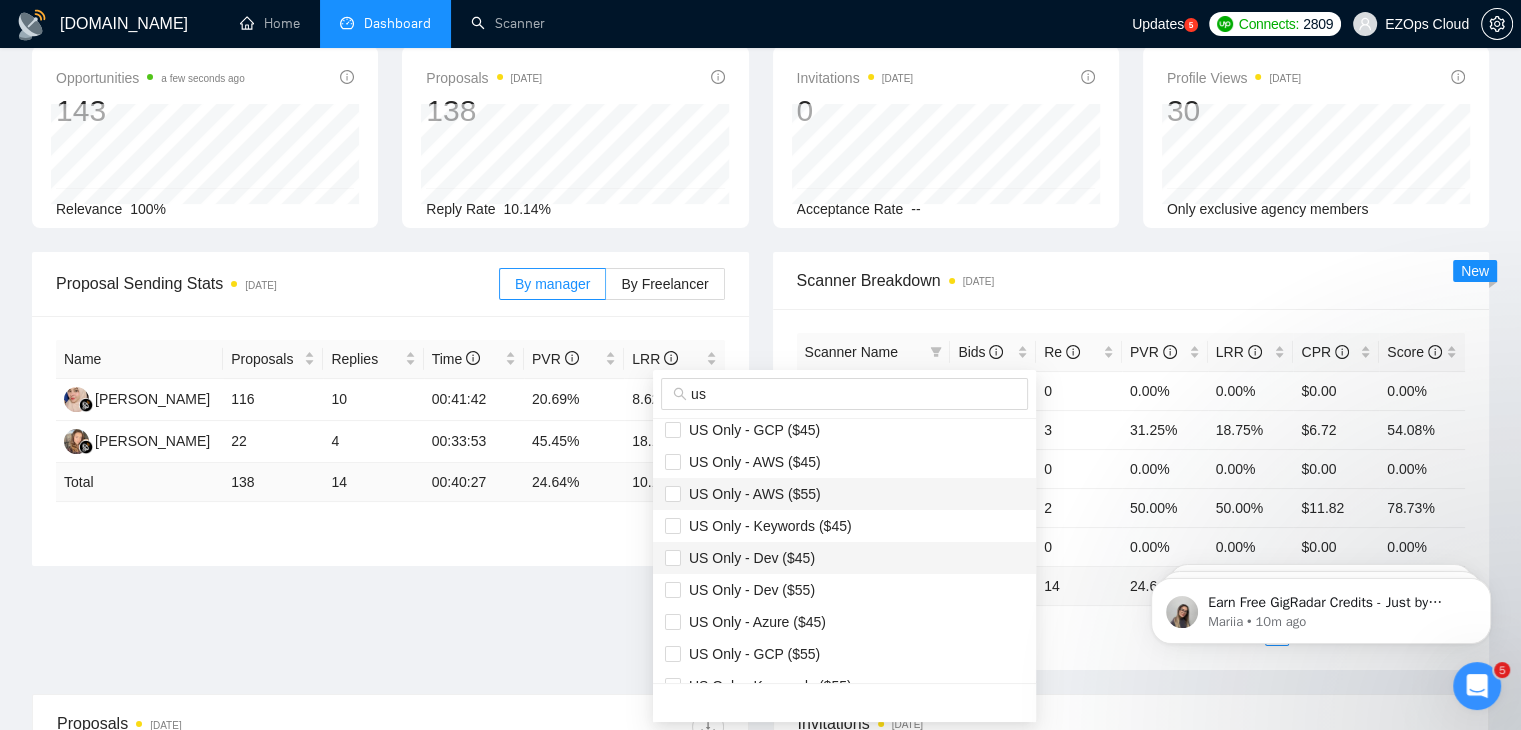 scroll, scrollTop: 300, scrollLeft: 0, axis: vertical 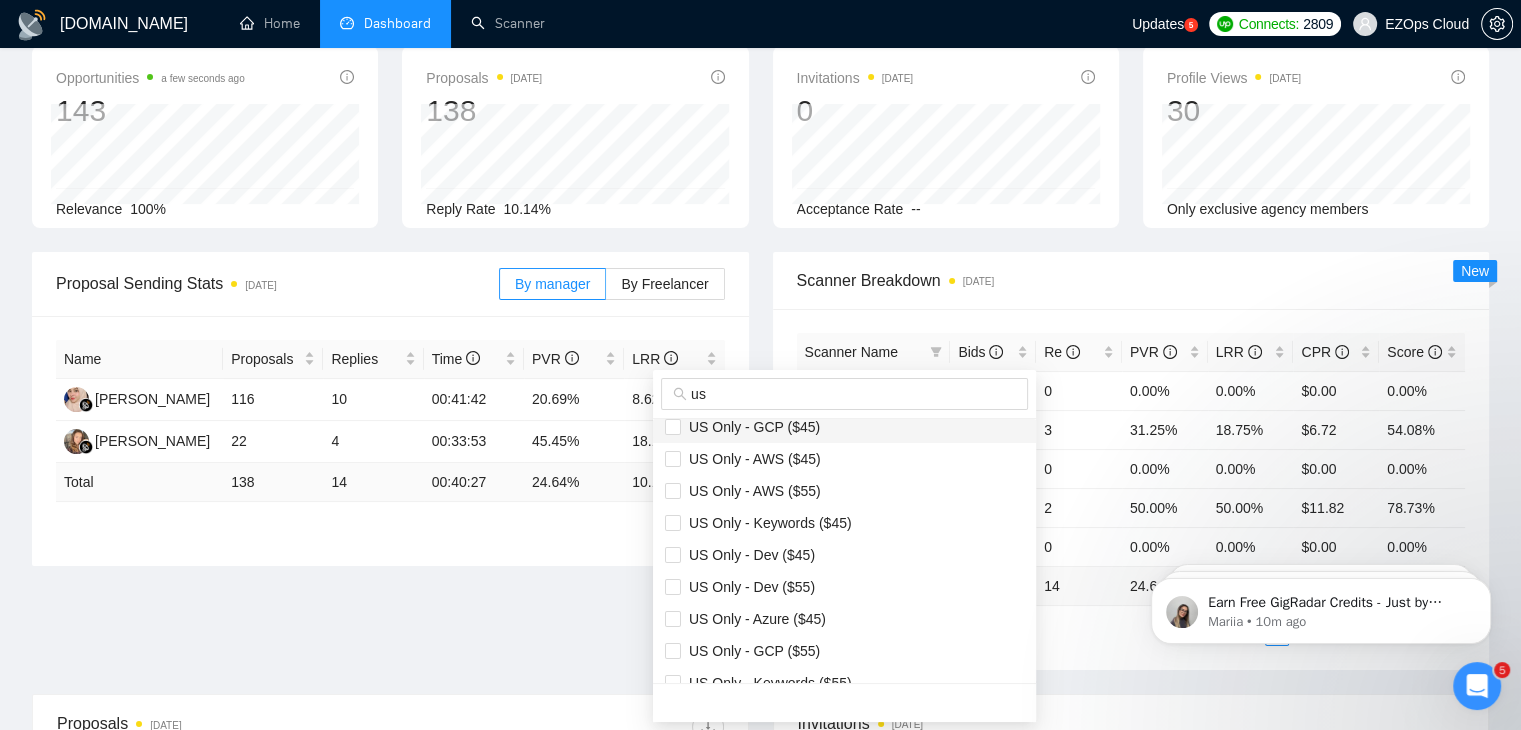click on "US Only - GCP ($45)" at bounding box center (750, 427) 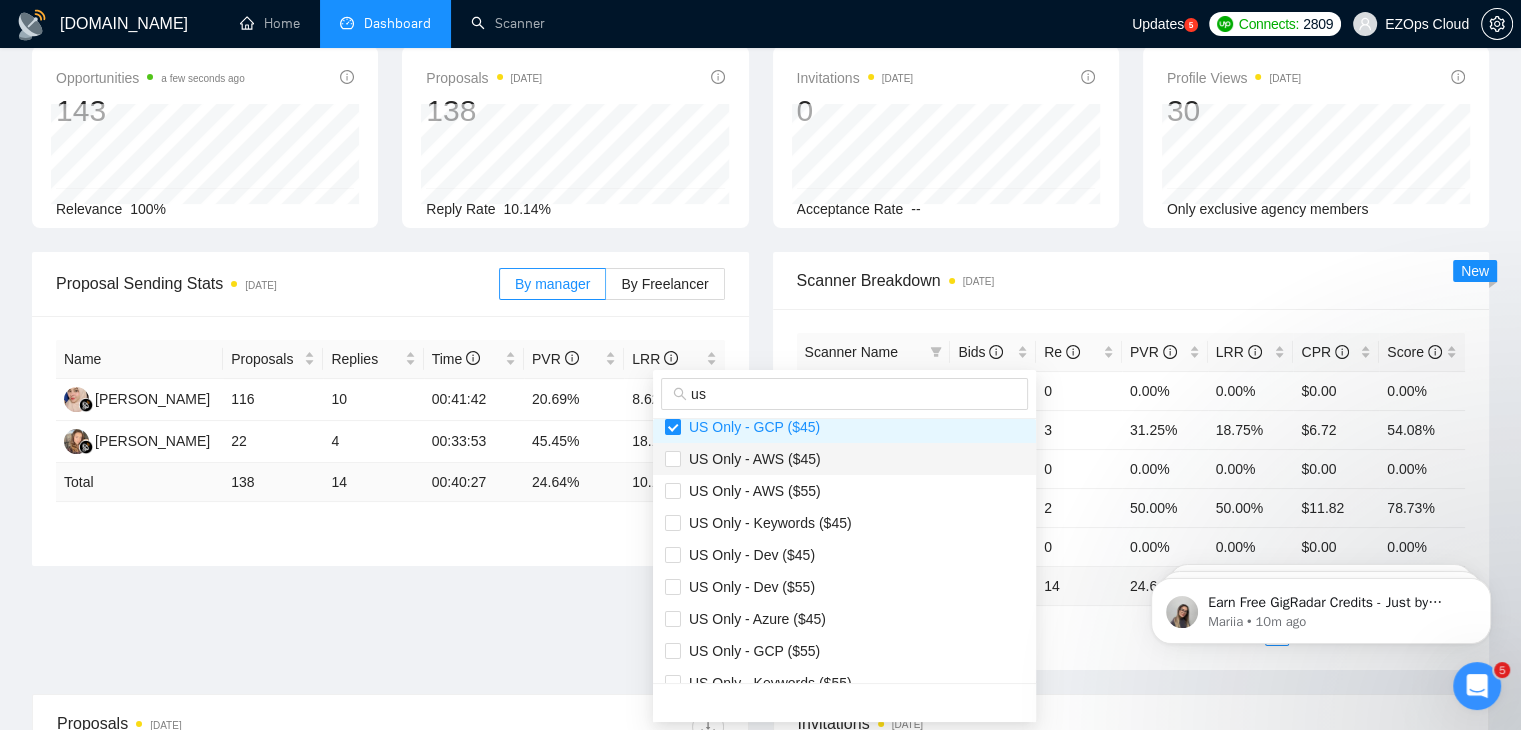 click on "US Only - AWS ($45)" at bounding box center (844, 459) 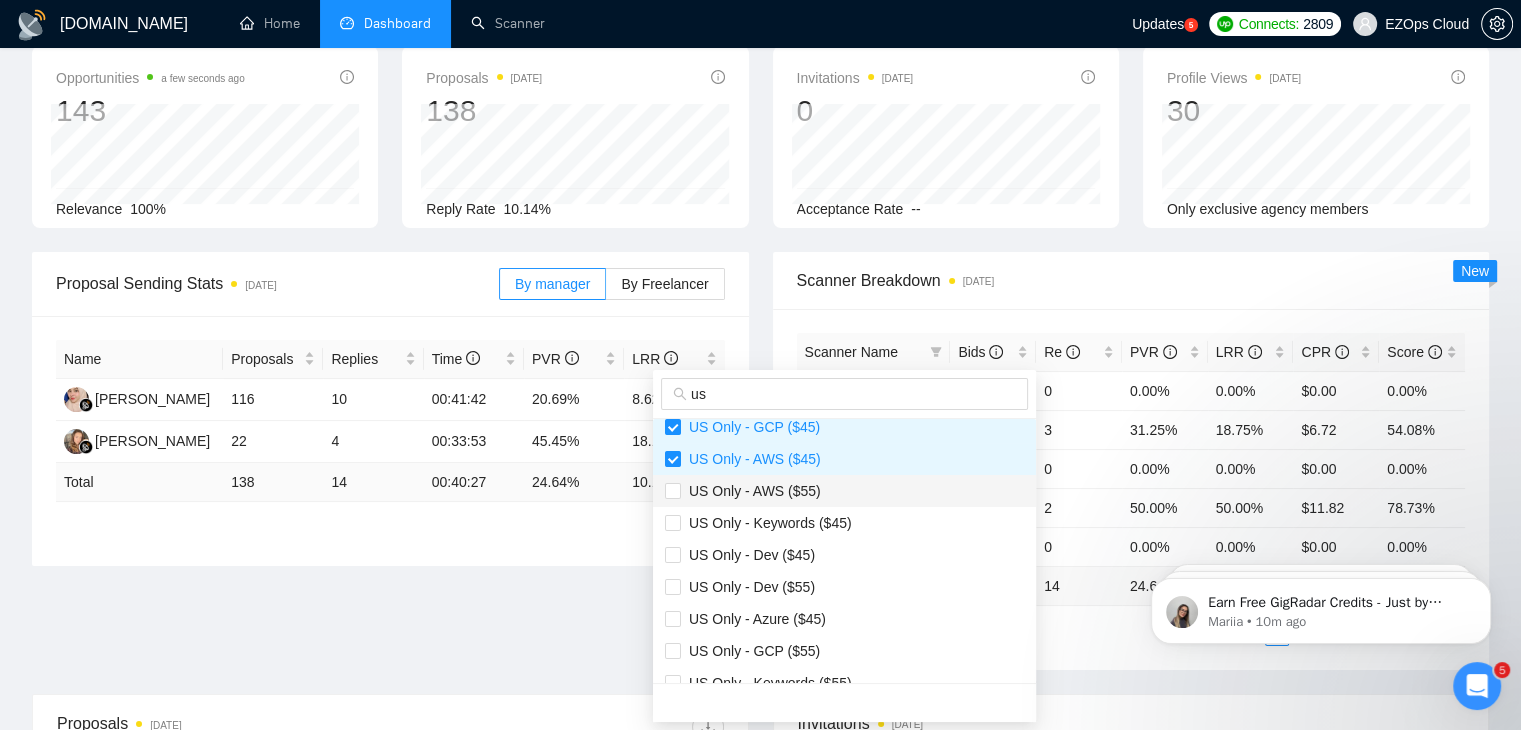 click on "US Only - AWS ($55)" at bounding box center (844, 491) 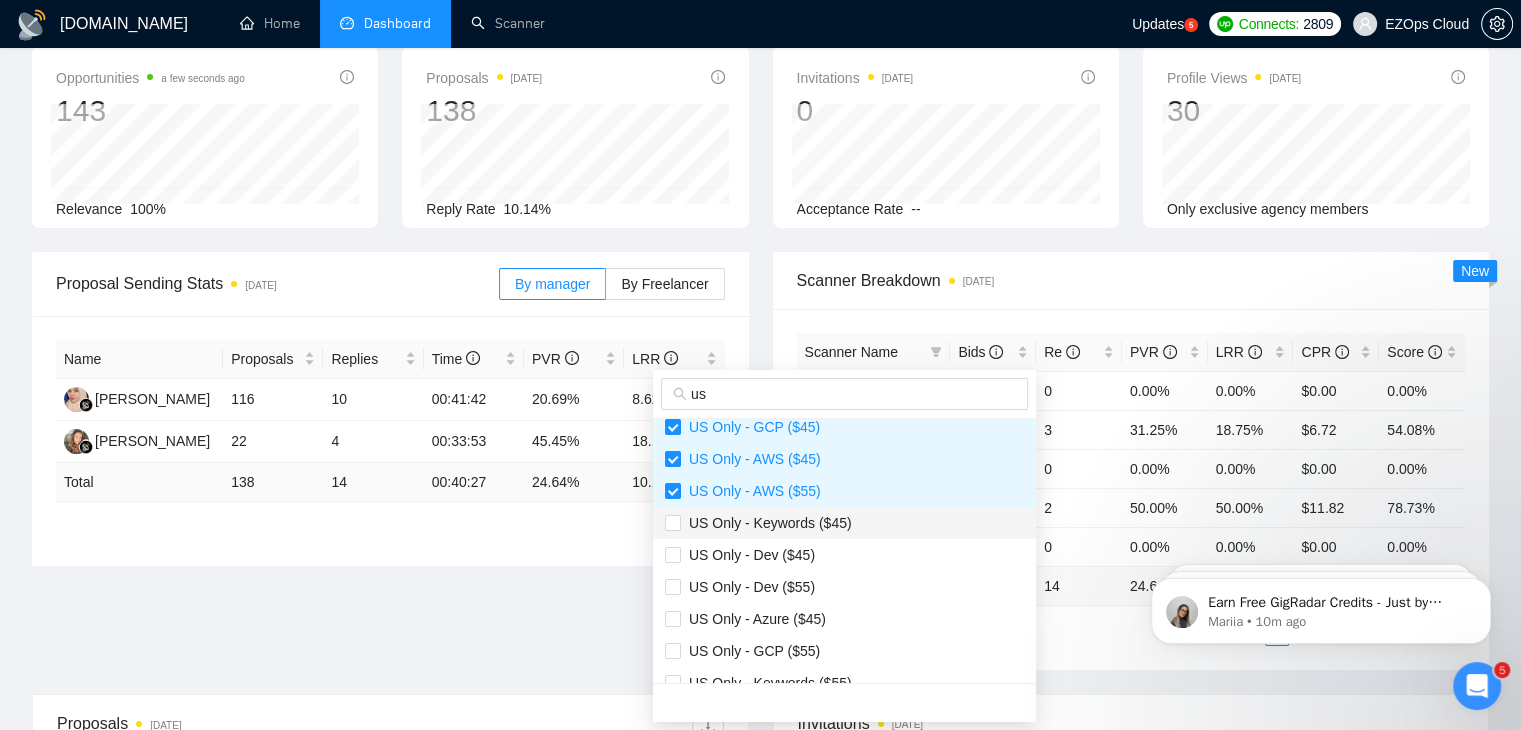 click on "US Only - Keywords ($45)" at bounding box center (766, 523) 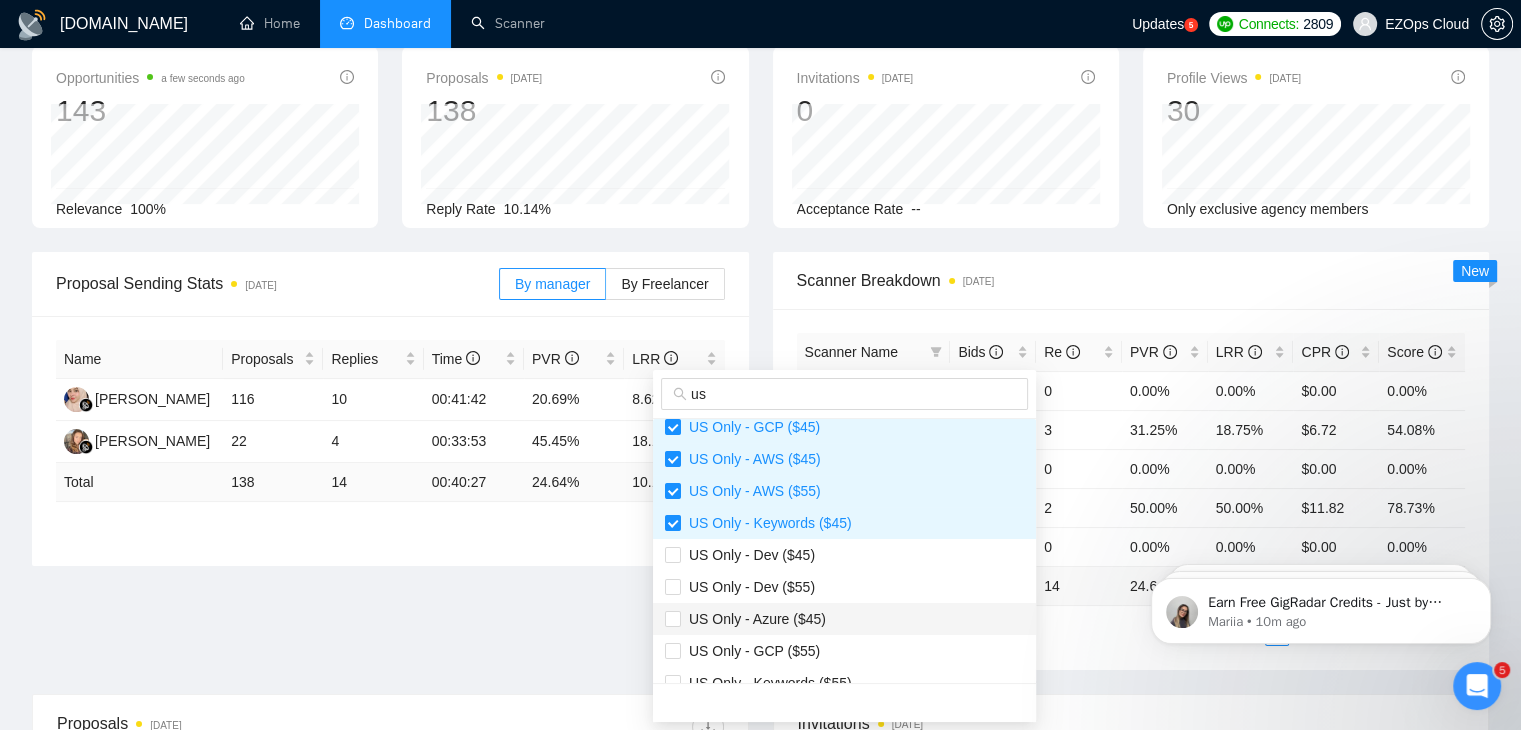 click on "US Only - Azure ($45)" at bounding box center (844, 619) 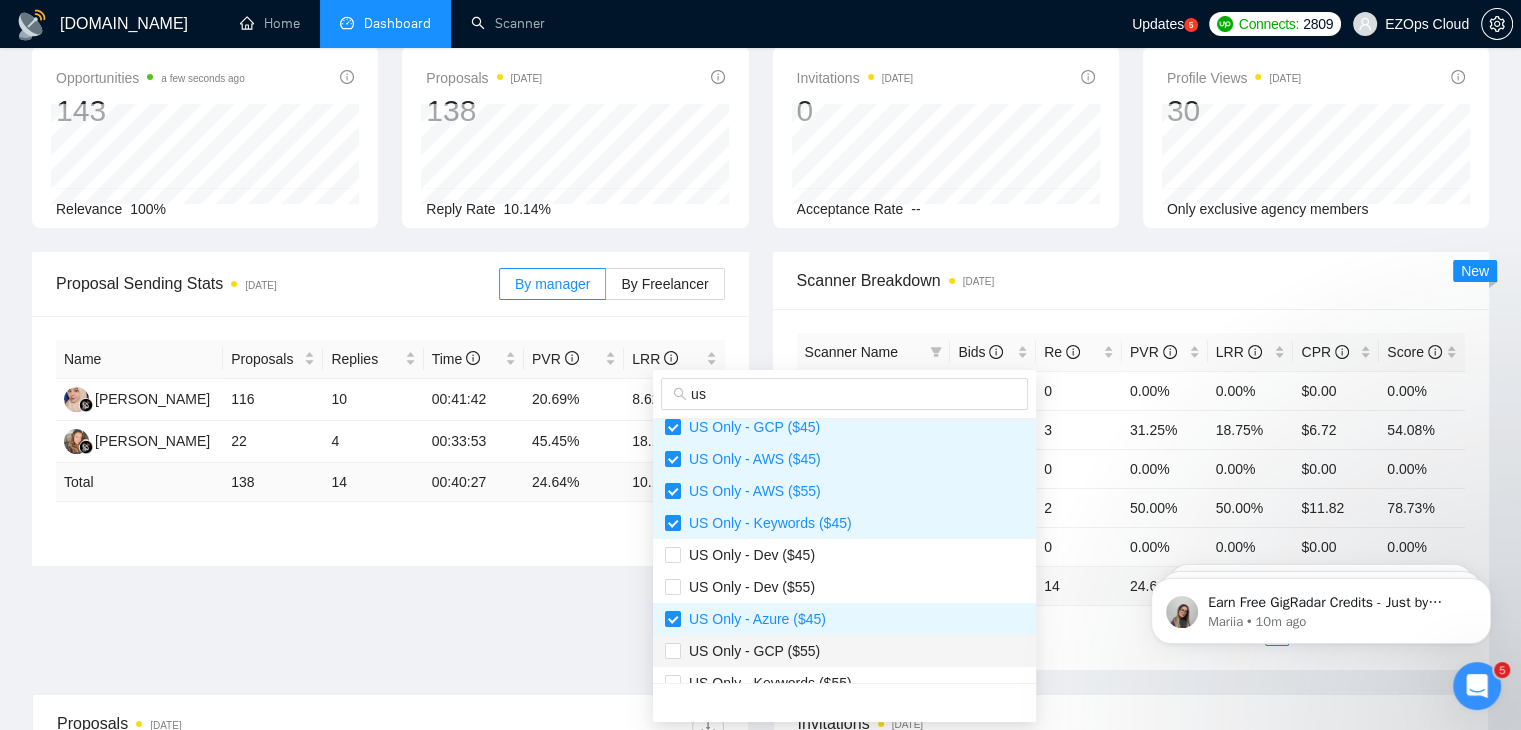 click on "US Only - GCP ($55)" at bounding box center (844, 651) 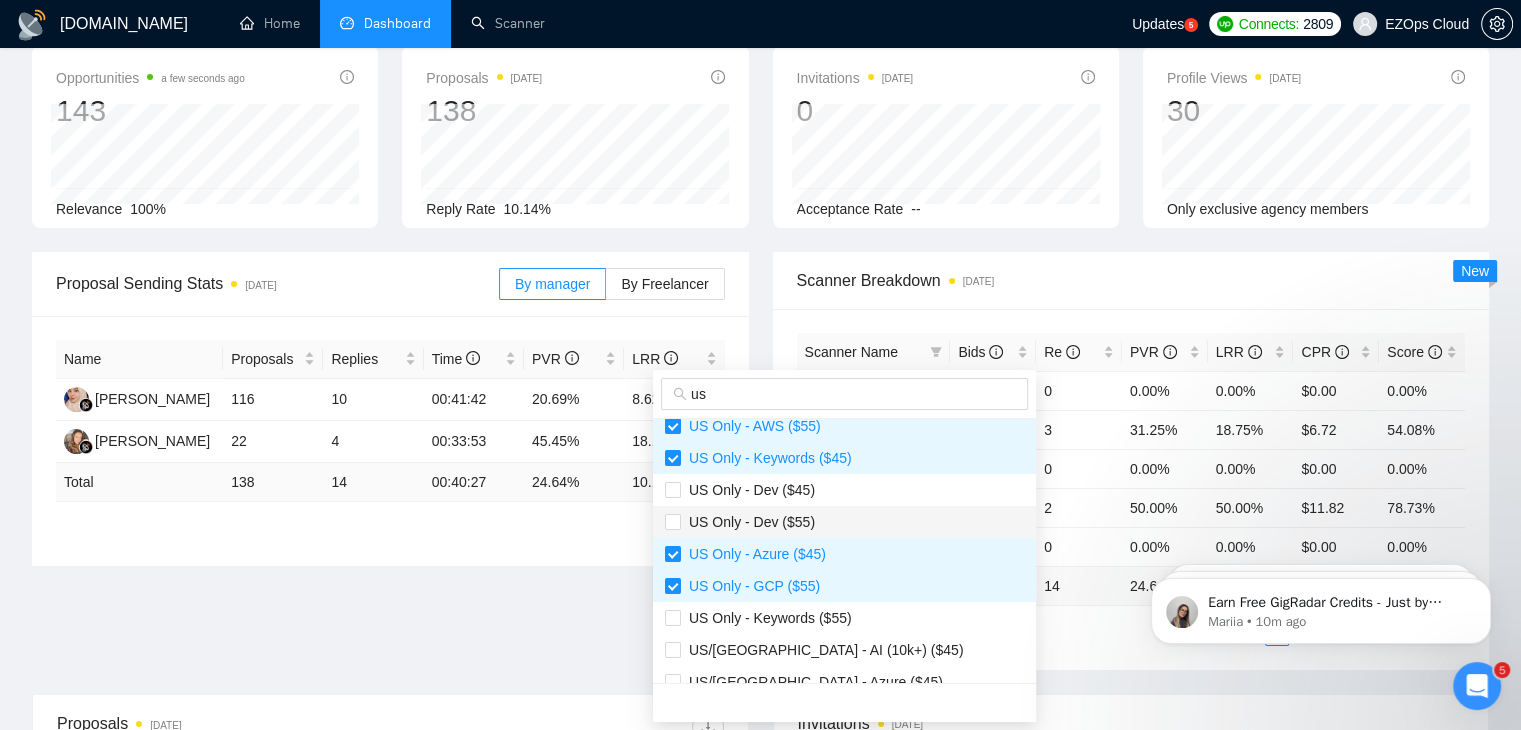 scroll, scrollTop: 400, scrollLeft: 0, axis: vertical 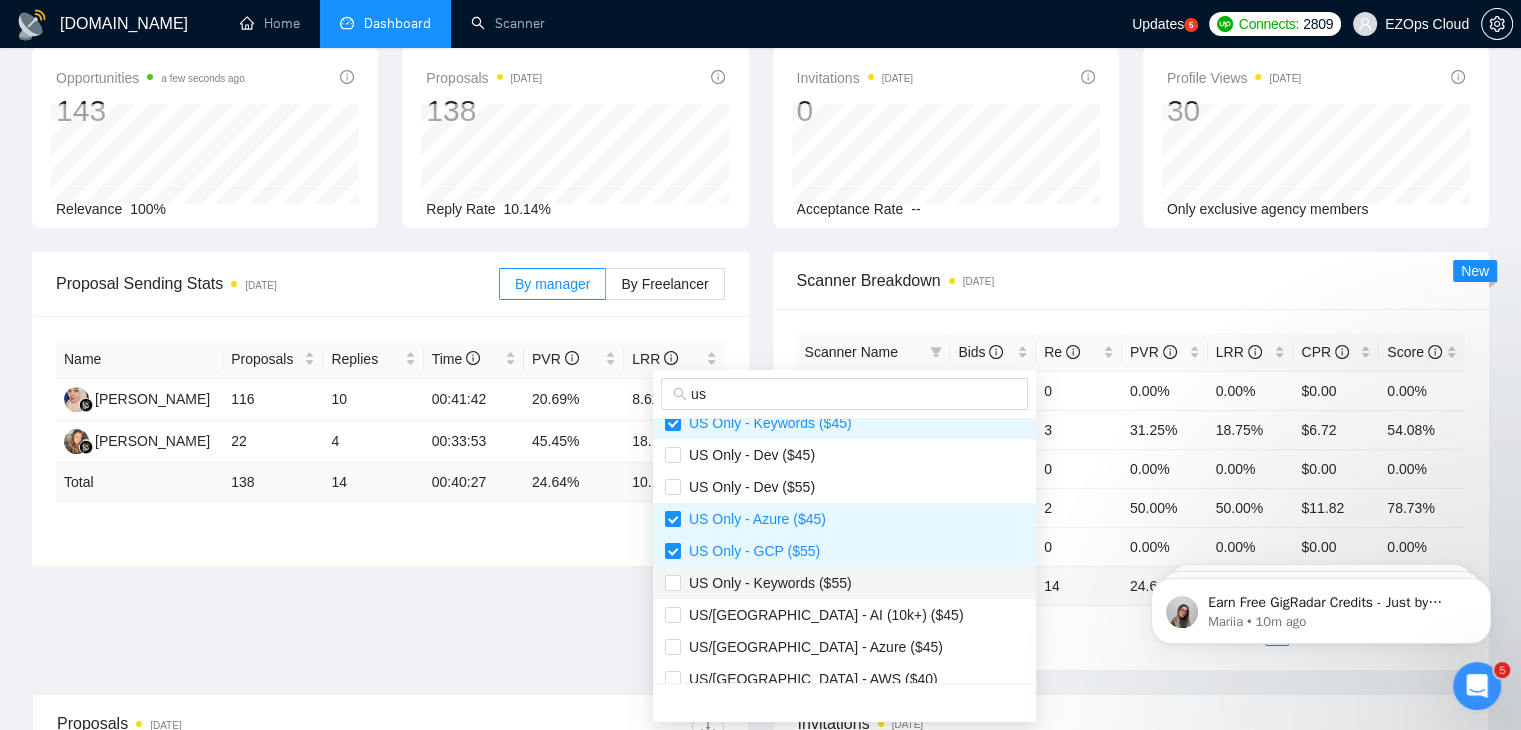 click on "US Only - Keywords ($55)" at bounding box center [844, 583] 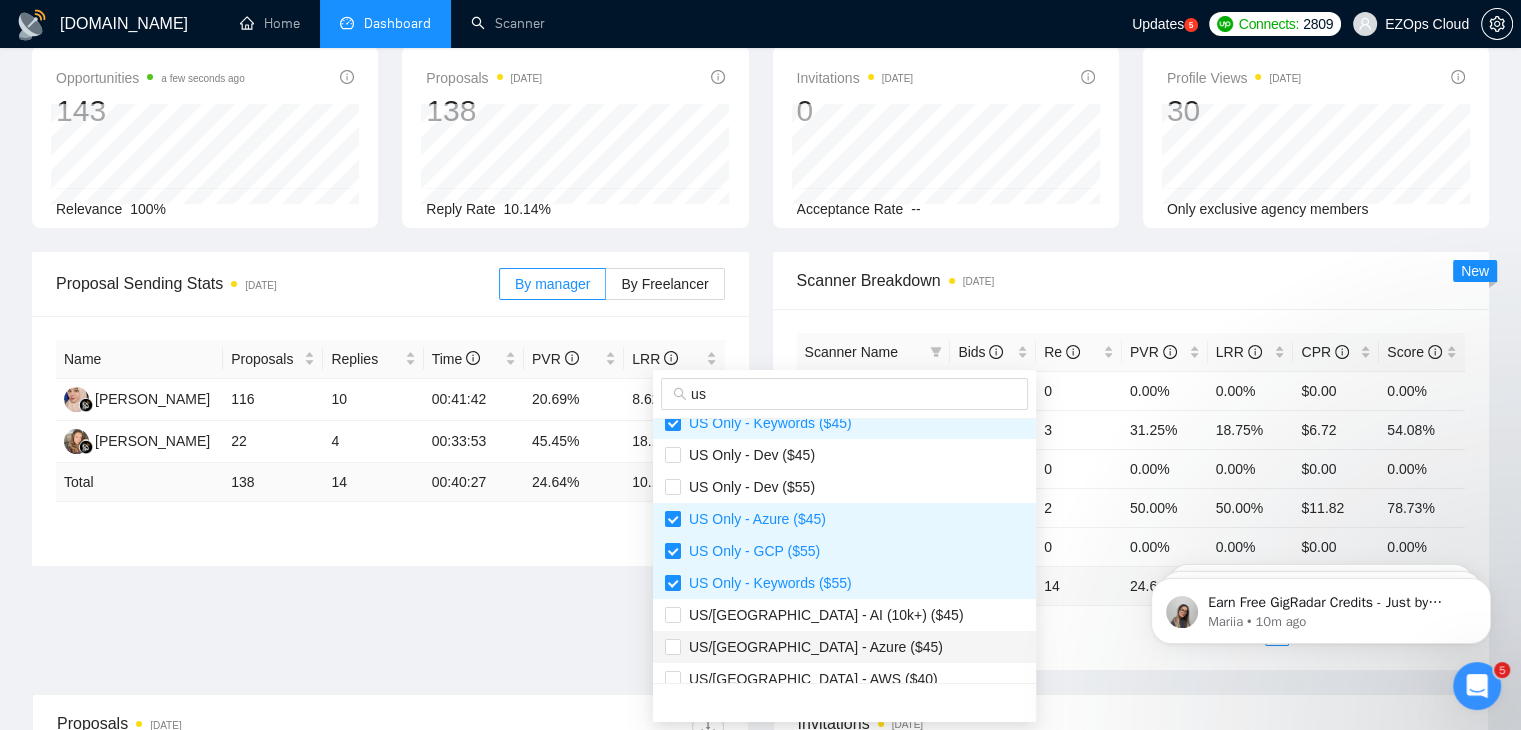 click on "US/[GEOGRAPHIC_DATA] - Azure ($45)" at bounding box center [812, 647] 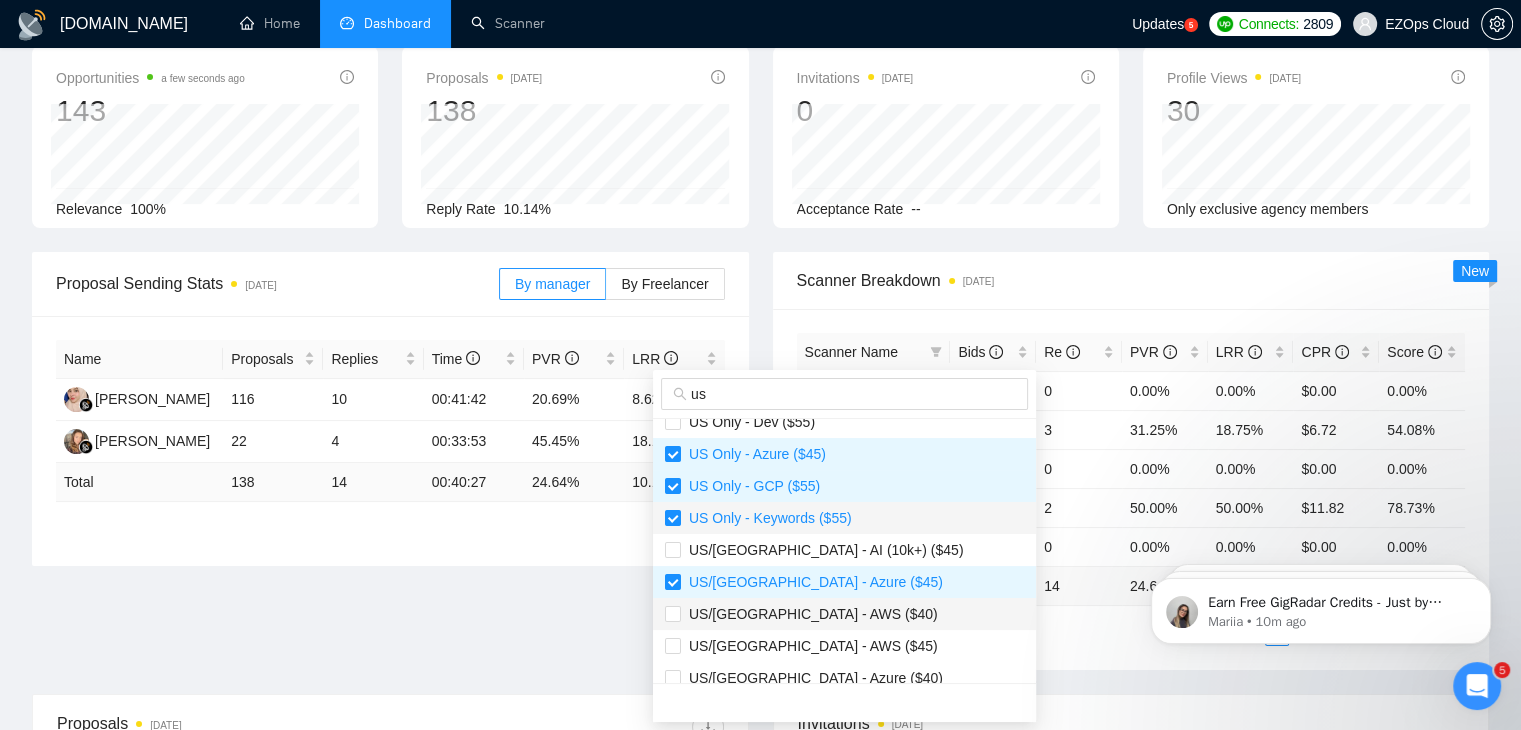 scroll, scrollTop: 500, scrollLeft: 0, axis: vertical 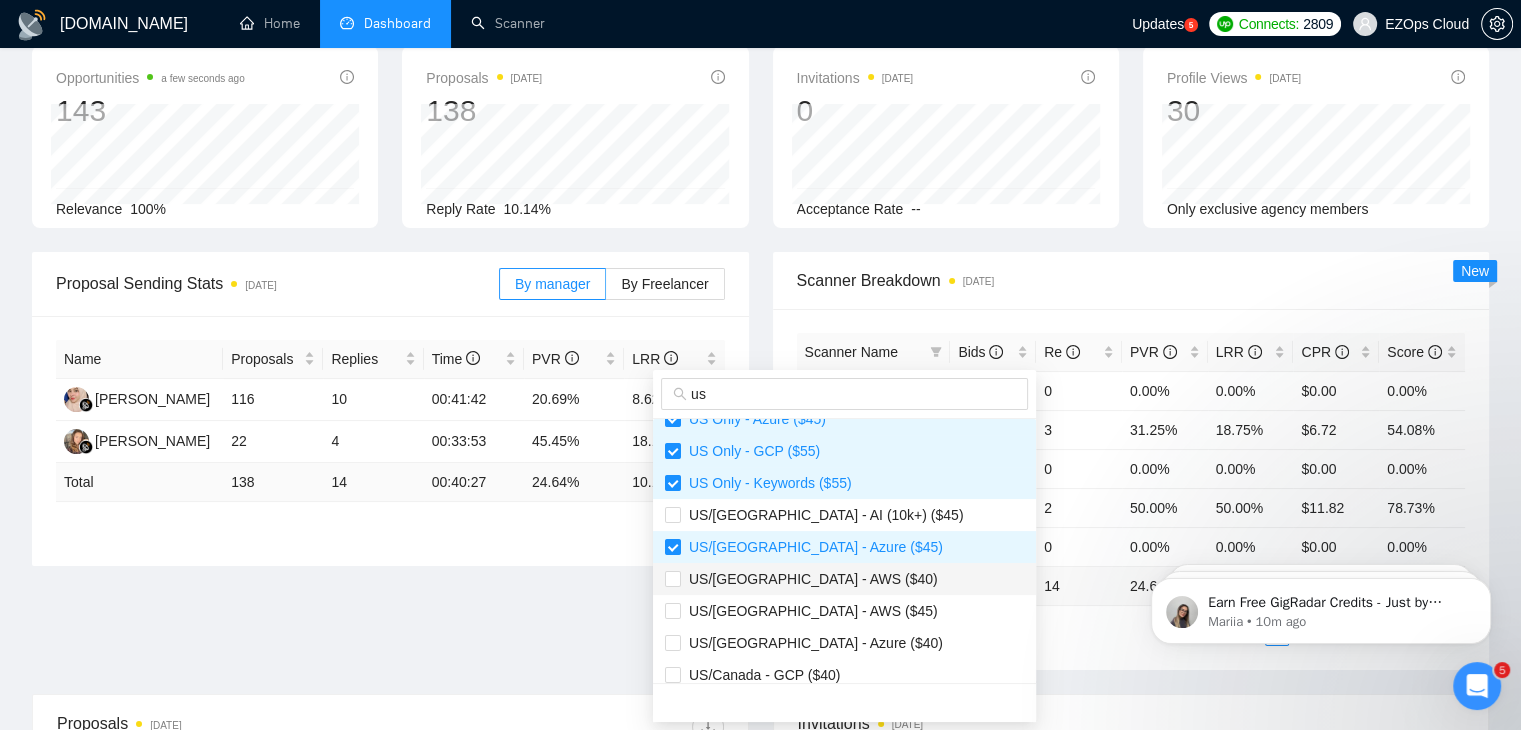 click on "US/Canada - AWS ($40)" at bounding box center [844, 579] 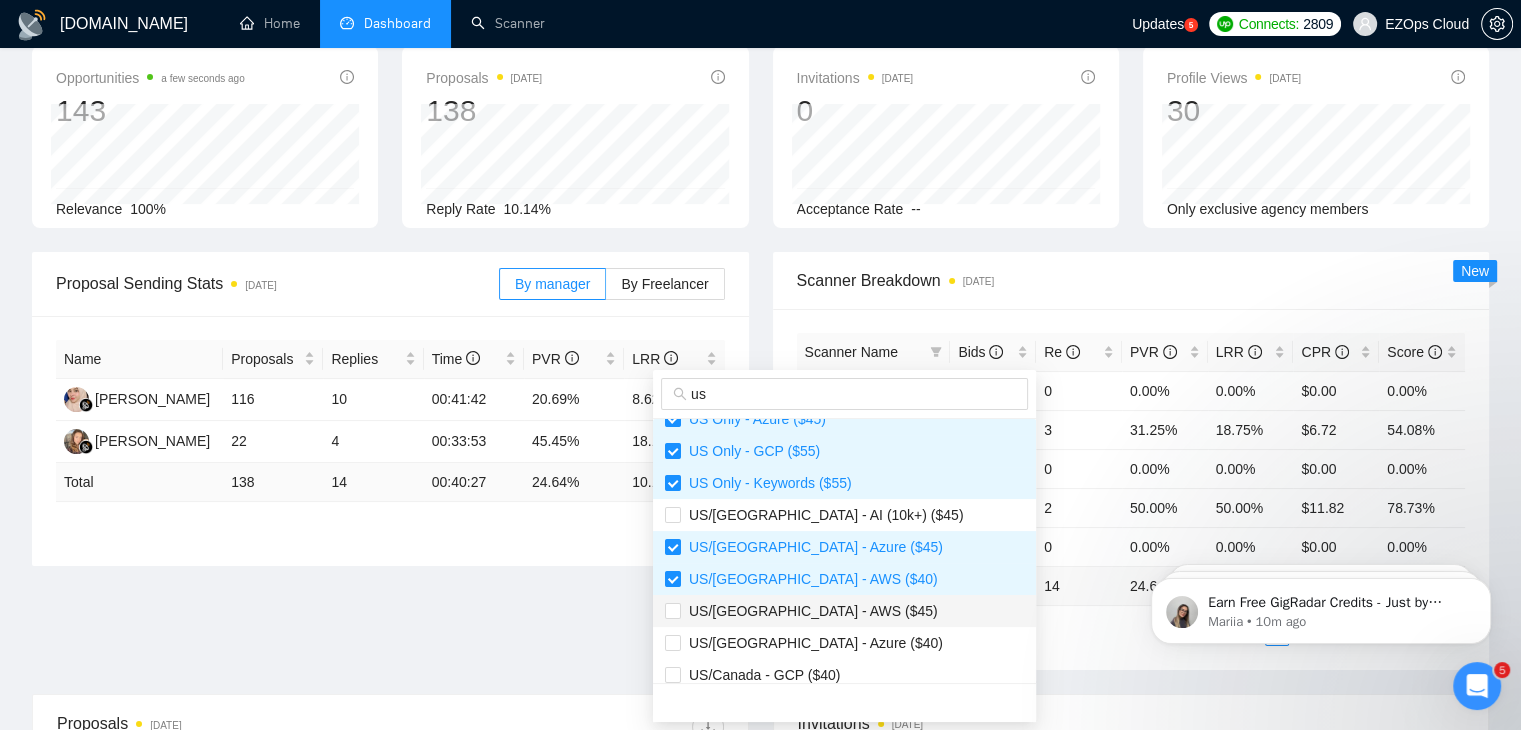 click on "US/[GEOGRAPHIC_DATA] - AWS ($45)" at bounding box center (844, 611) 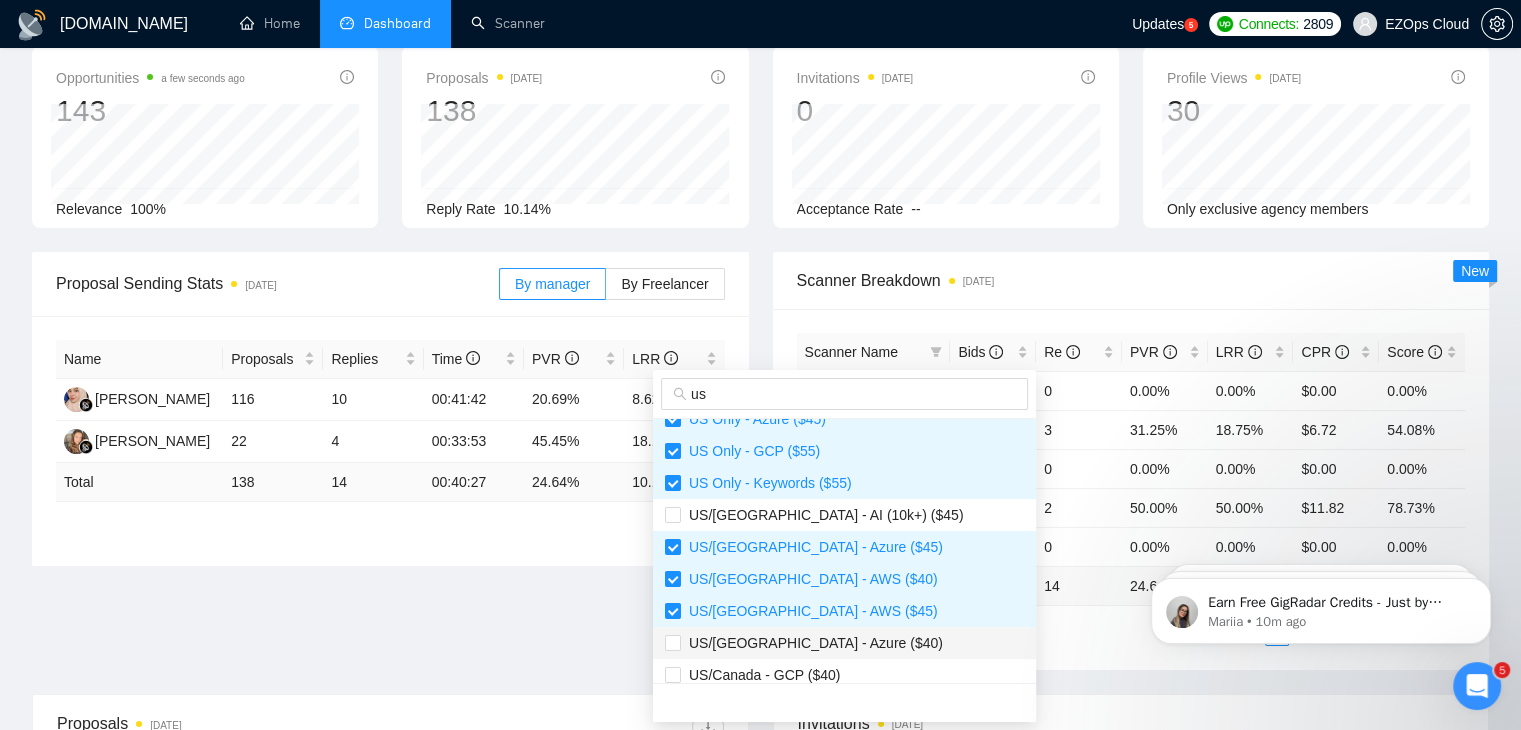 click on "US/Canada - Azure ($40)" at bounding box center [844, 643] 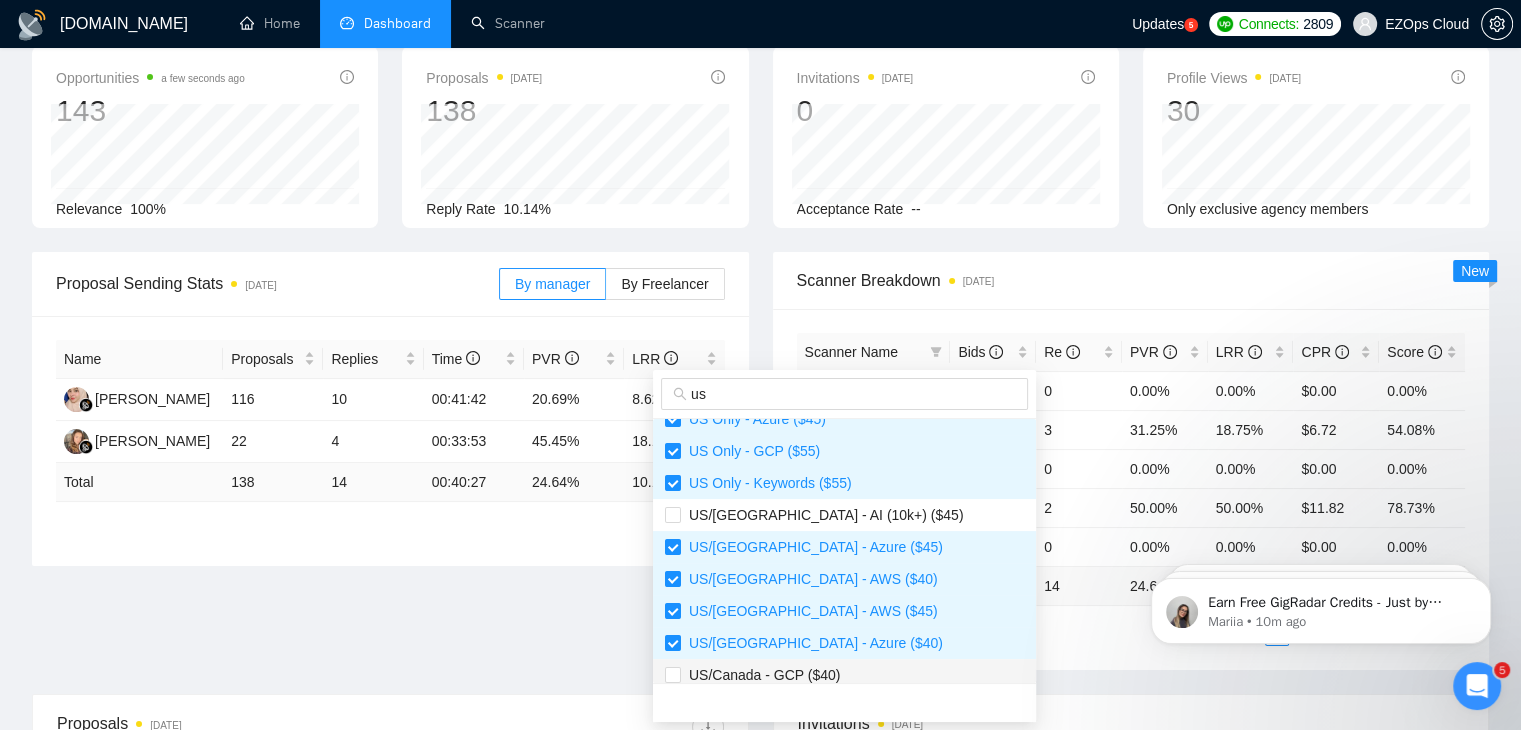 click on "US/Canada - GCP ($40)" at bounding box center [844, 675] 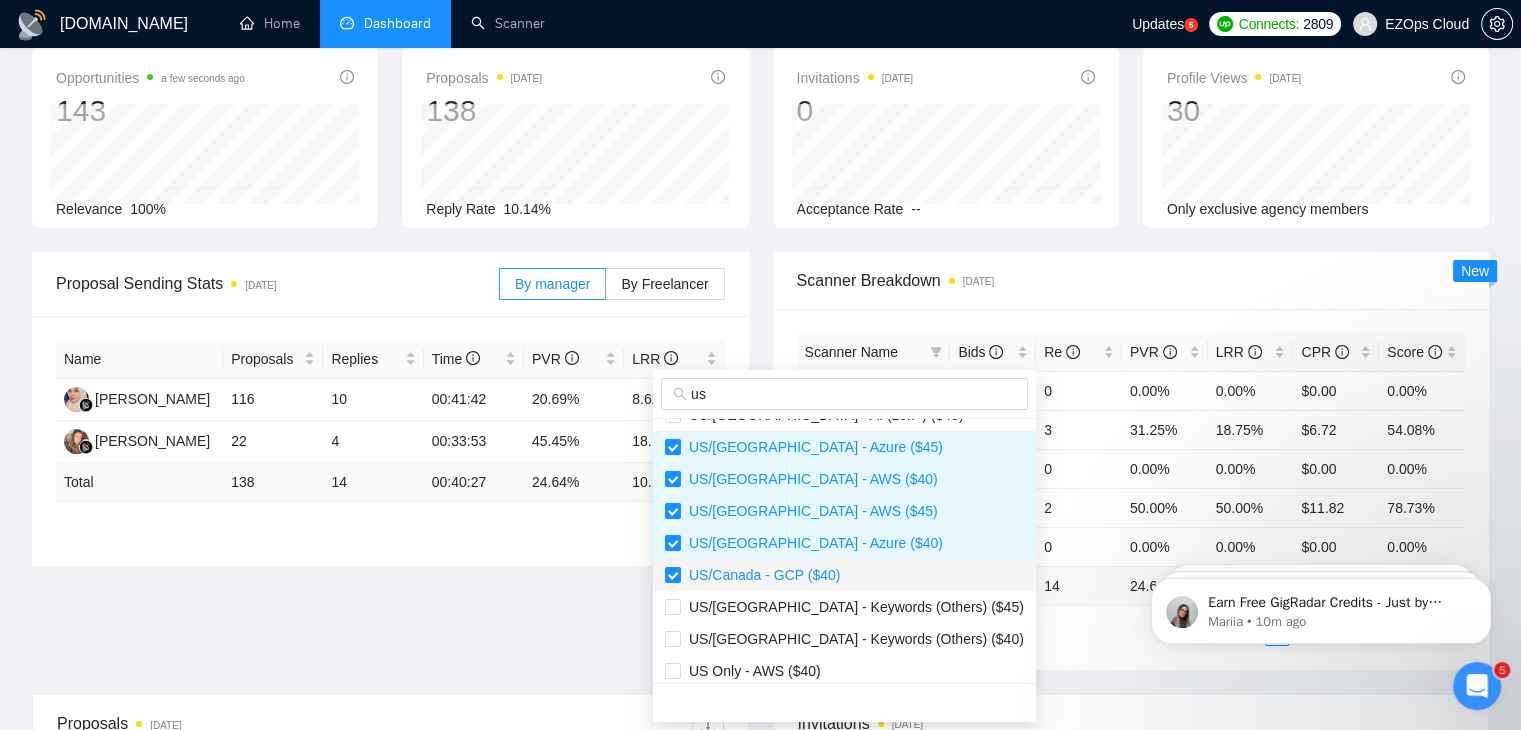scroll, scrollTop: 700, scrollLeft: 0, axis: vertical 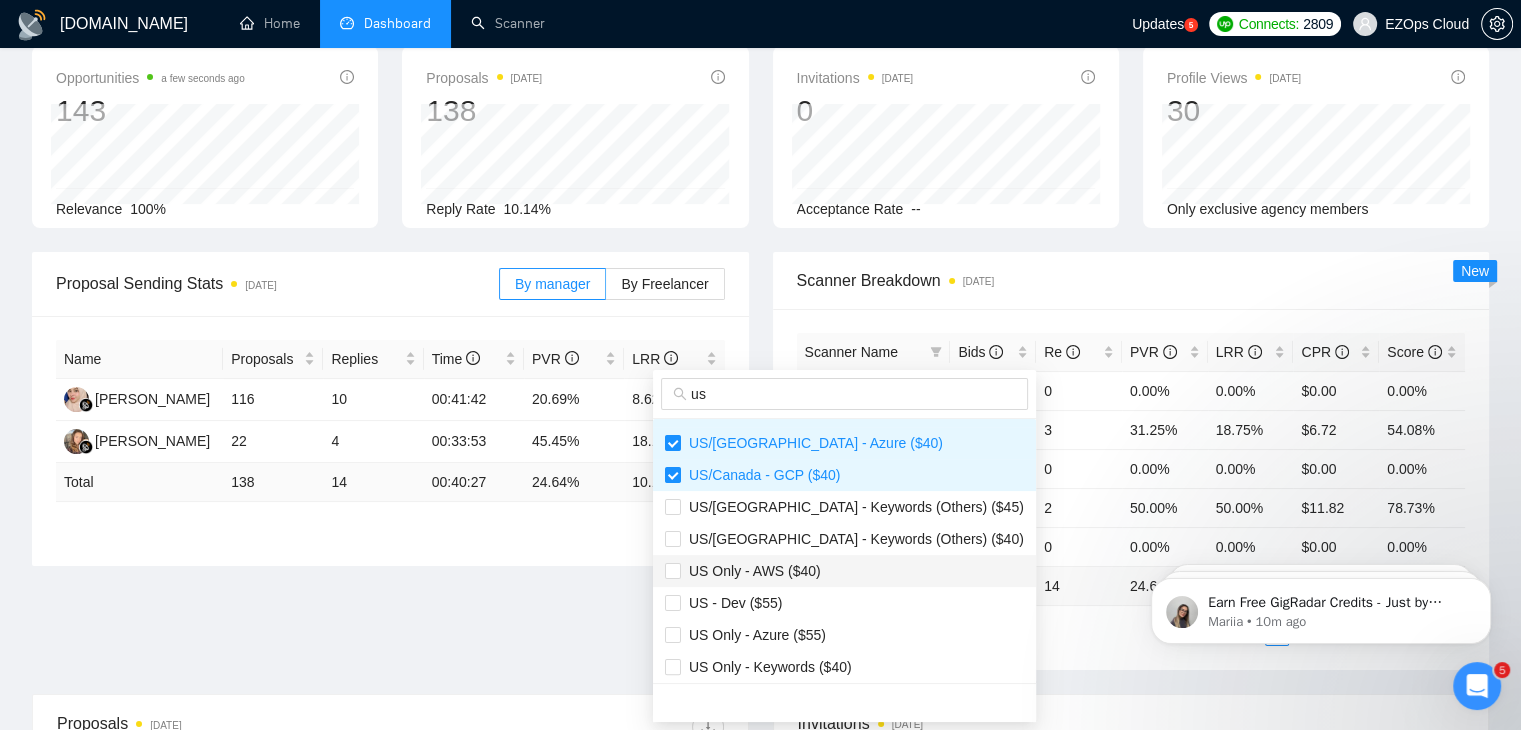 click on "US Only - AWS ($40)" at bounding box center (844, 571) 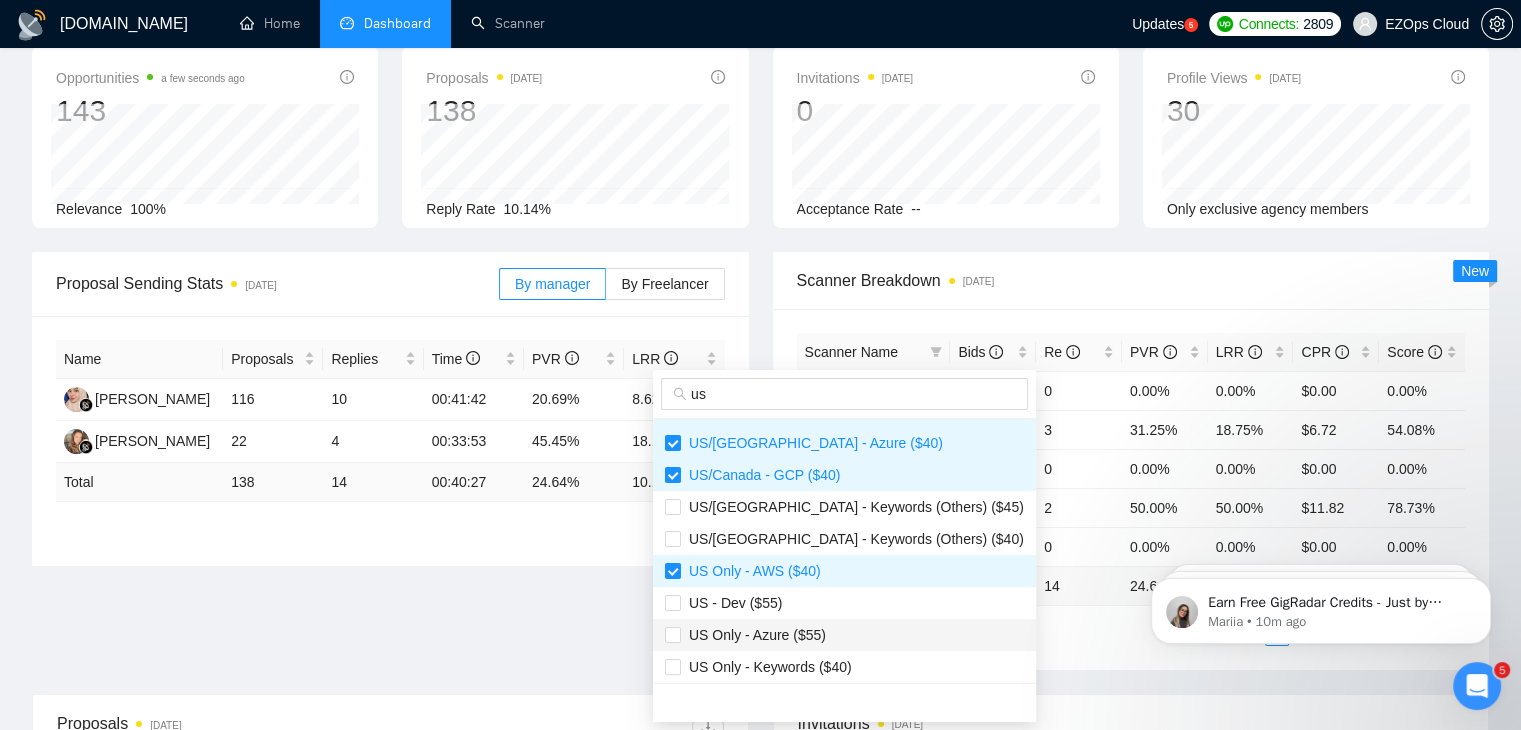 click on "US Only - Azure ($55)" at bounding box center [844, 635] 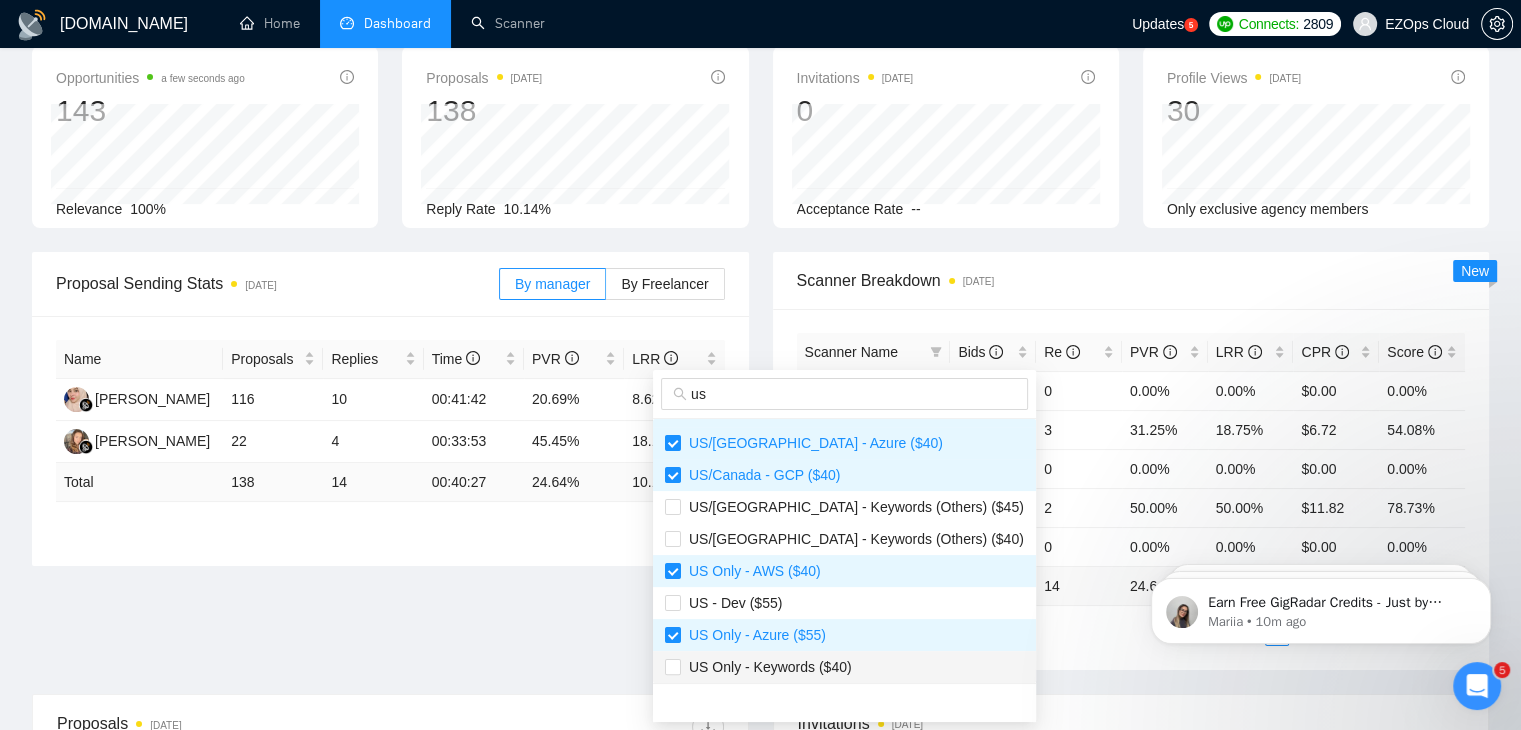 click on "US Only - Keywords ($40)" at bounding box center (844, 667) 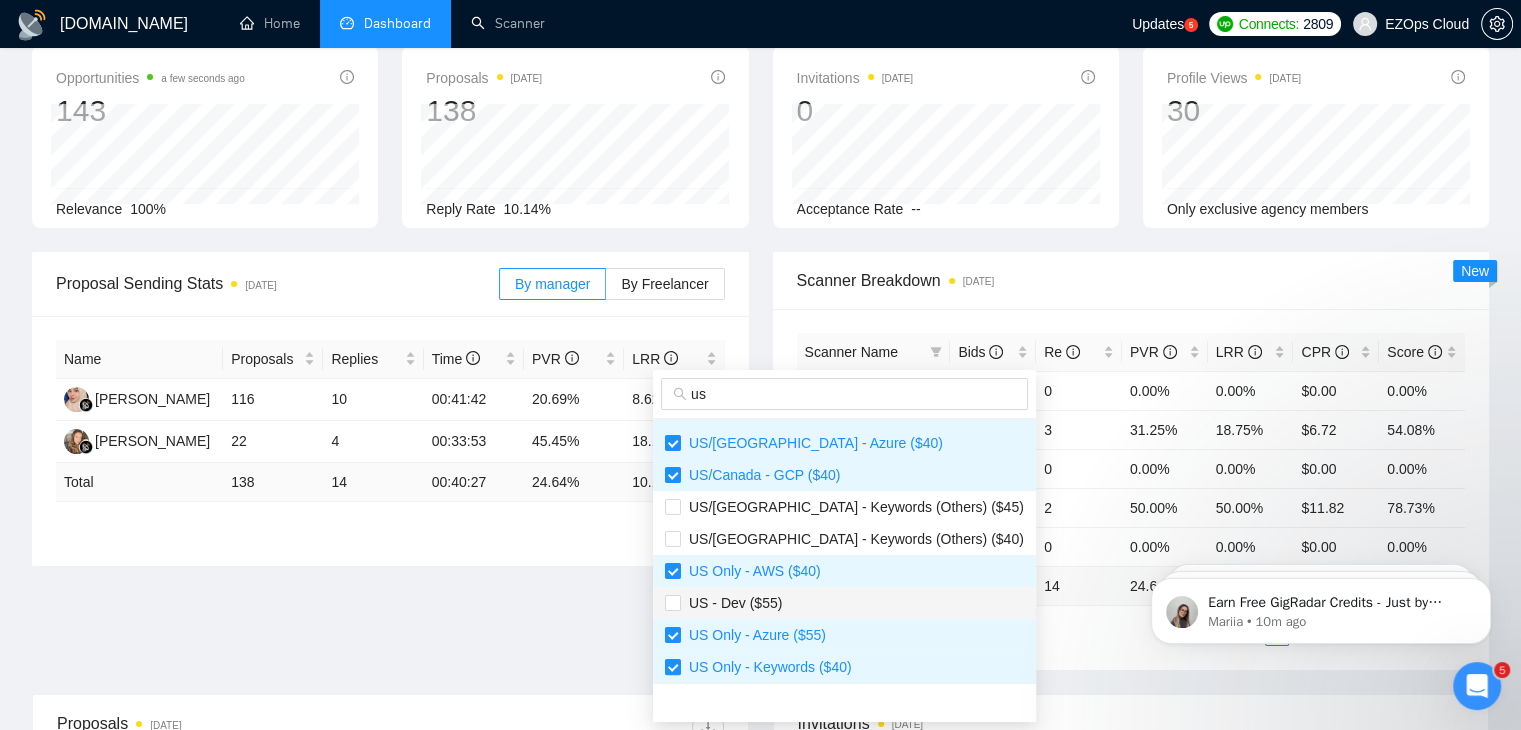 scroll, scrollTop: 800, scrollLeft: 0, axis: vertical 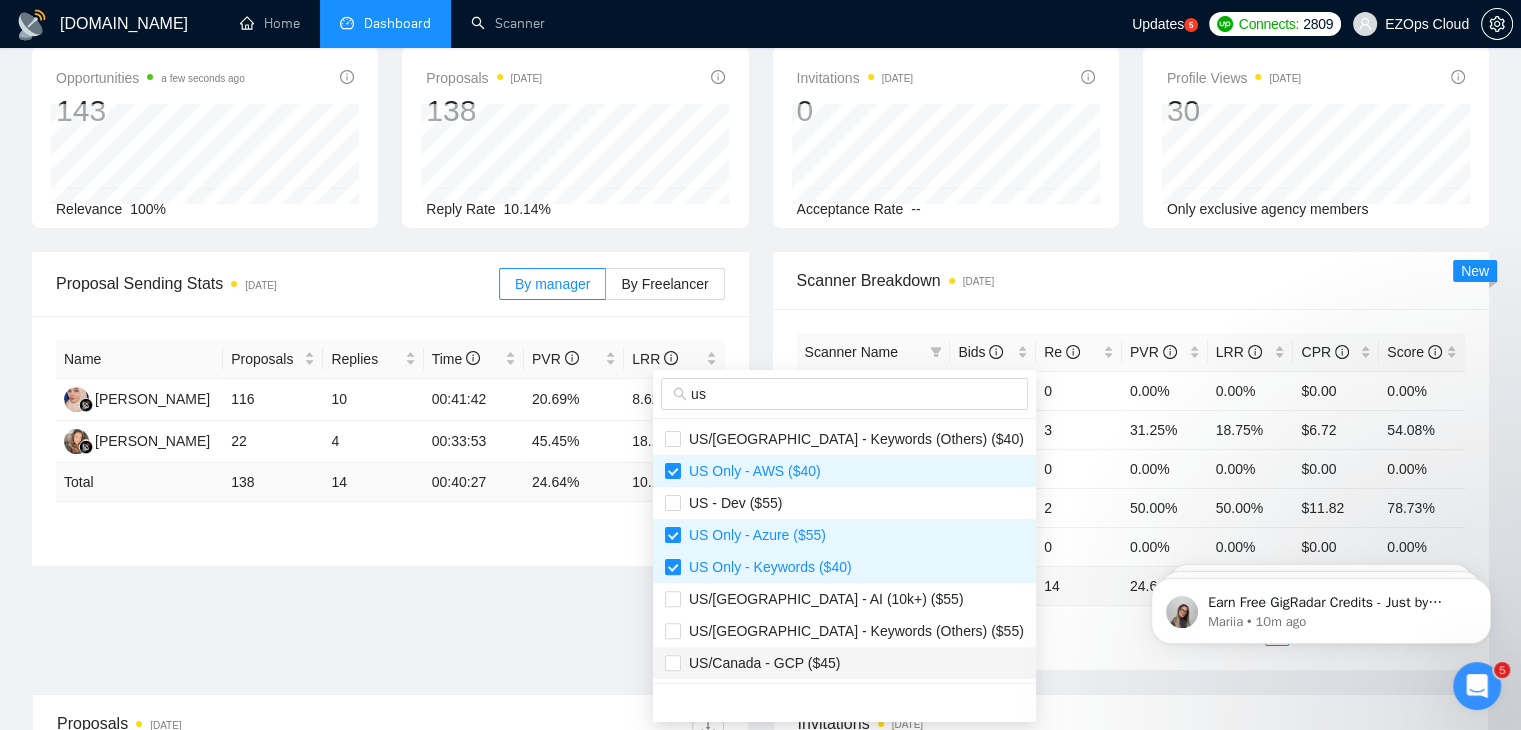 click on "US/Canada - GCP ($45)" at bounding box center (844, 663) 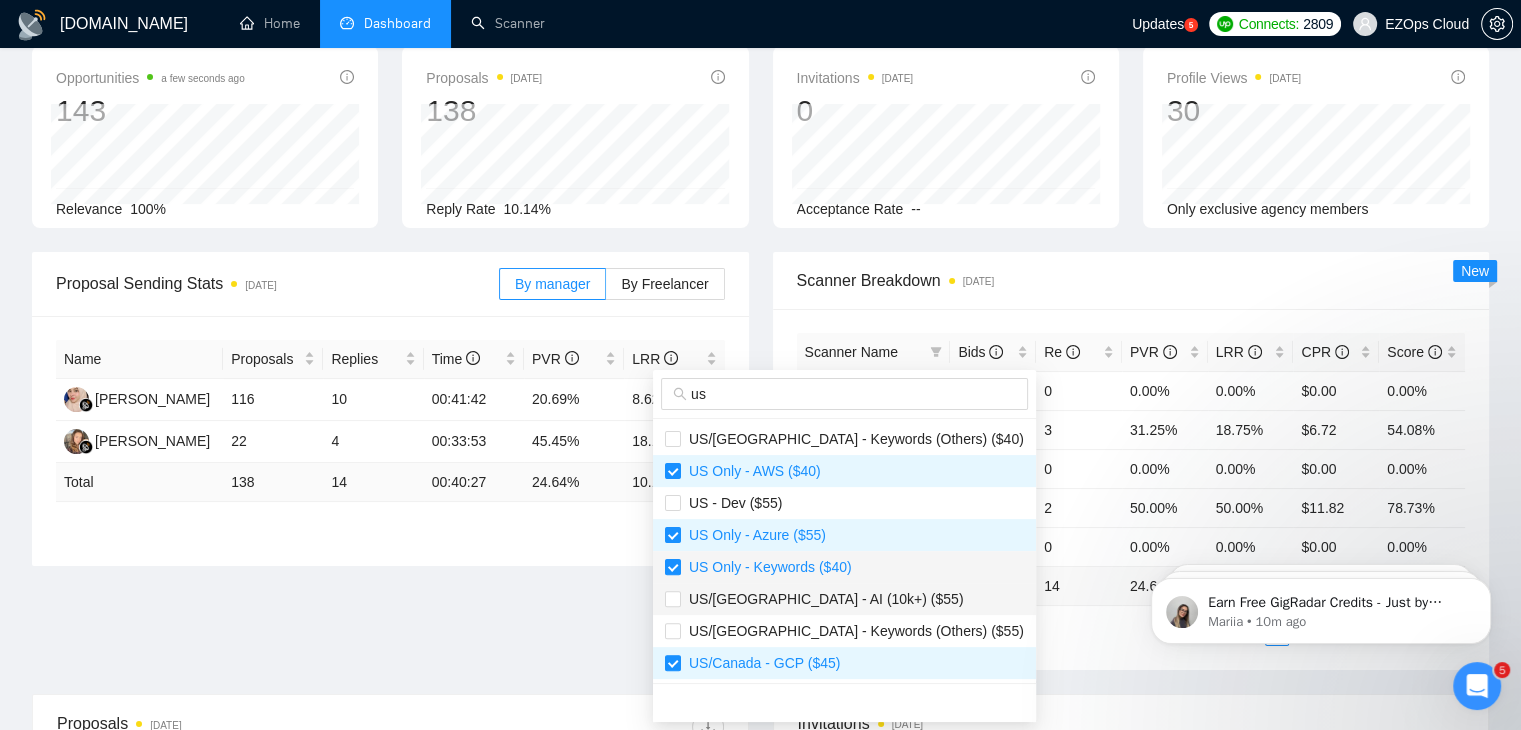 scroll, scrollTop: 896, scrollLeft: 0, axis: vertical 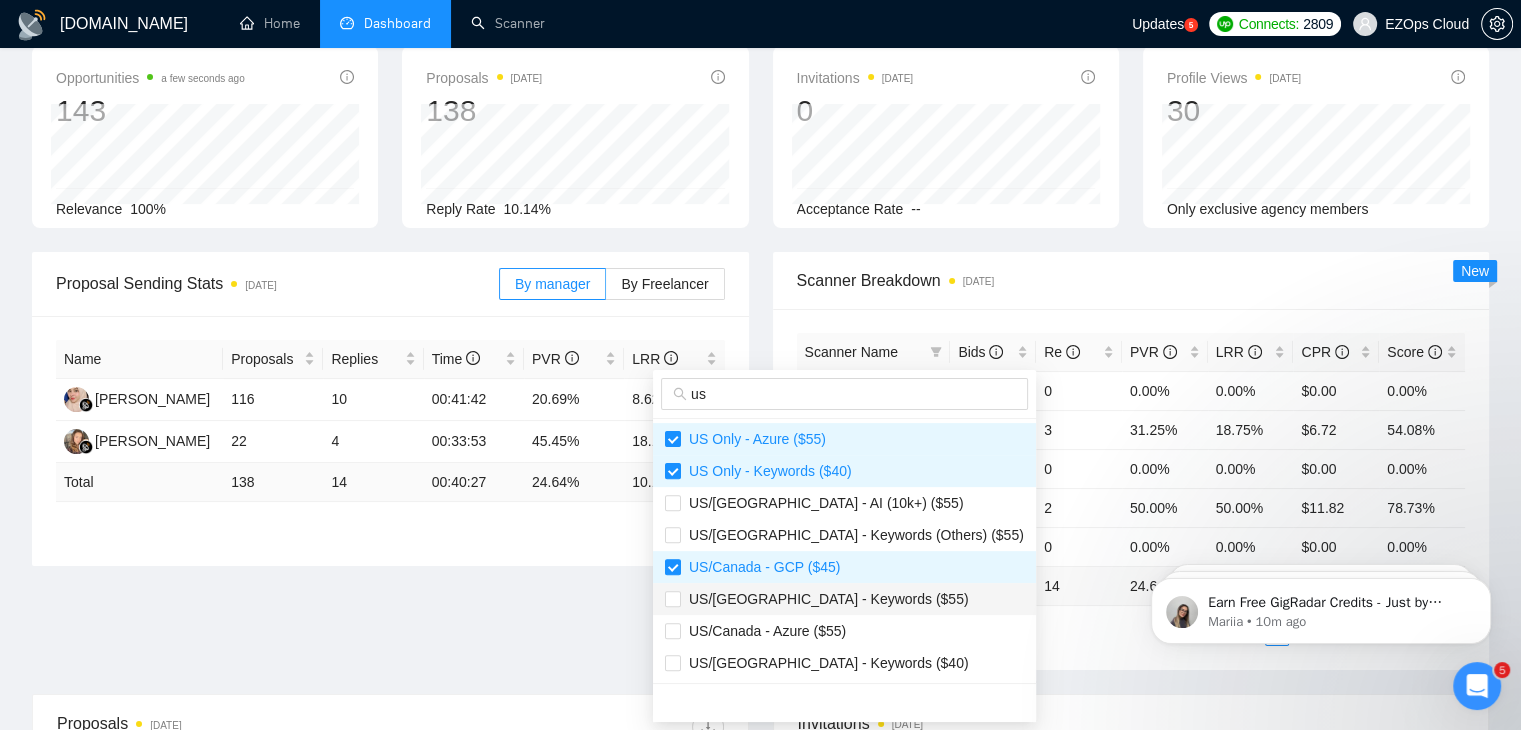click on "US/Canada - Keywords ($55)" at bounding box center [825, 599] 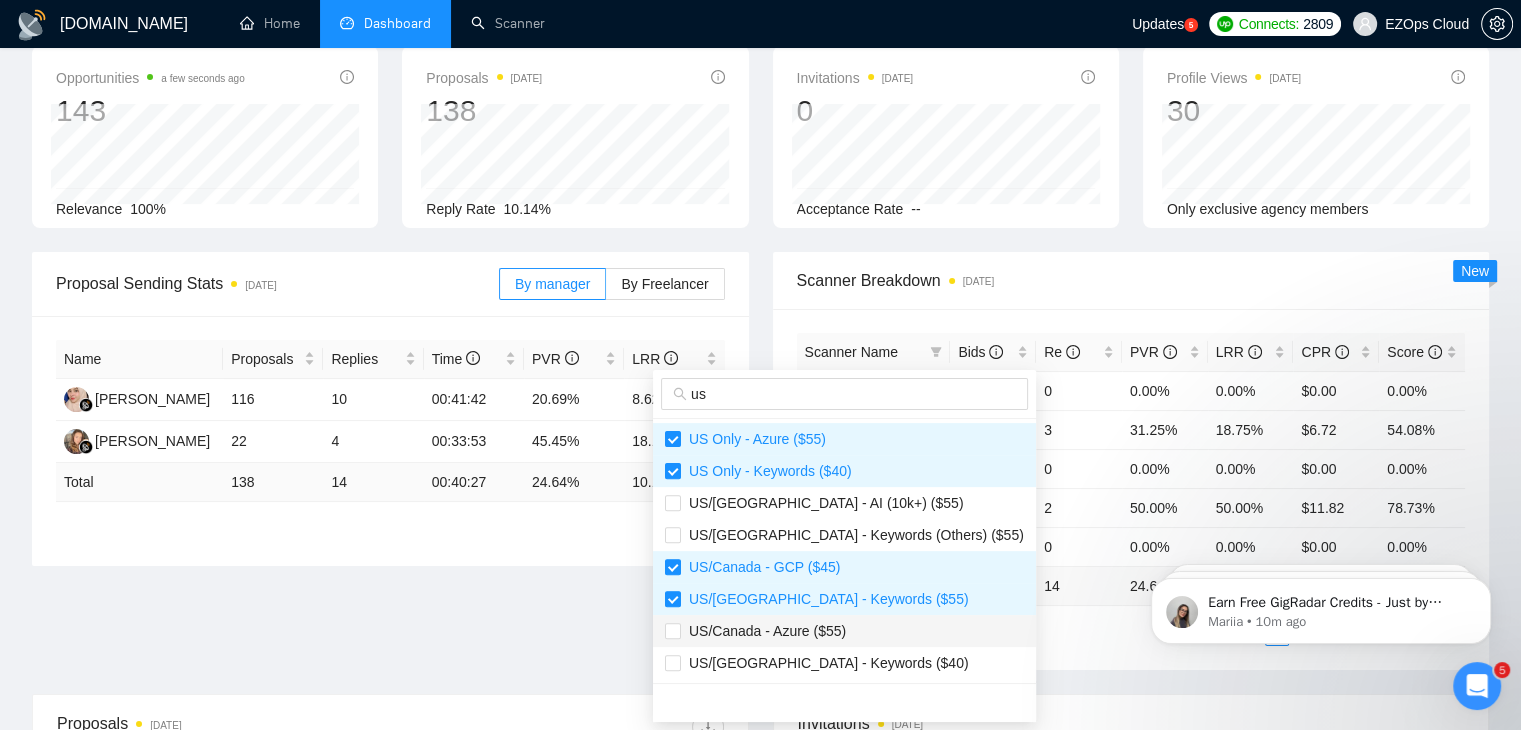 click on "US/Canada - Azure ($55)" at bounding box center (763, 631) 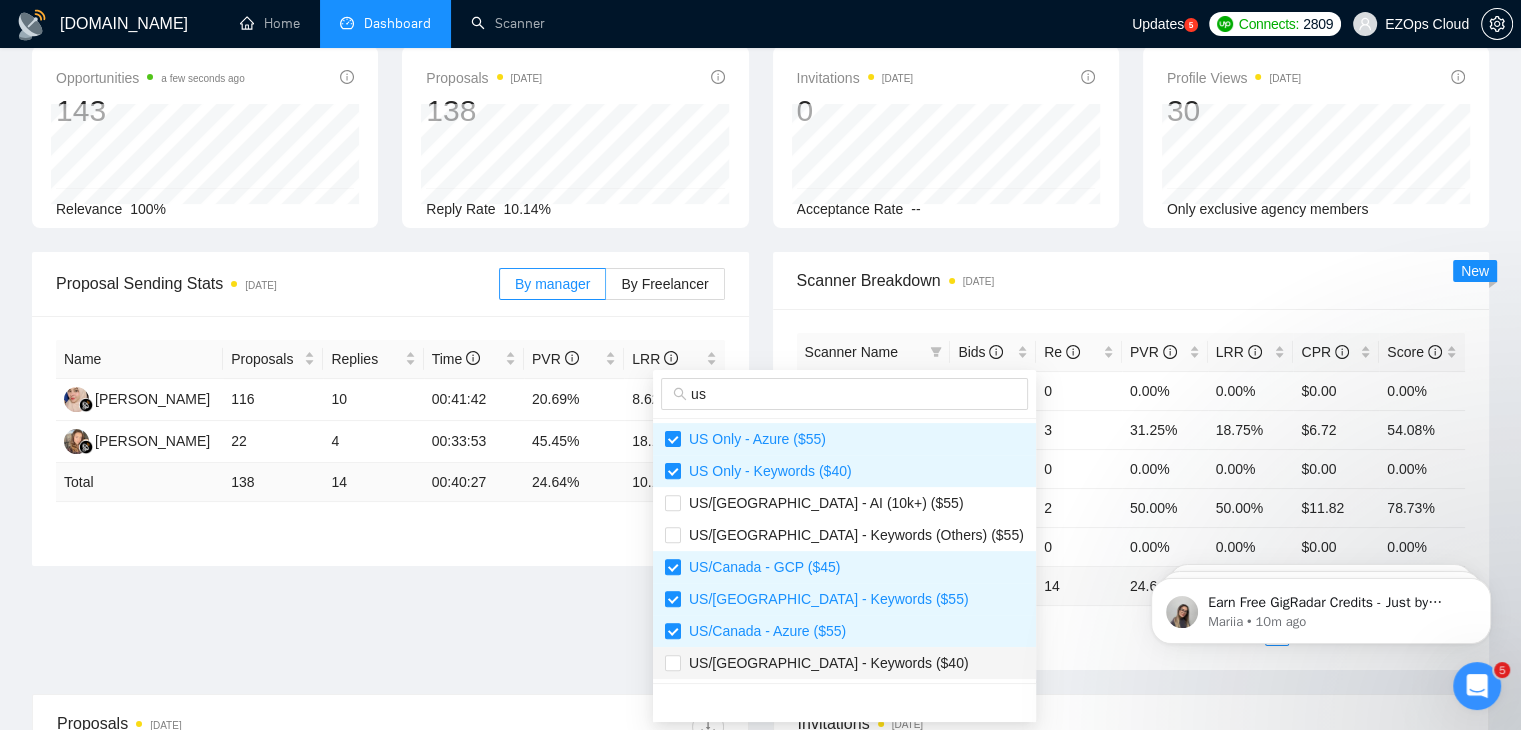 click on "US/Canada - Keywords ($40)" at bounding box center (825, 663) 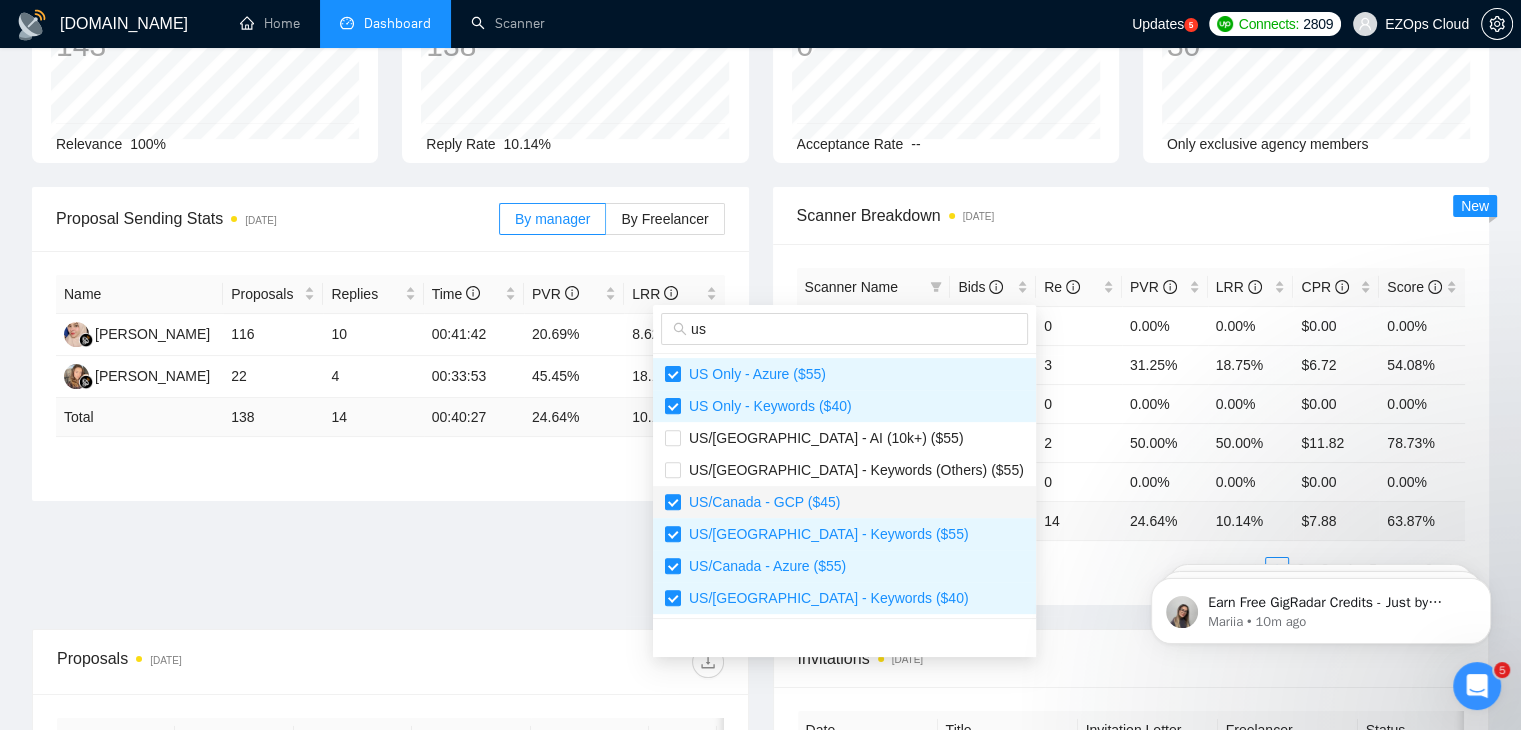 scroll, scrollTop: 200, scrollLeft: 0, axis: vertical 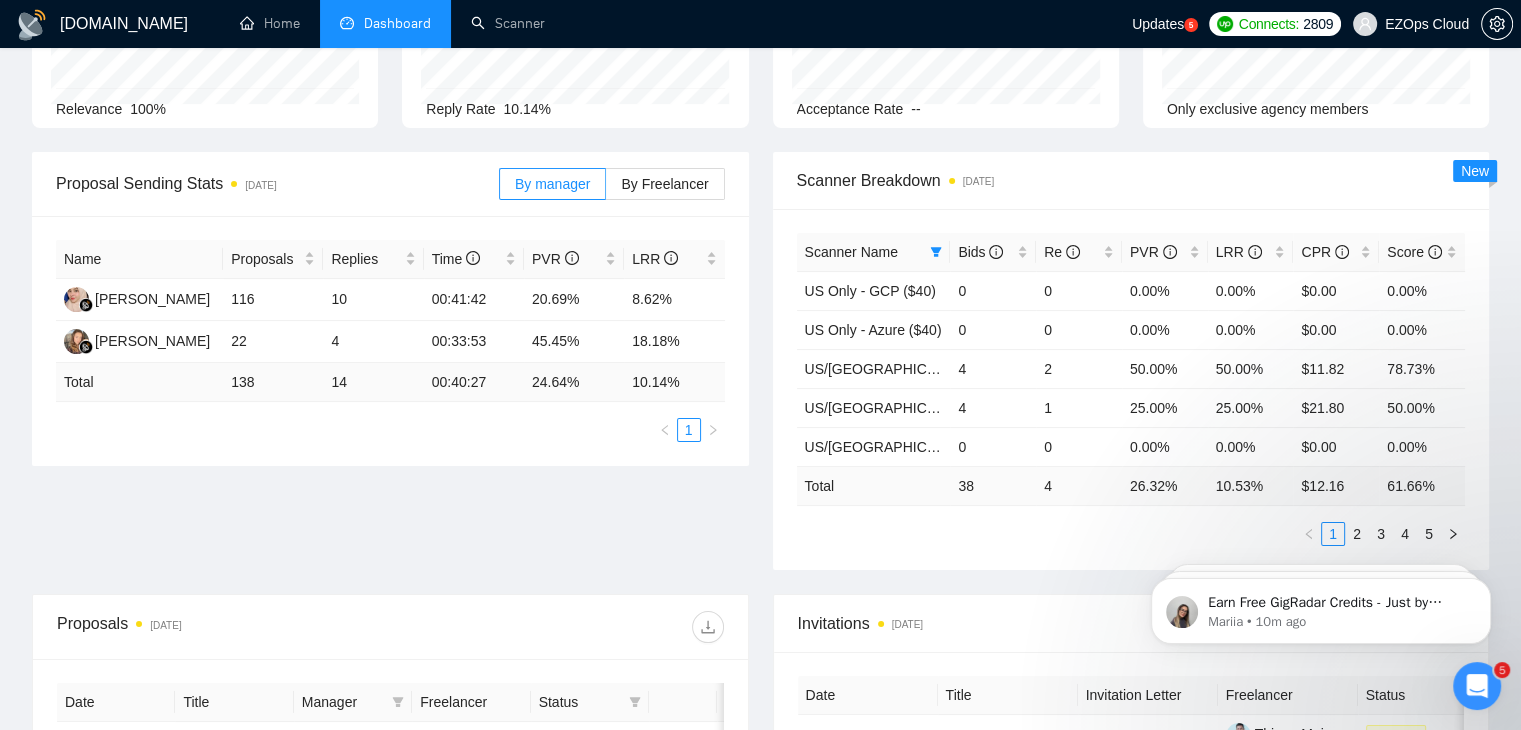 click on "Scanner Name Bids   Re   PVR   LRR   CPR   Score   US Only - GCP ($40) 0 0 0.00% 0.00% $0.00 0.00% US Only - Azure ($40) 0 0 0.00% 0.00% $0.00 0.00% US/Canada - AWS ($55) 4 2 50.00% 50.00% $11.82 78.73% US/Canada - Keywords ($45) 4 1 25.00% 25.00% $21.80 50.00% US/Canada - GCP ($55) 0 0 0.00% 0.00% $0.00 0.00% Total 38 4 26.32 % 10.53 % $ 12.16 61.66 % 1 2 3 4 5" at bounding box center (1131, 389) 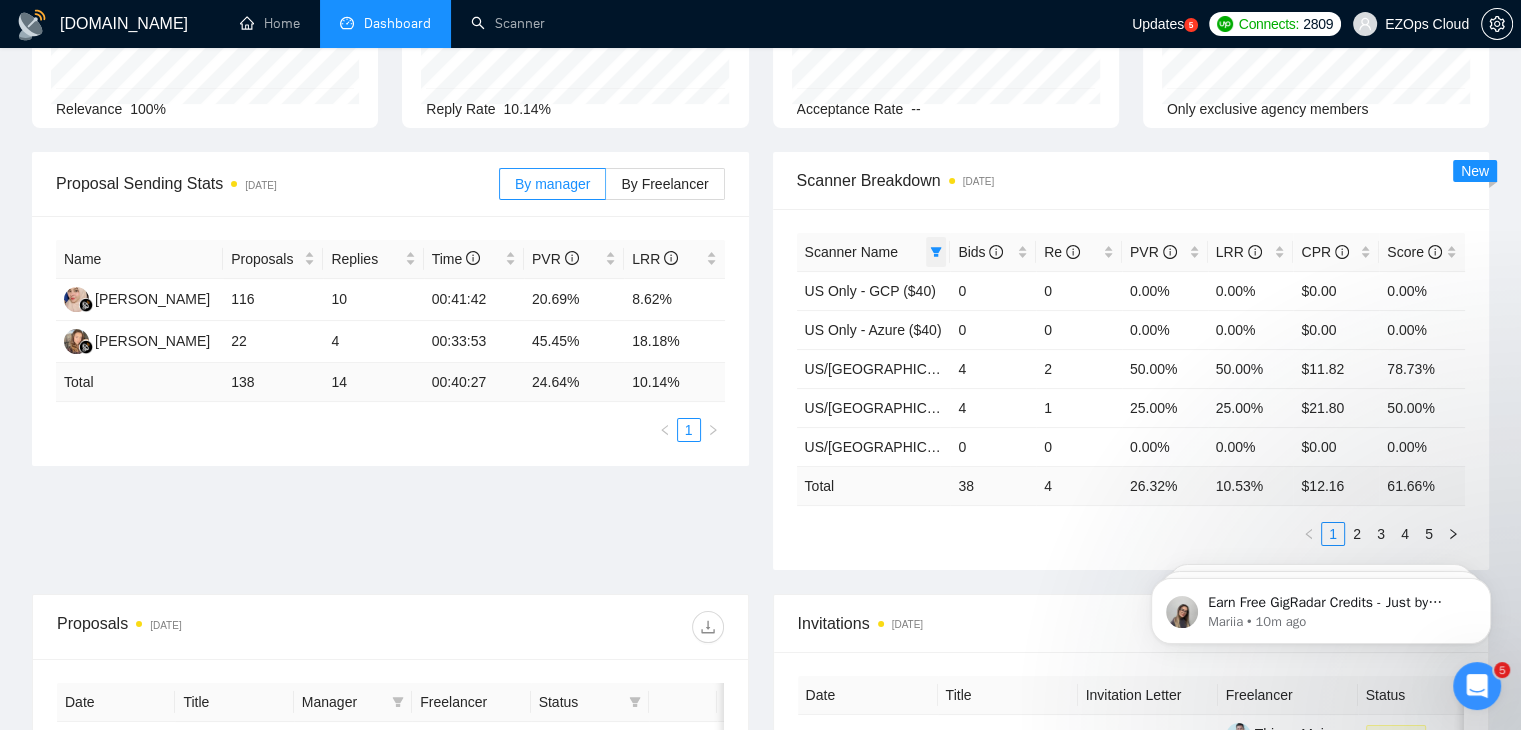 click 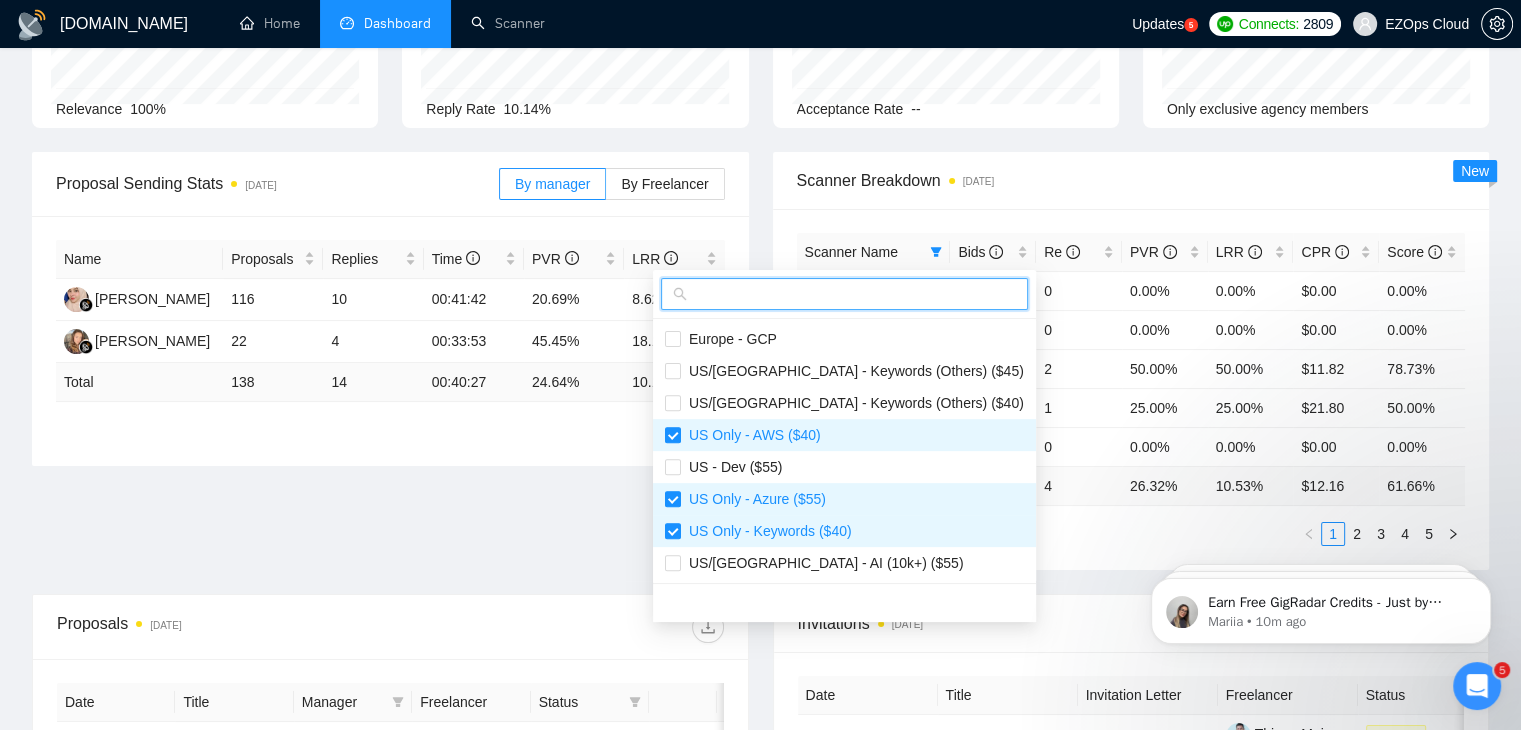 click at bounding box center [853, 294] 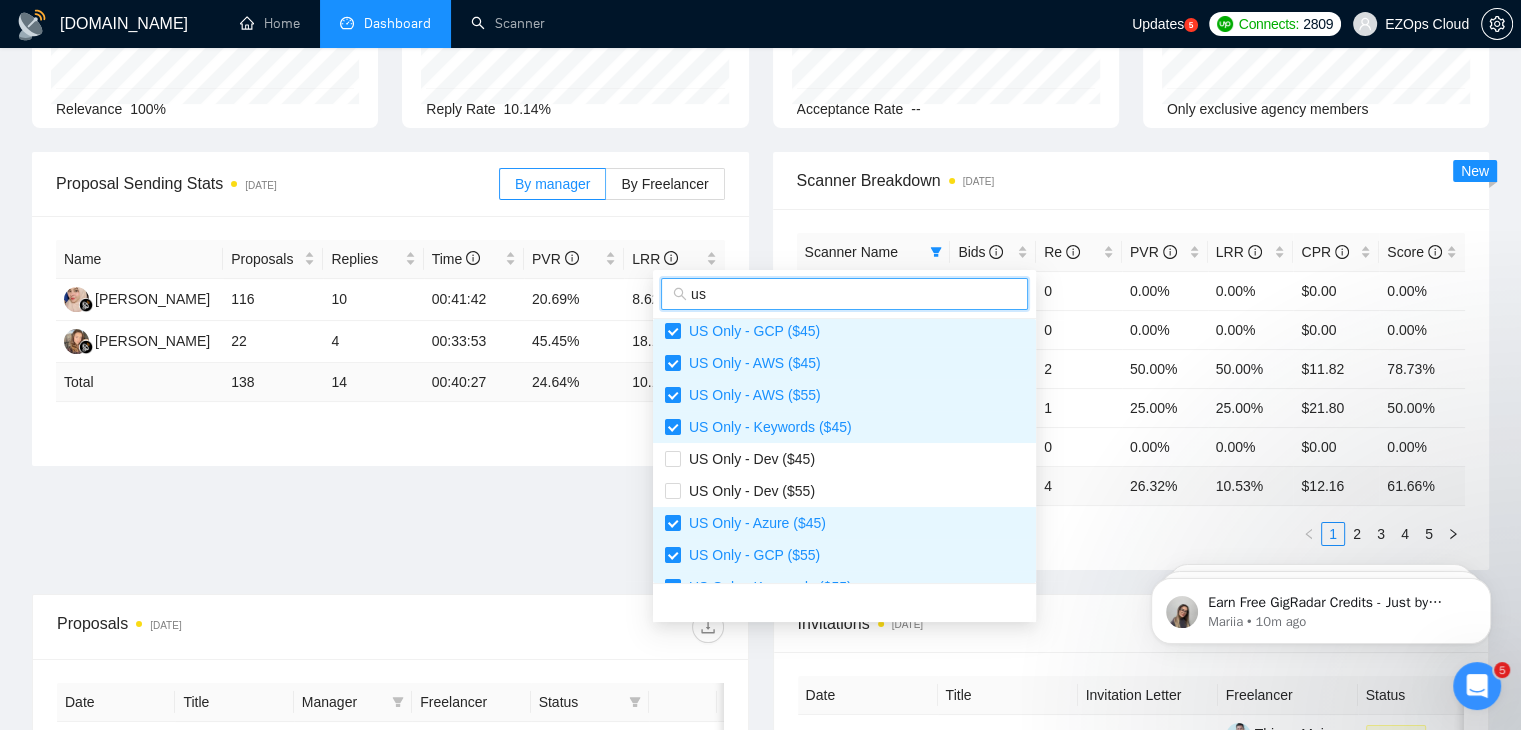 scroll, scrollTop: 0, scrollLeft: 0, axis: both 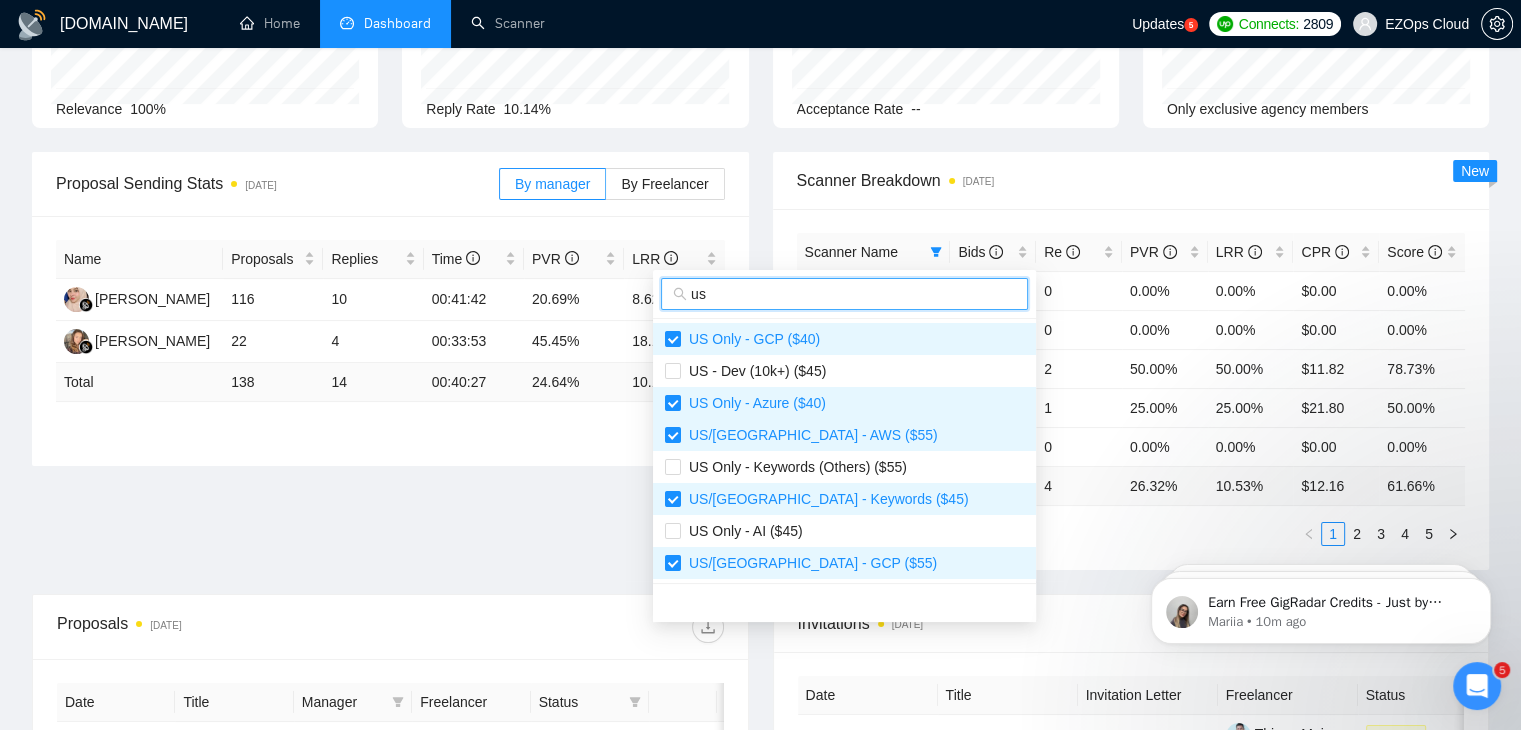 type on "us" 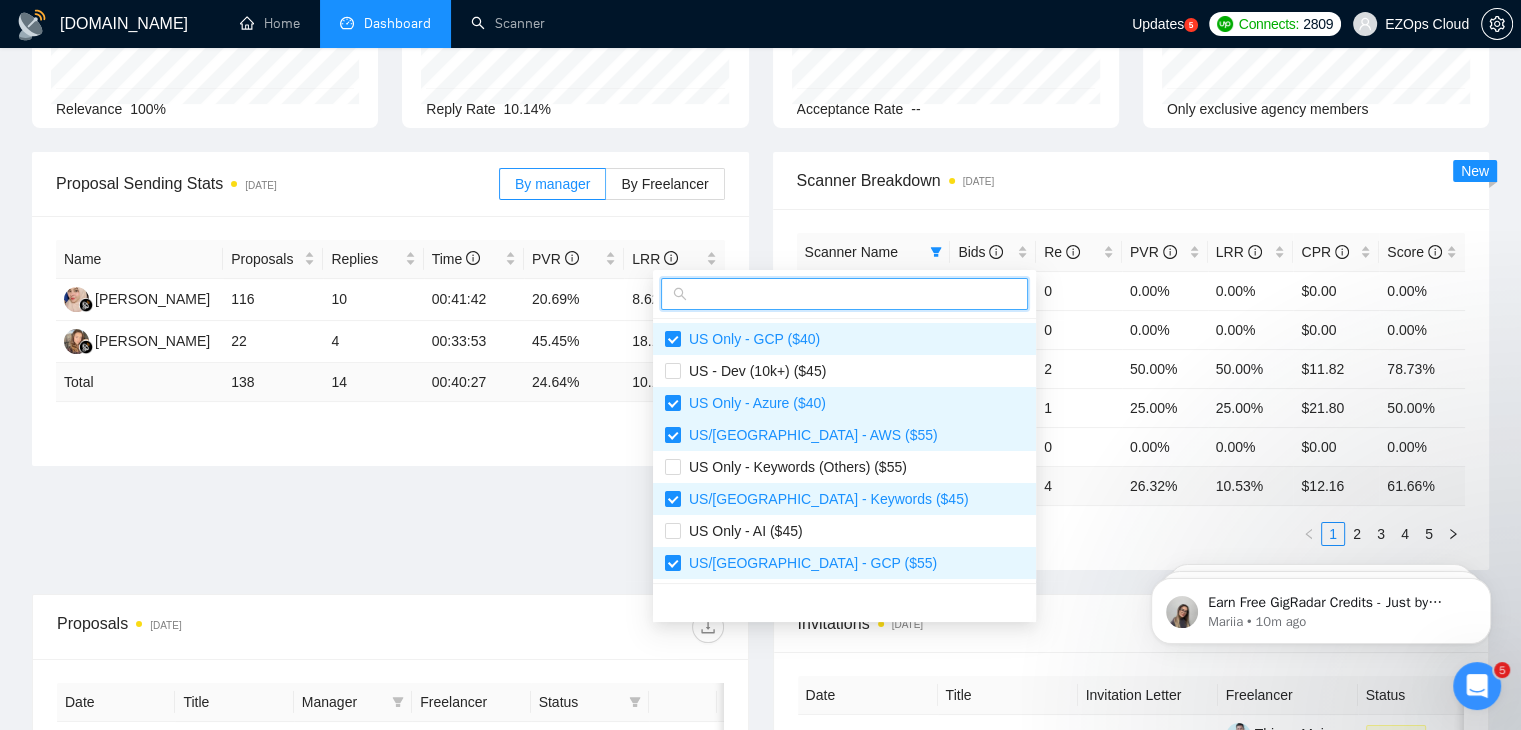 click on "Invitations 4 days ago" at bounding box center (1131, 623) 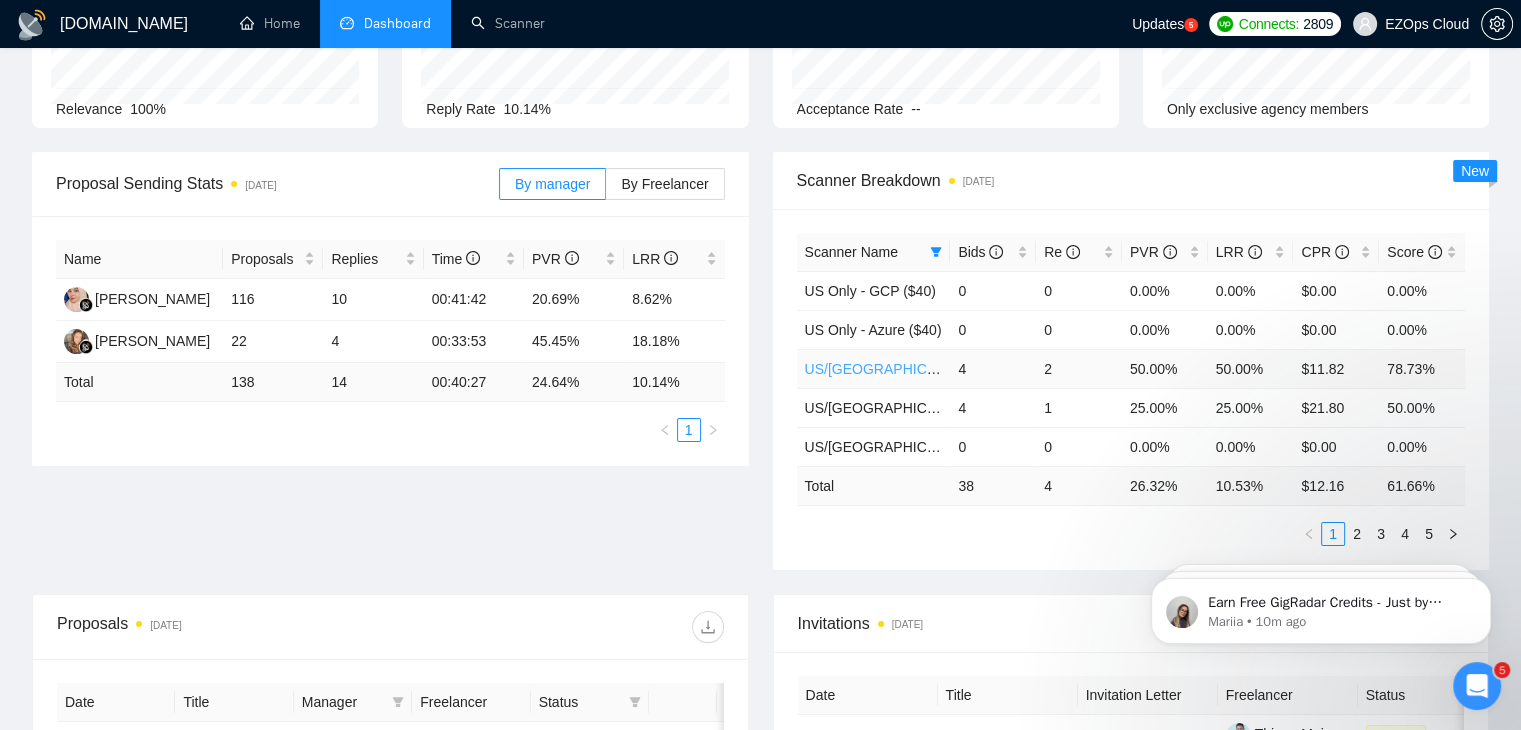scroll, scrollTop: 0, scrollLeft: 0, axis: both 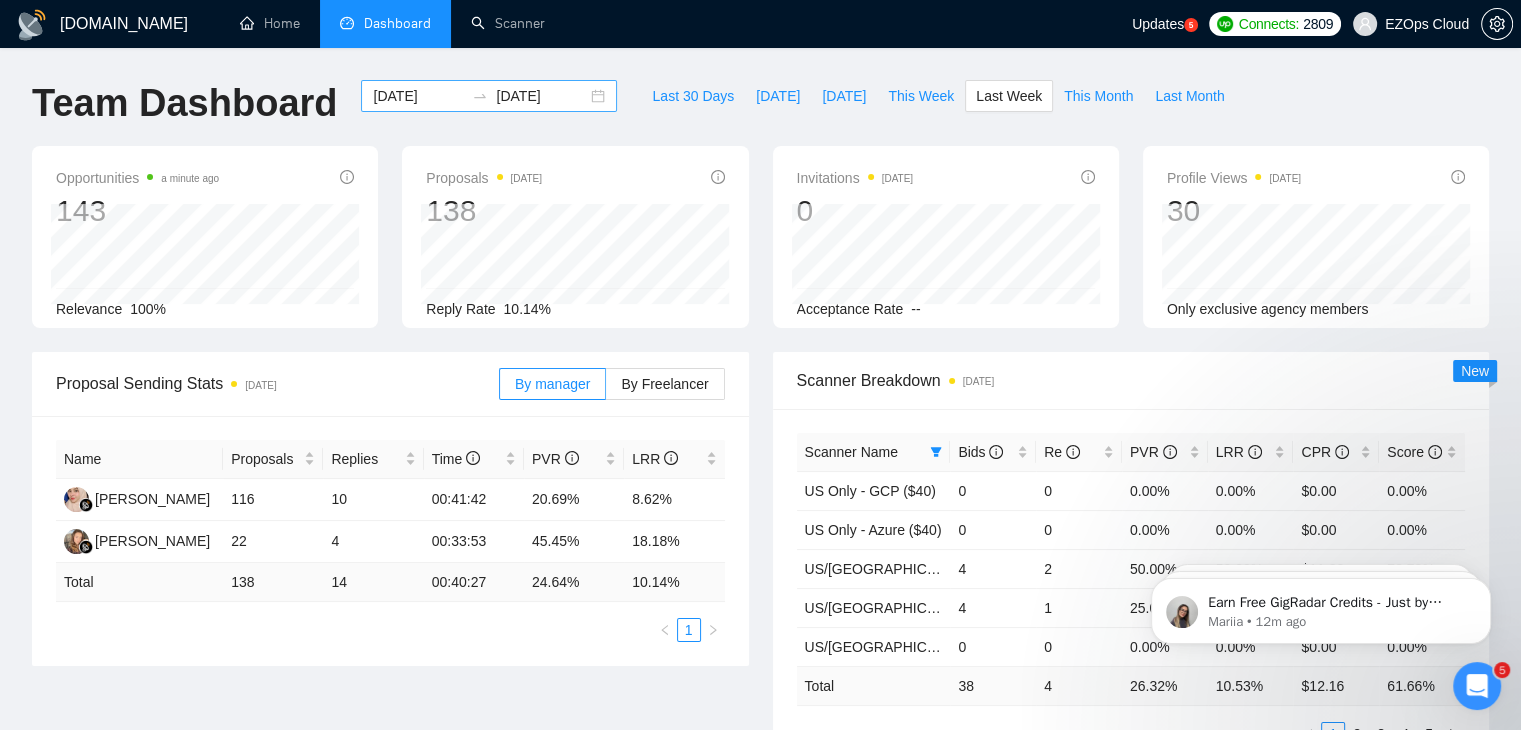 click on "2025-07-21 2025-07-27" at bounding box center (489, 96) 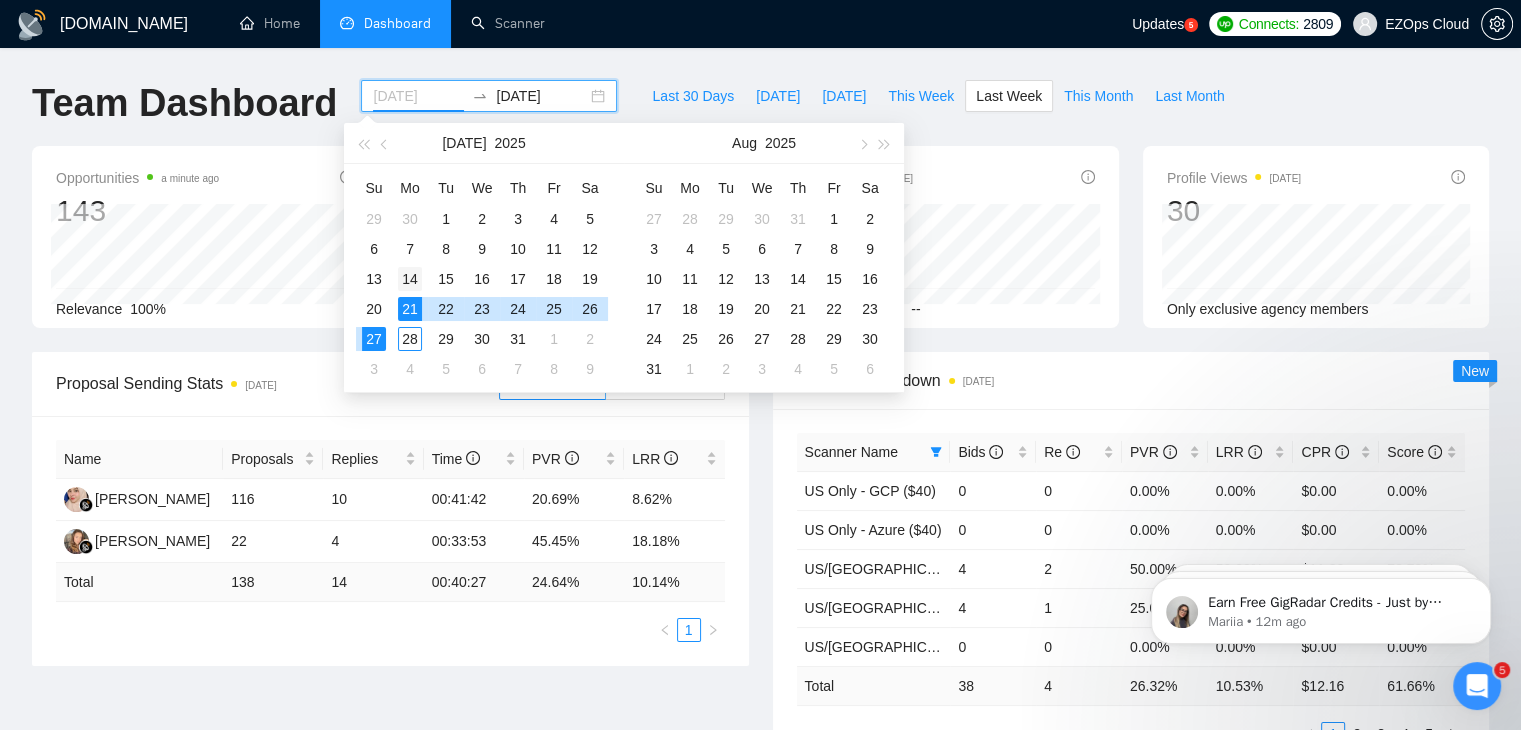 type on "2025-07-14" 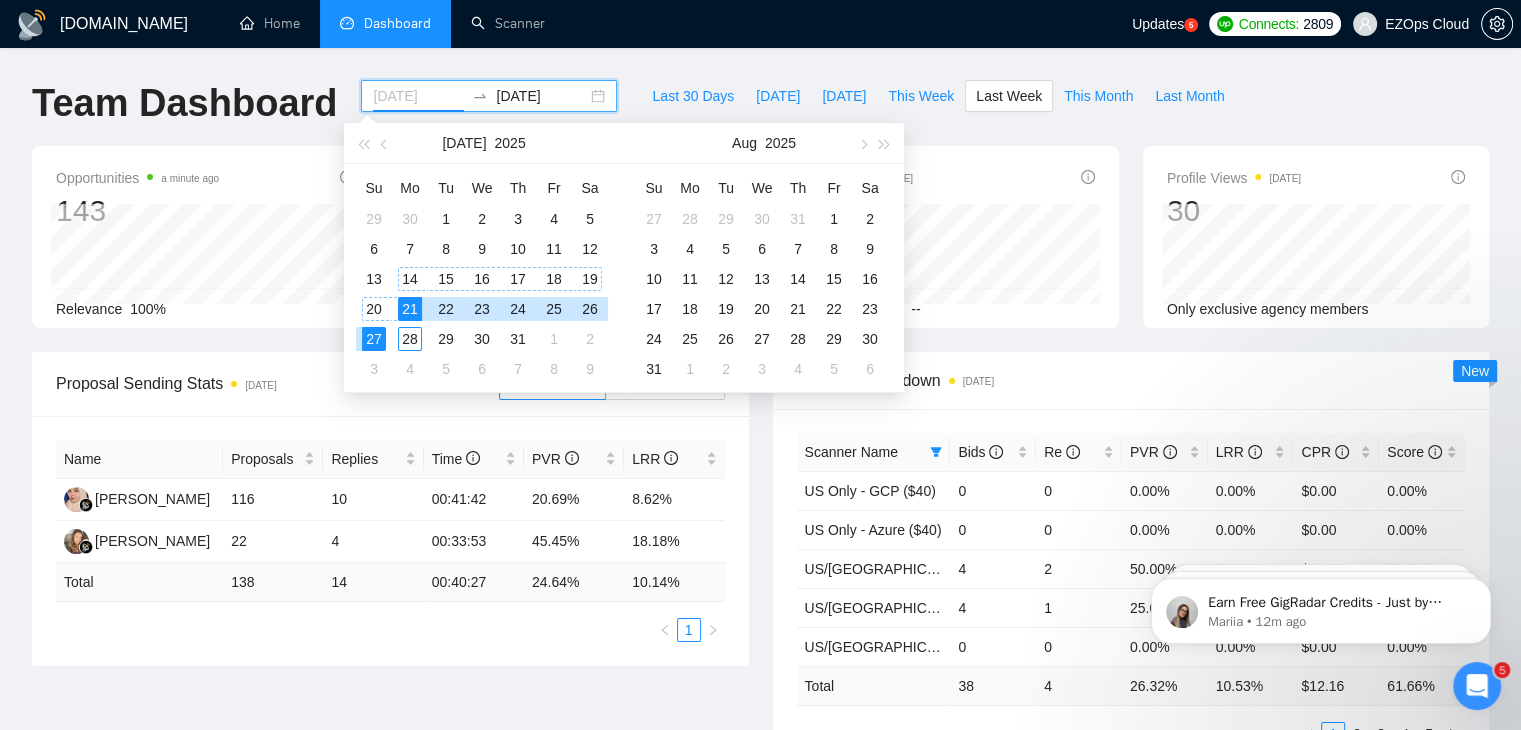 click on "14" at bounding box center (410, 279) 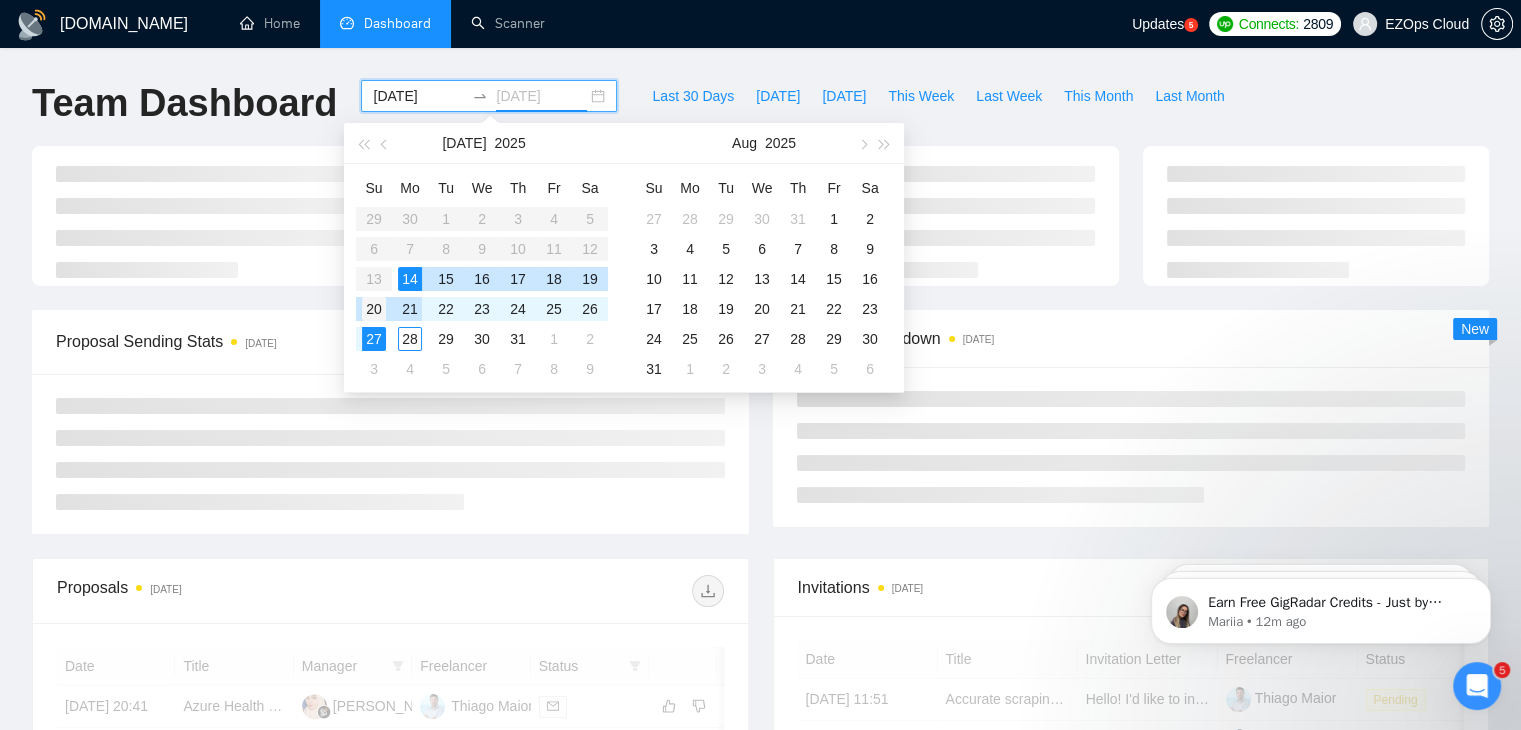 type on "2025-07-20" 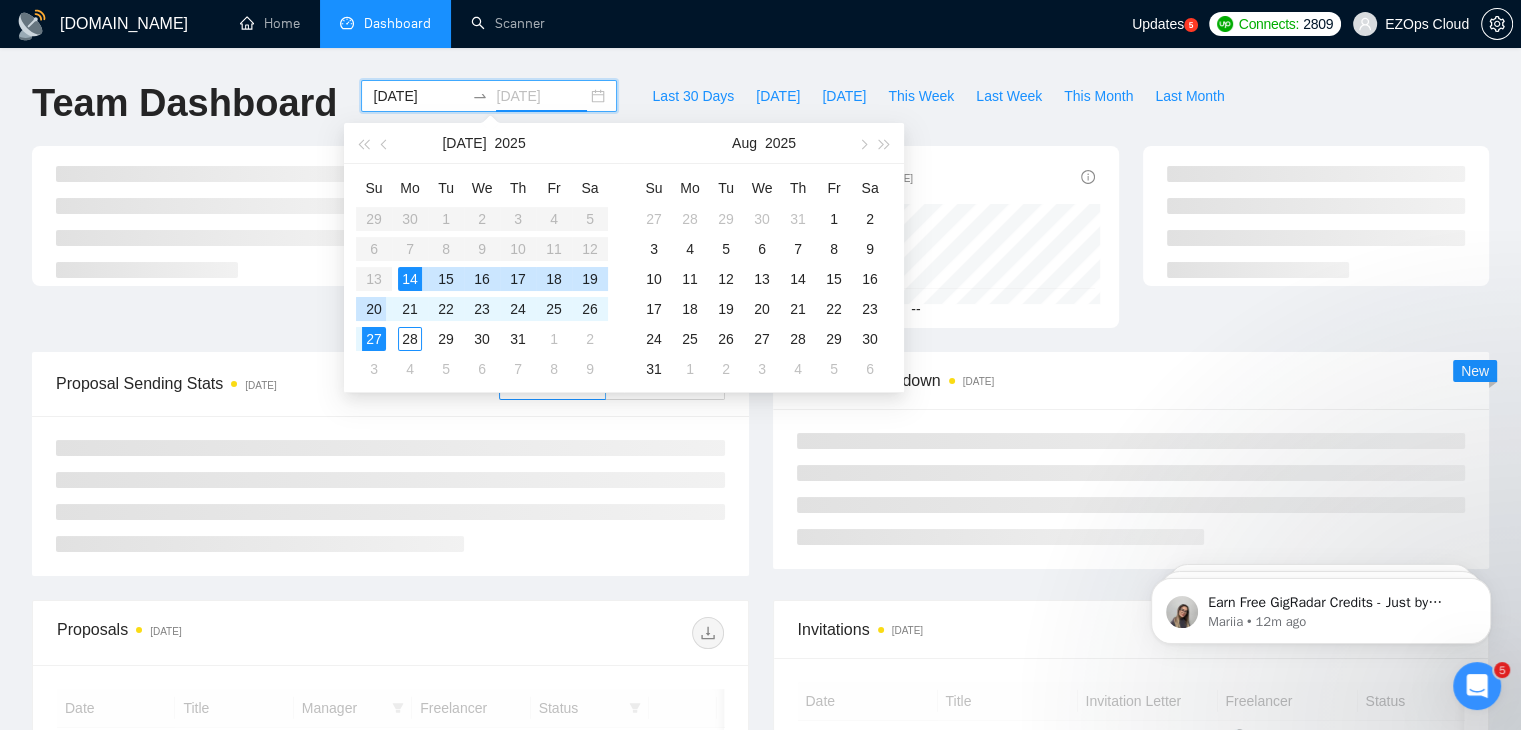 click on "20" at bounding box center (374, 309) 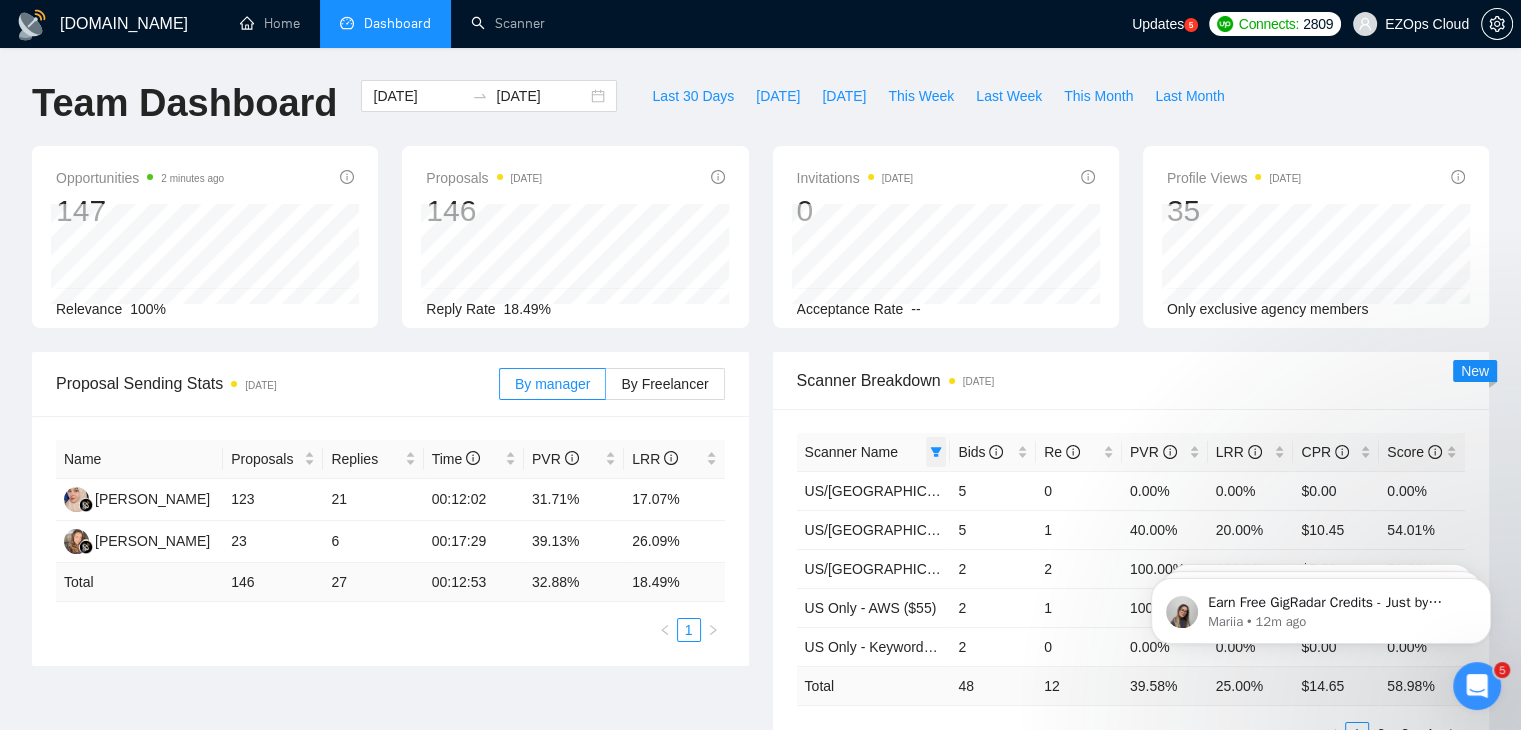 click at bounding box center (936, 452) 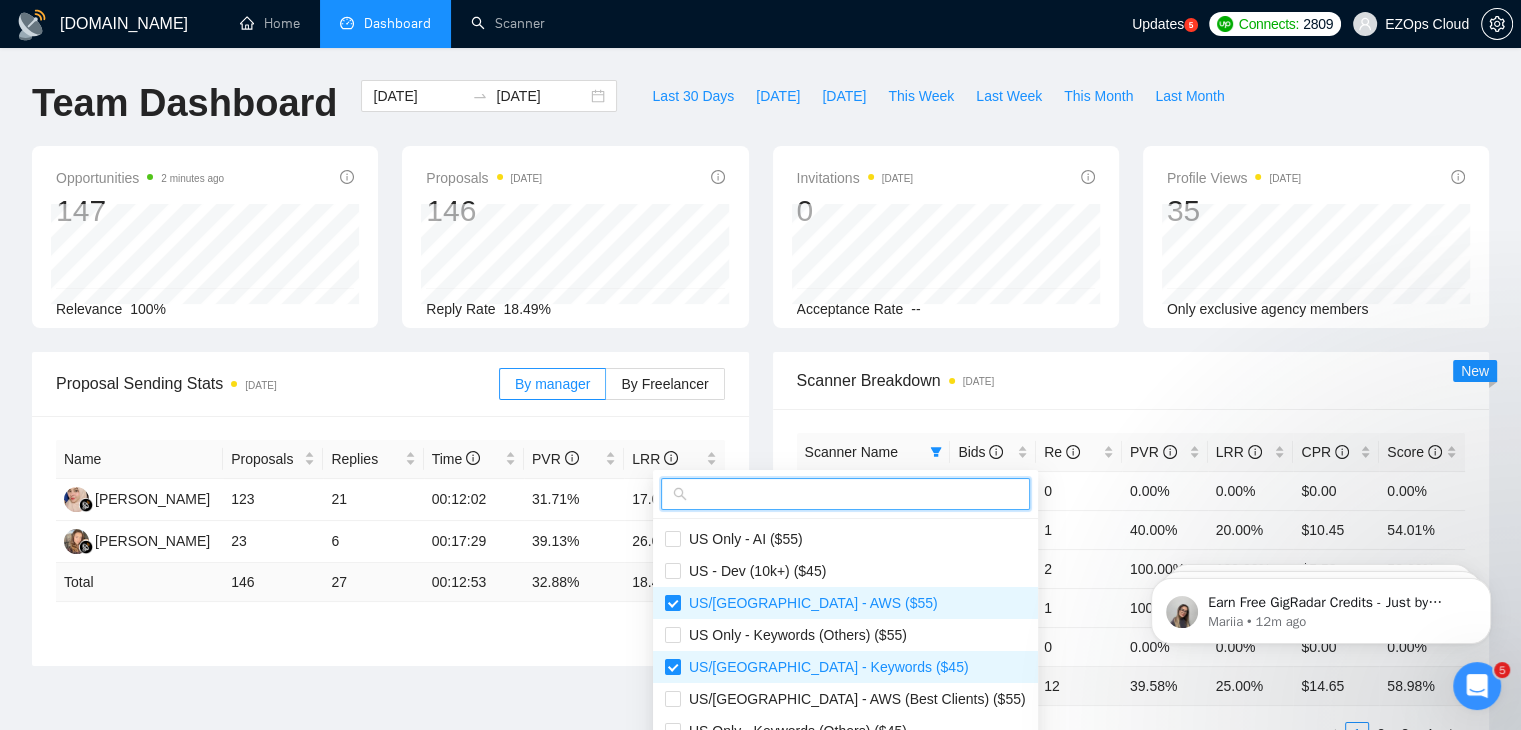 click at bounding box center (854, 494) 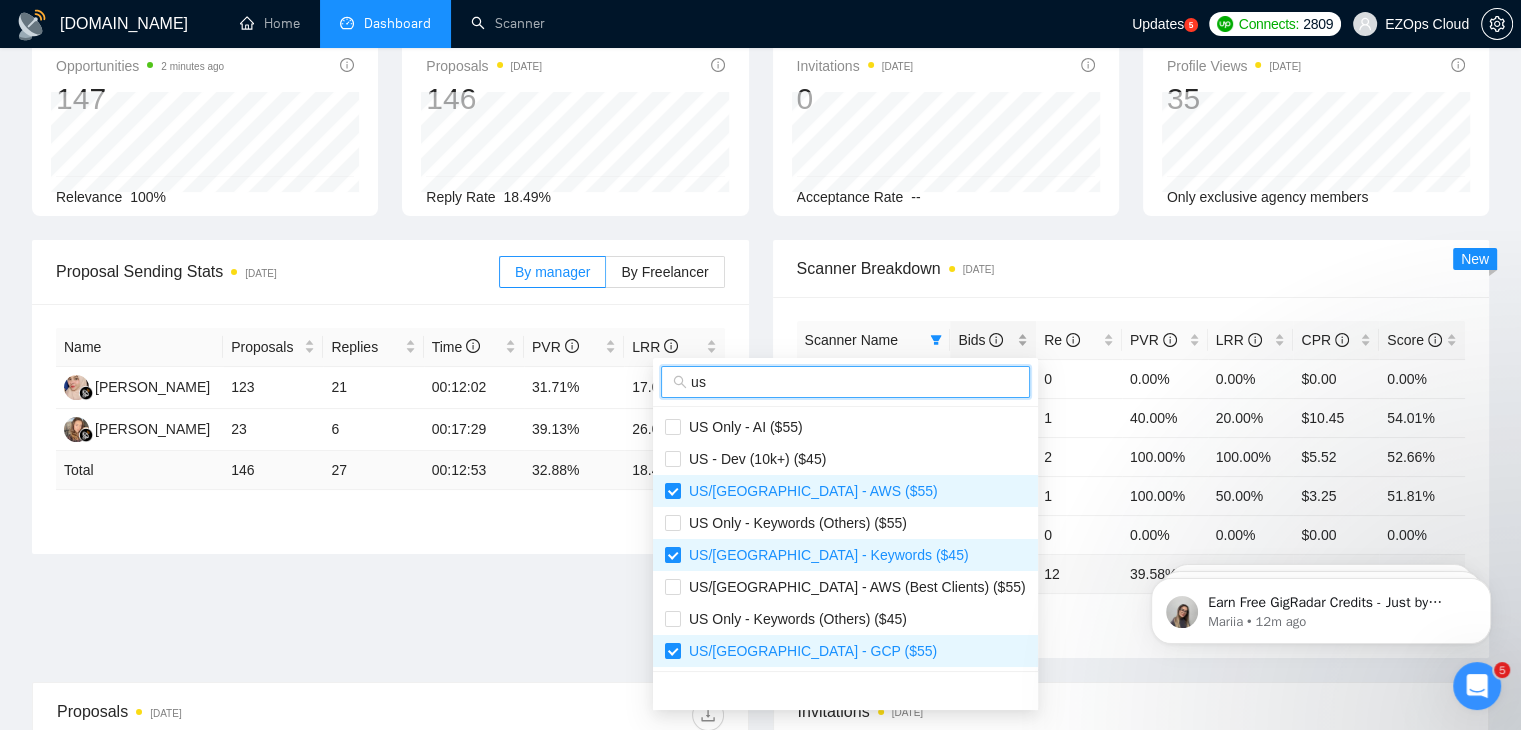 scroll, scrollTop: 200, scrollLeft: 0, axis: vertical 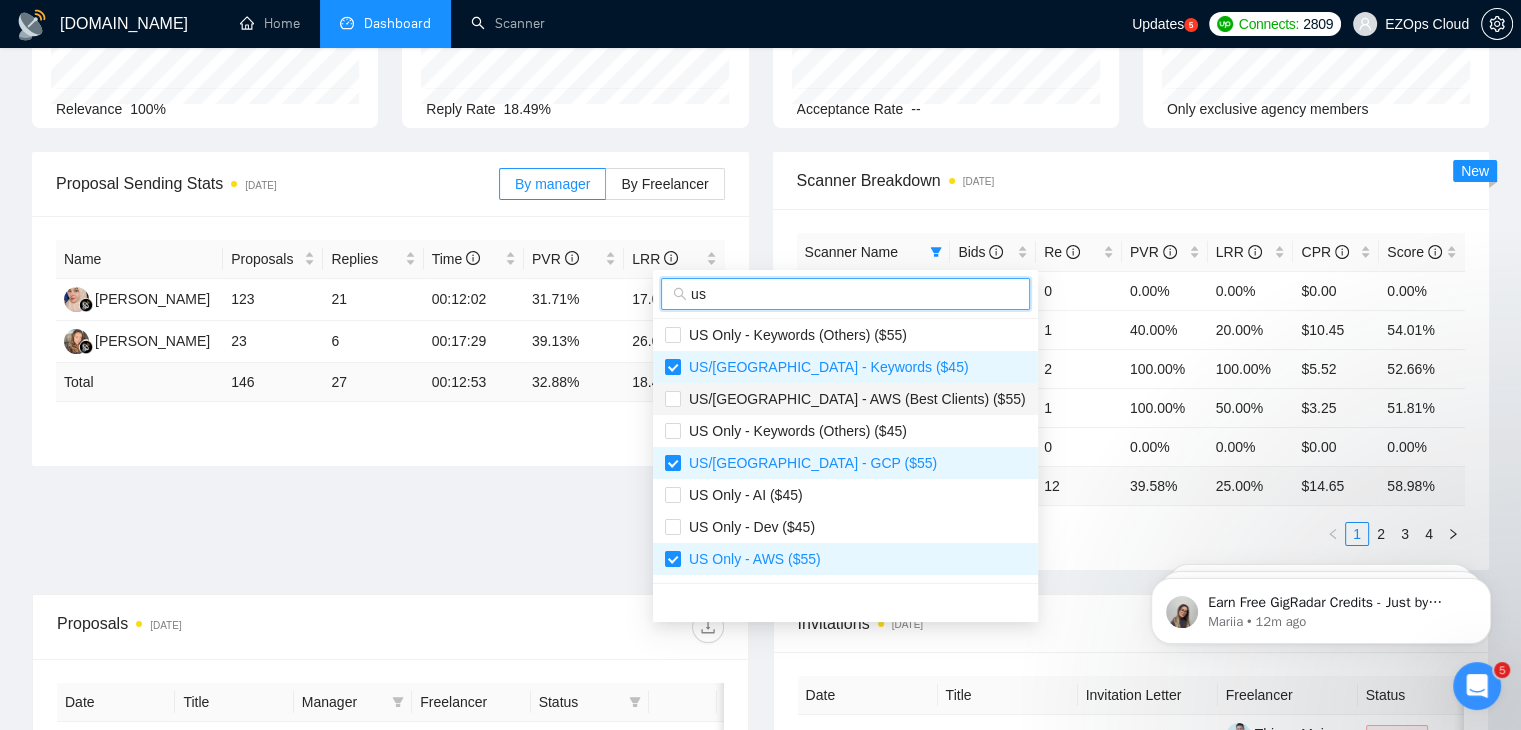 type on "us" 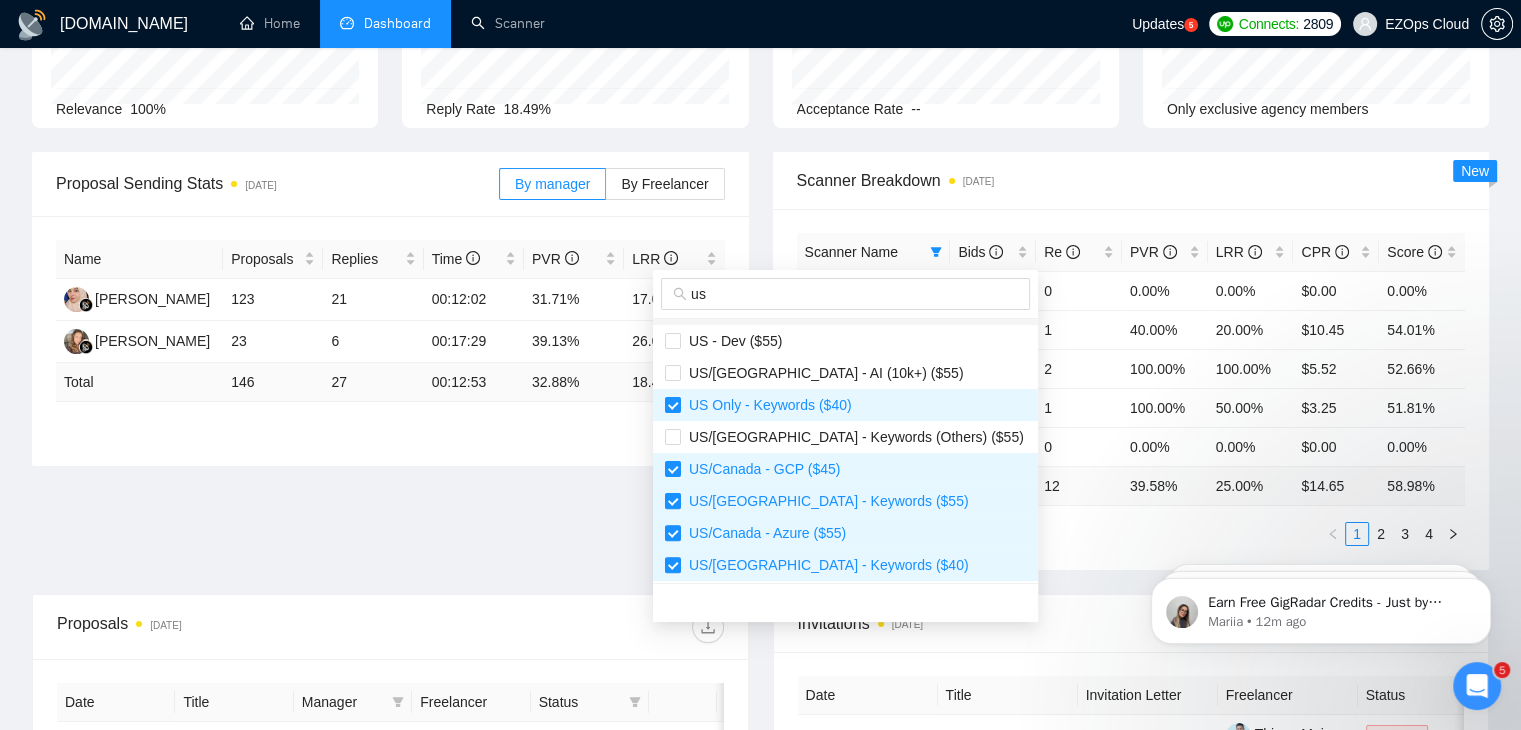 scroll, scrollTop: 768, scrollLeft: 0, axis: vertical 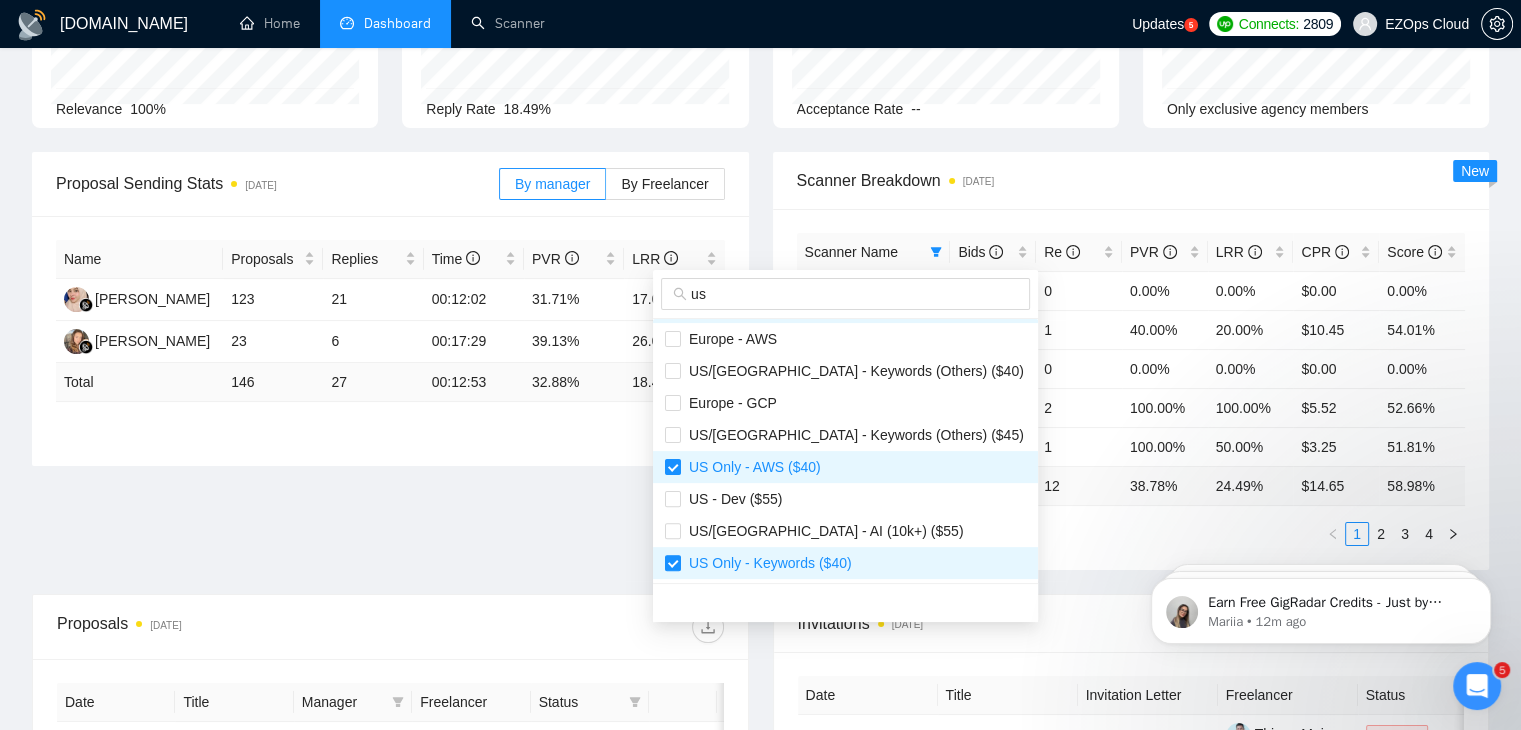 type 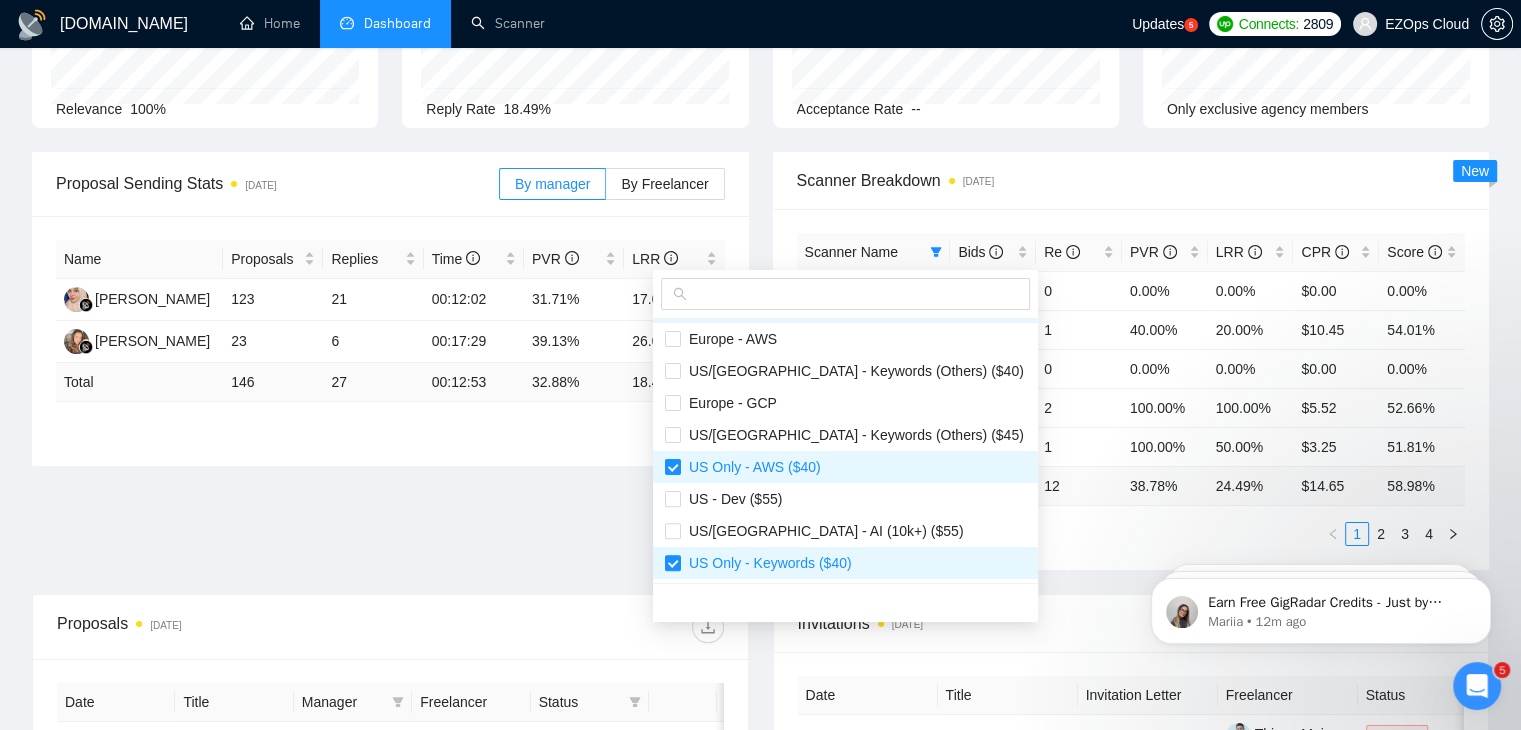 click on "1 2 3 4" at bounding box center (1131, 534) 